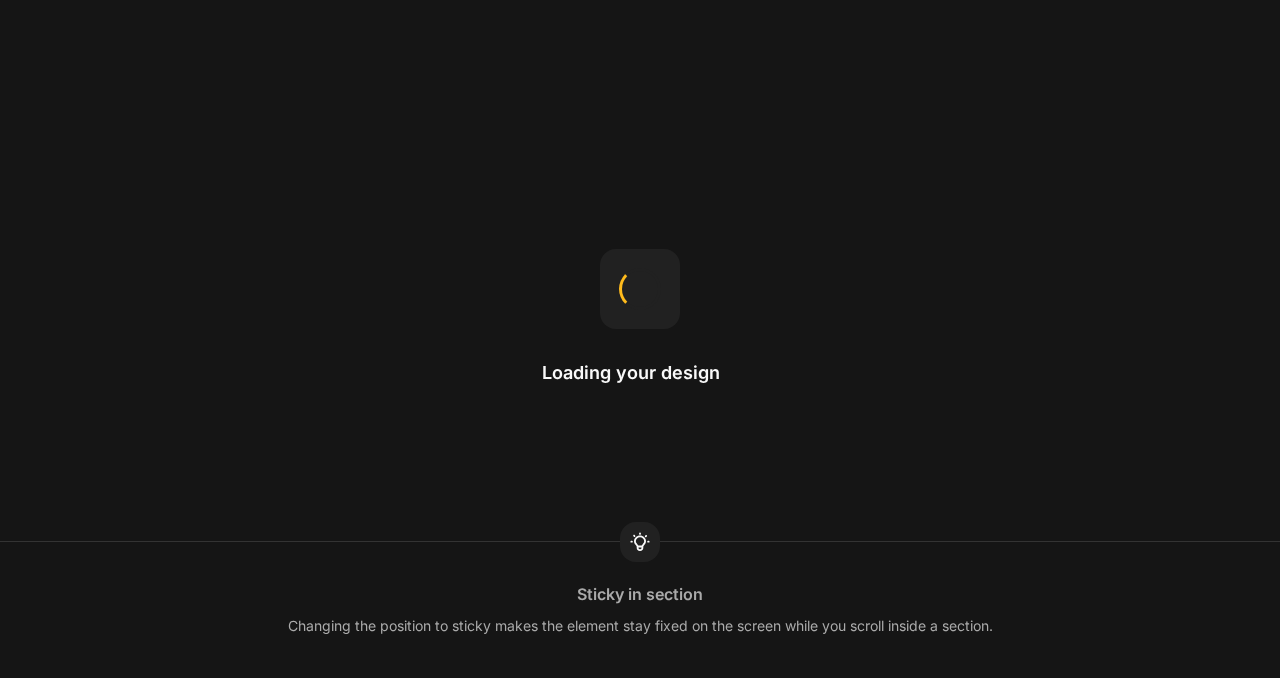 scroll, scrollTop: 0, scrollLeft: 0, axis: both 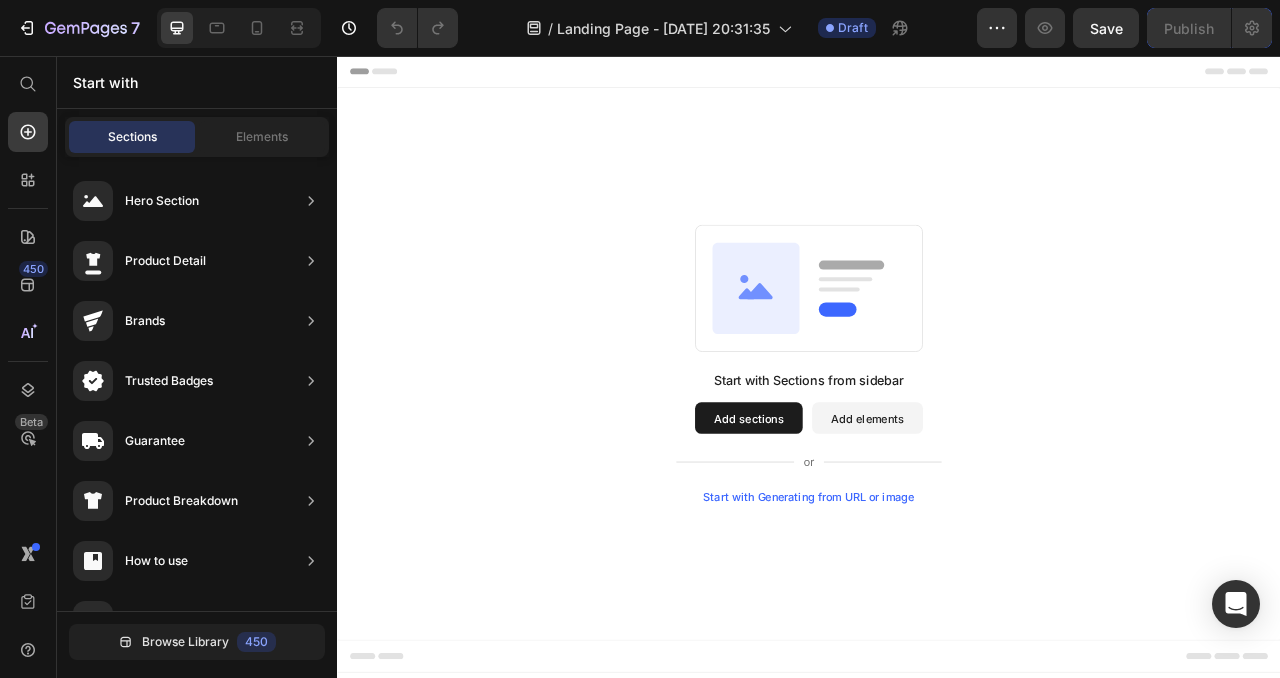 click on "Start with Generating from URL or image" at bounding box center [937, 617] 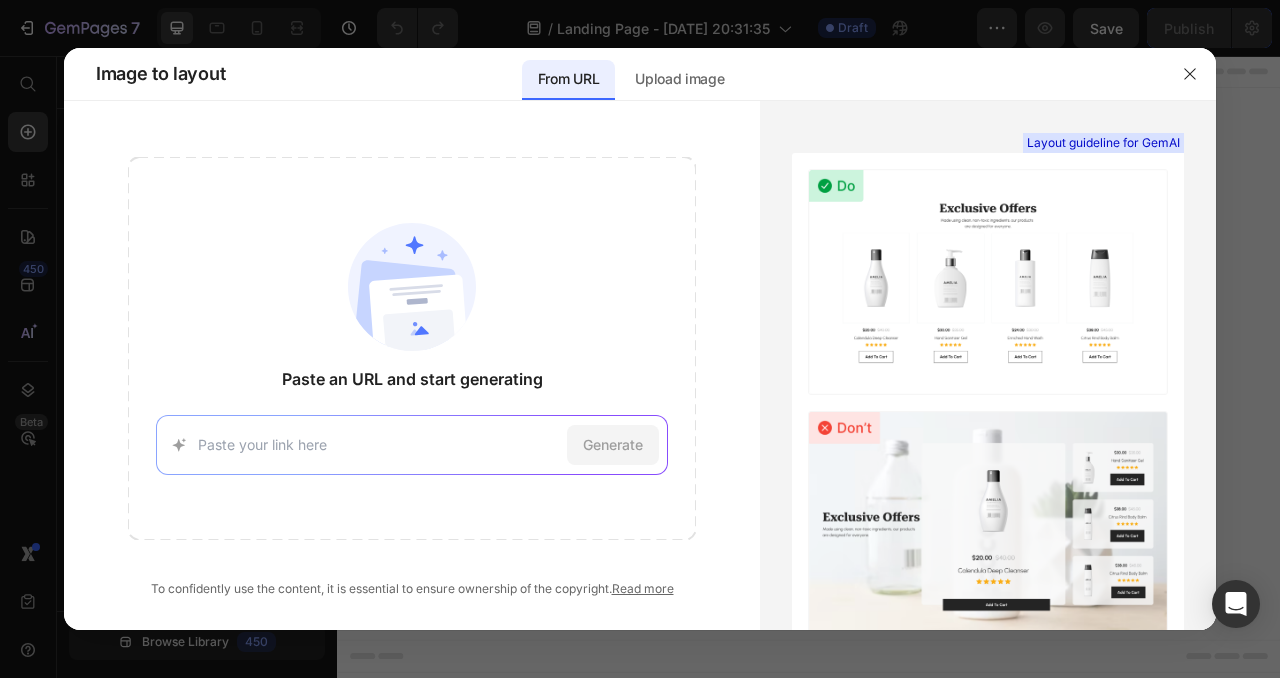 click on "Paste an URL and start generating Generate" 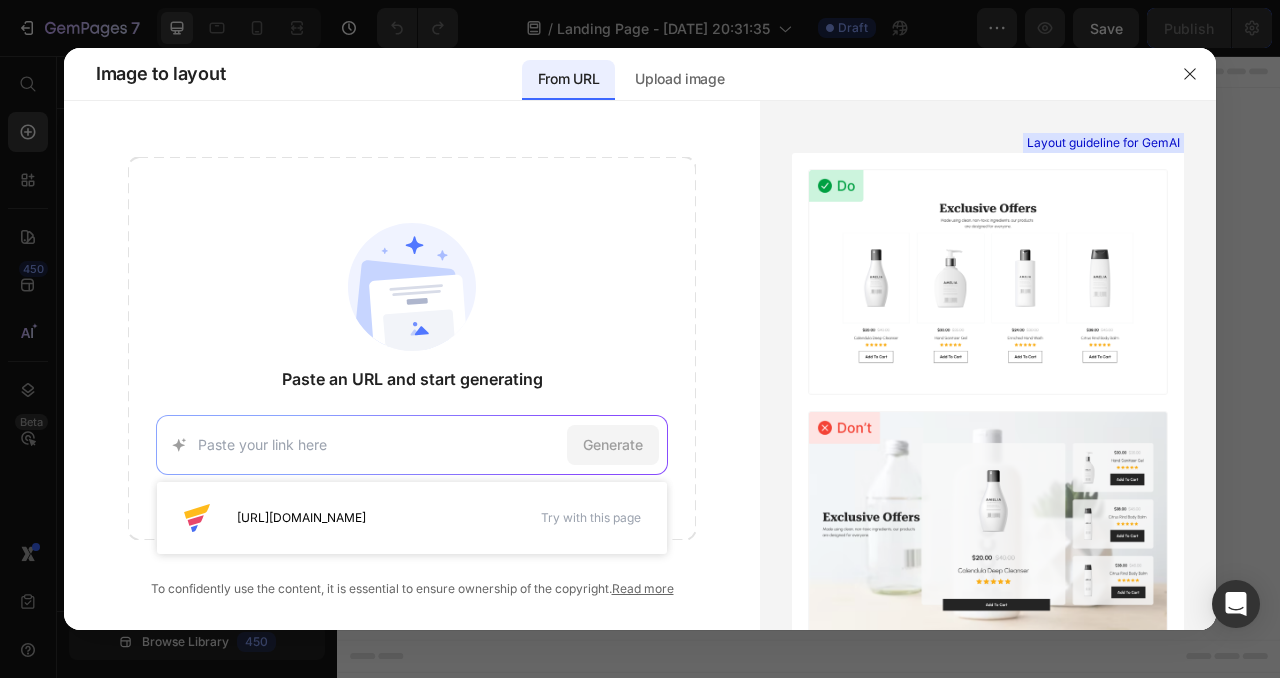paste on "[URL][DOMAIN_NAME]" 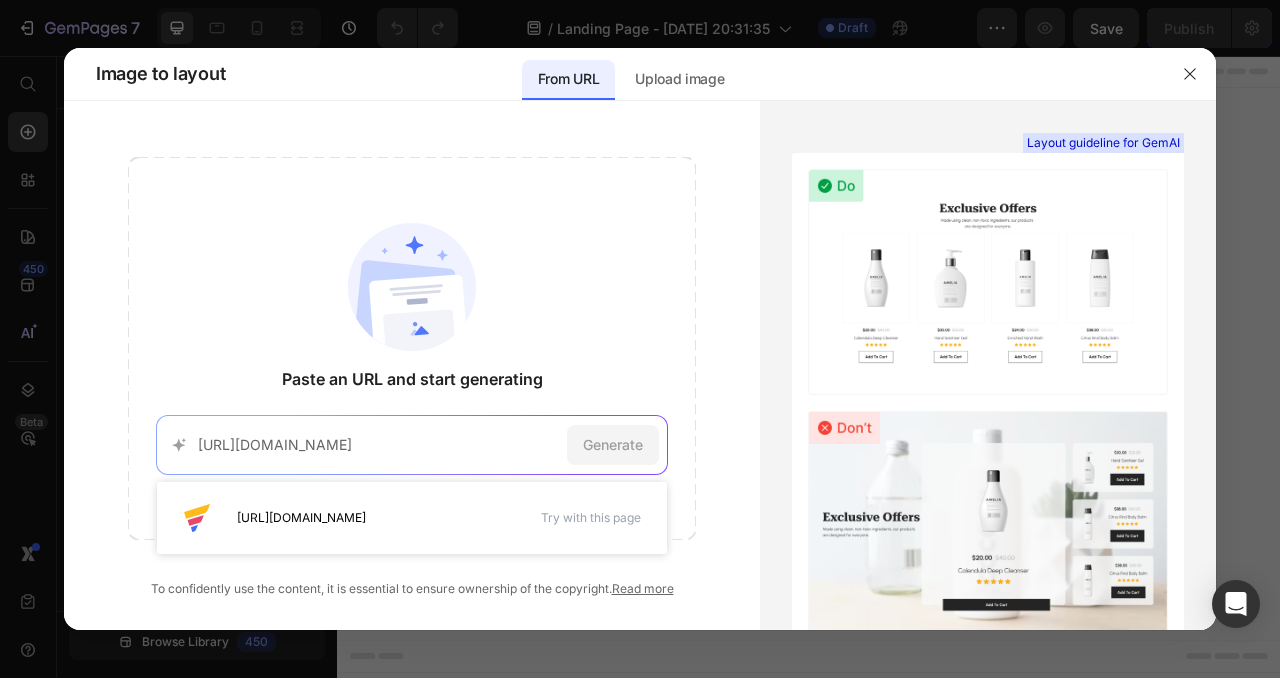 scroll, scrollTop: 0, scrollLeft: 329, axis: horizontal 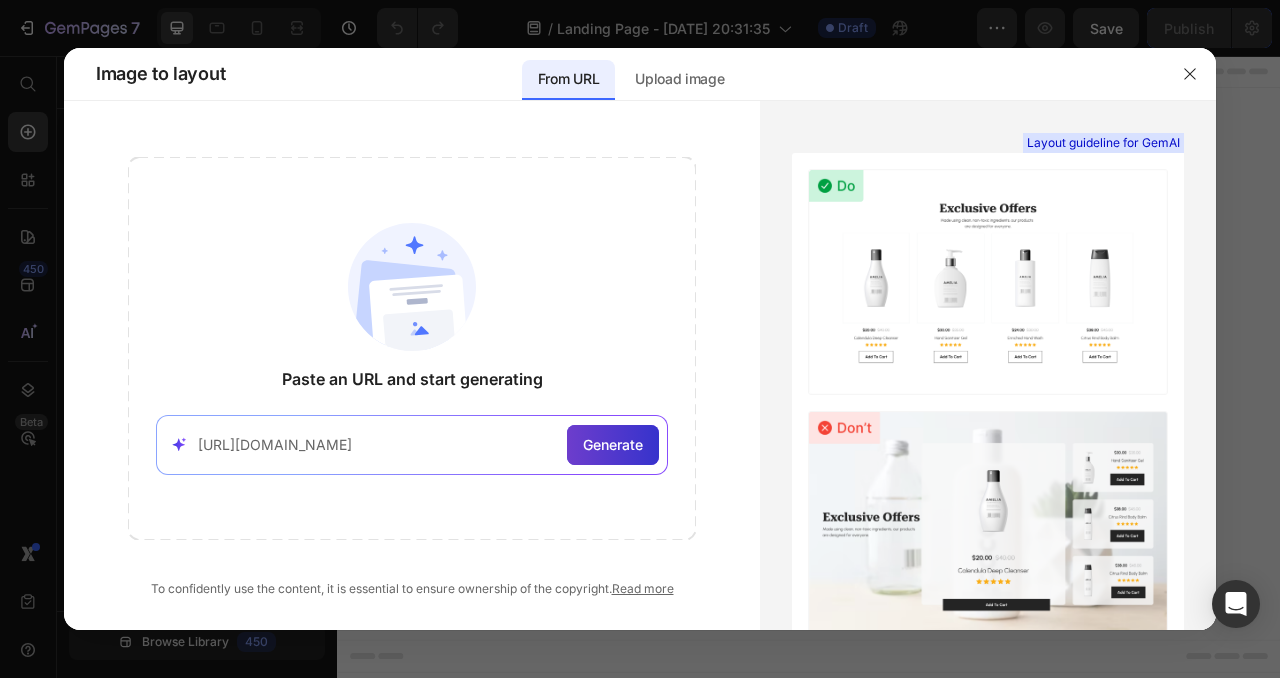 type on "[URL][DOMAIN_NAME]" 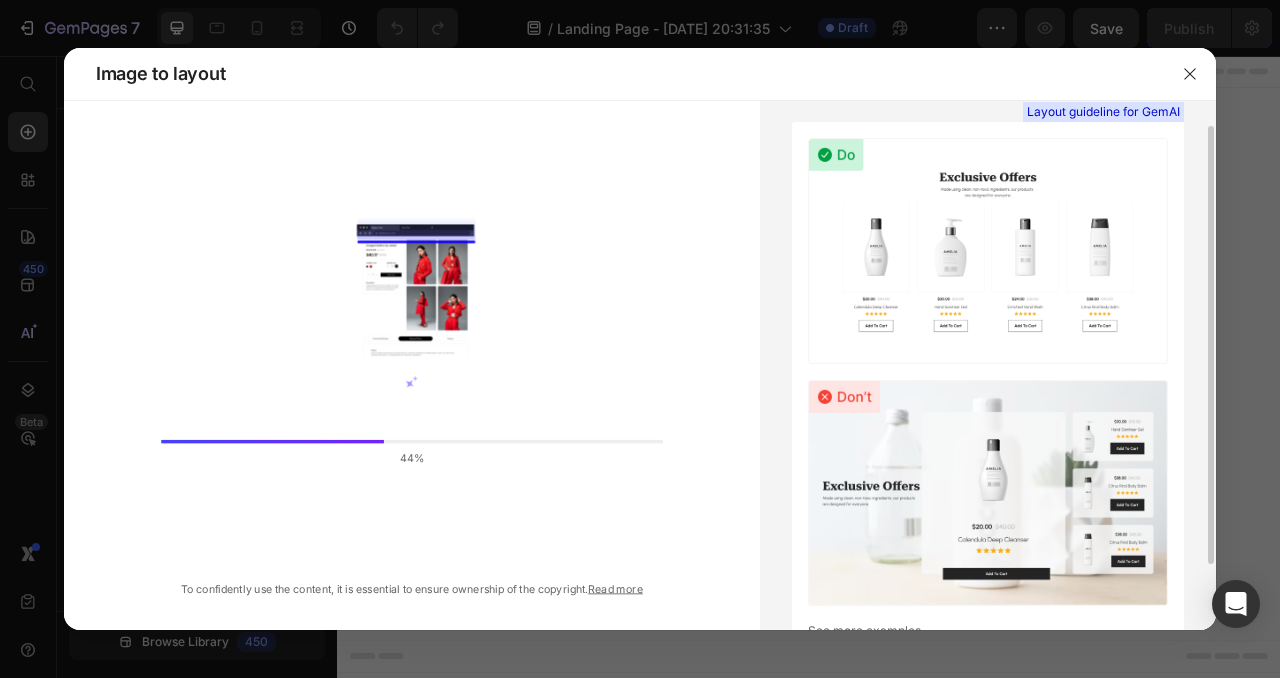 scroll, scrollTop: 27, scrollLeft: 0, axis: vertical 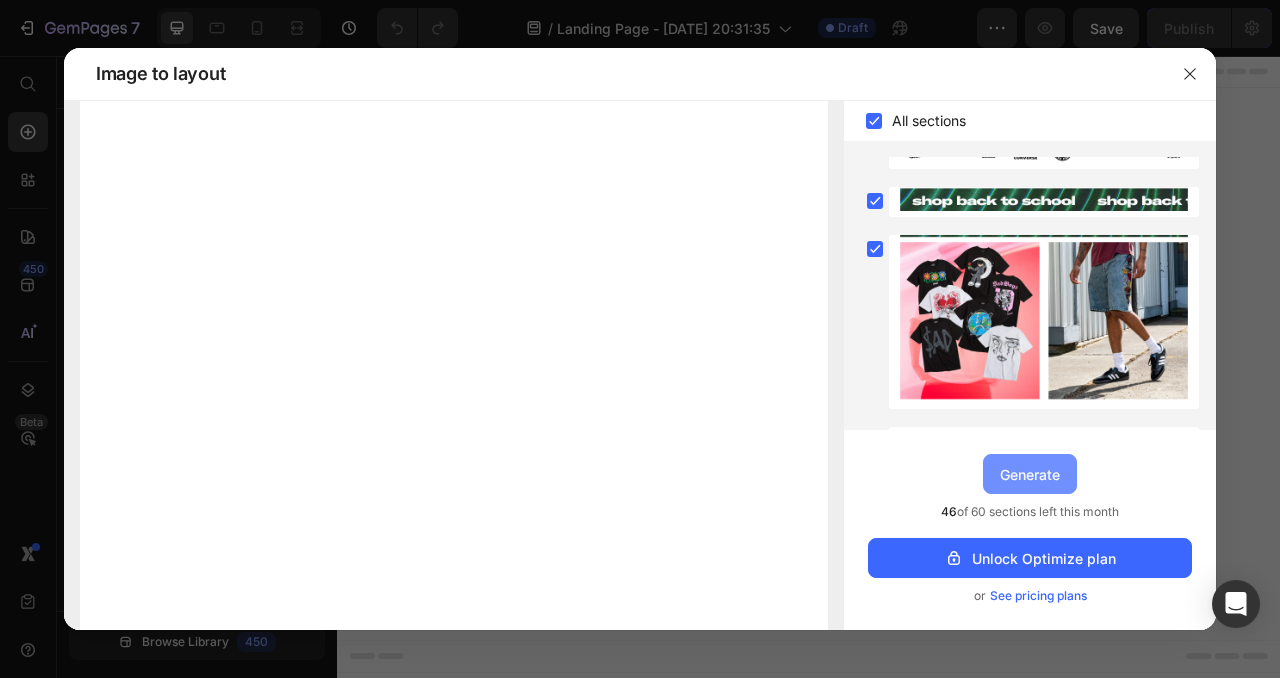 click on "Generate" at bounding box center (1030, 474) 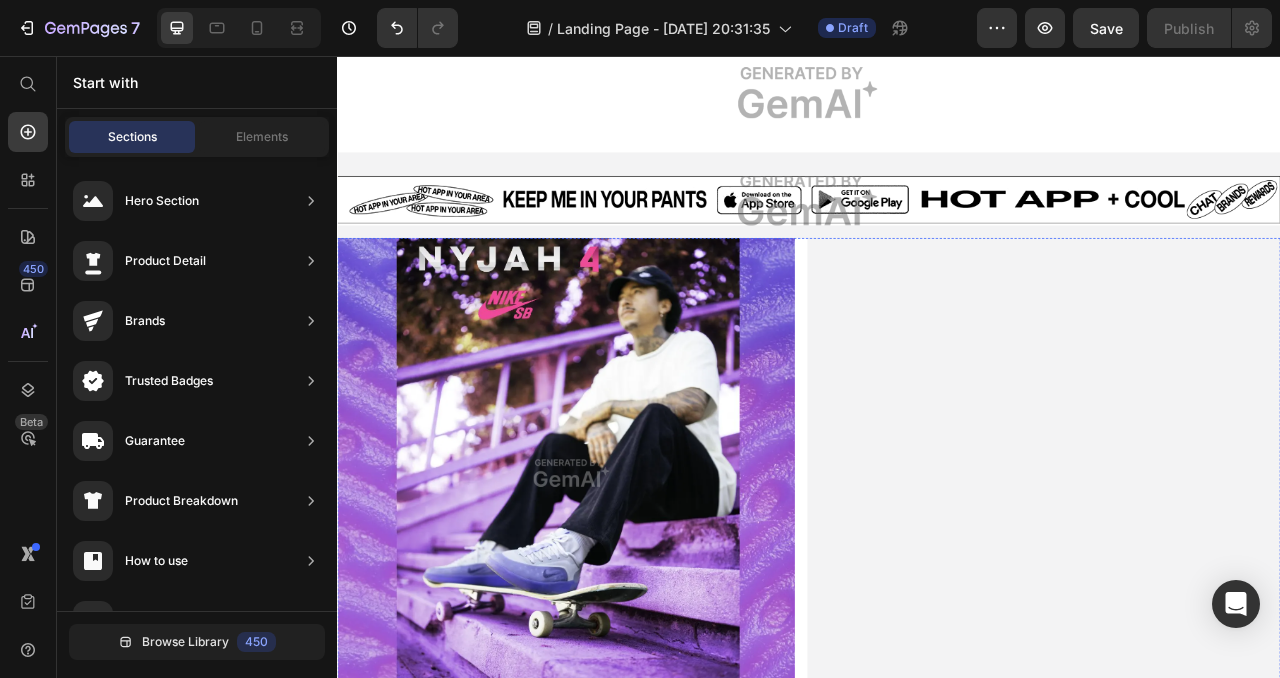 scroll, scrollTop: 0, scrollLeft: 0, axis: both 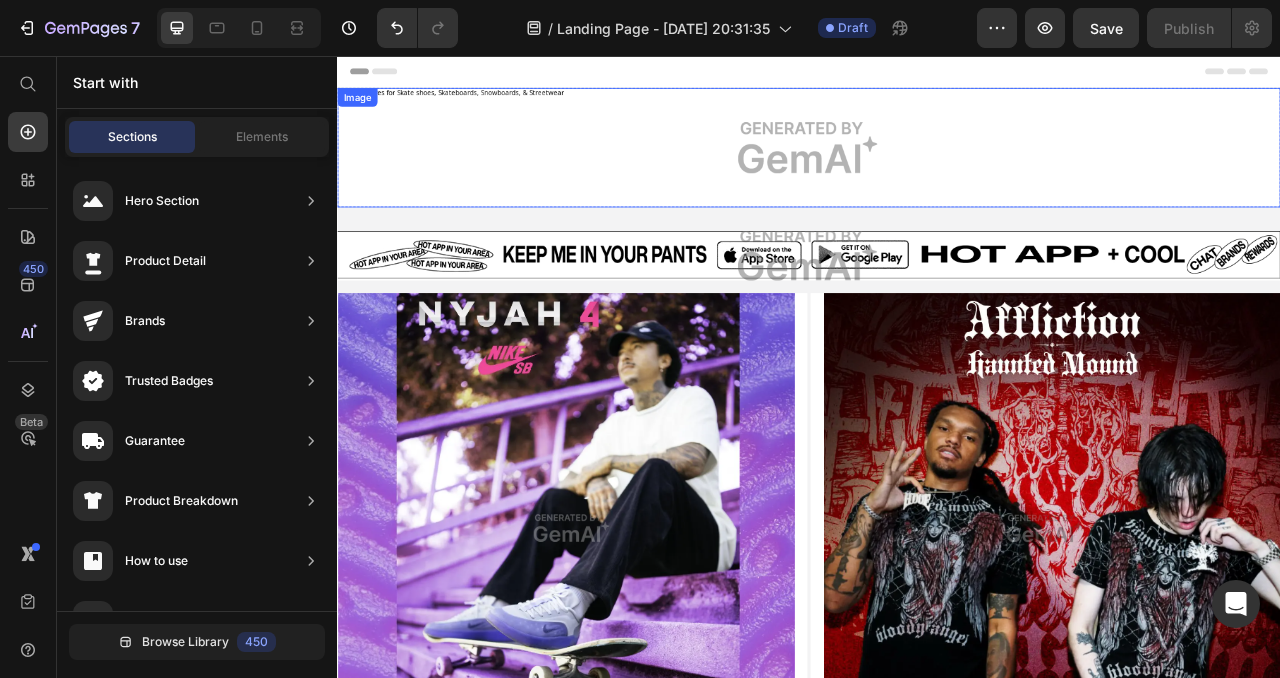 click at bounding box center [937, 173] 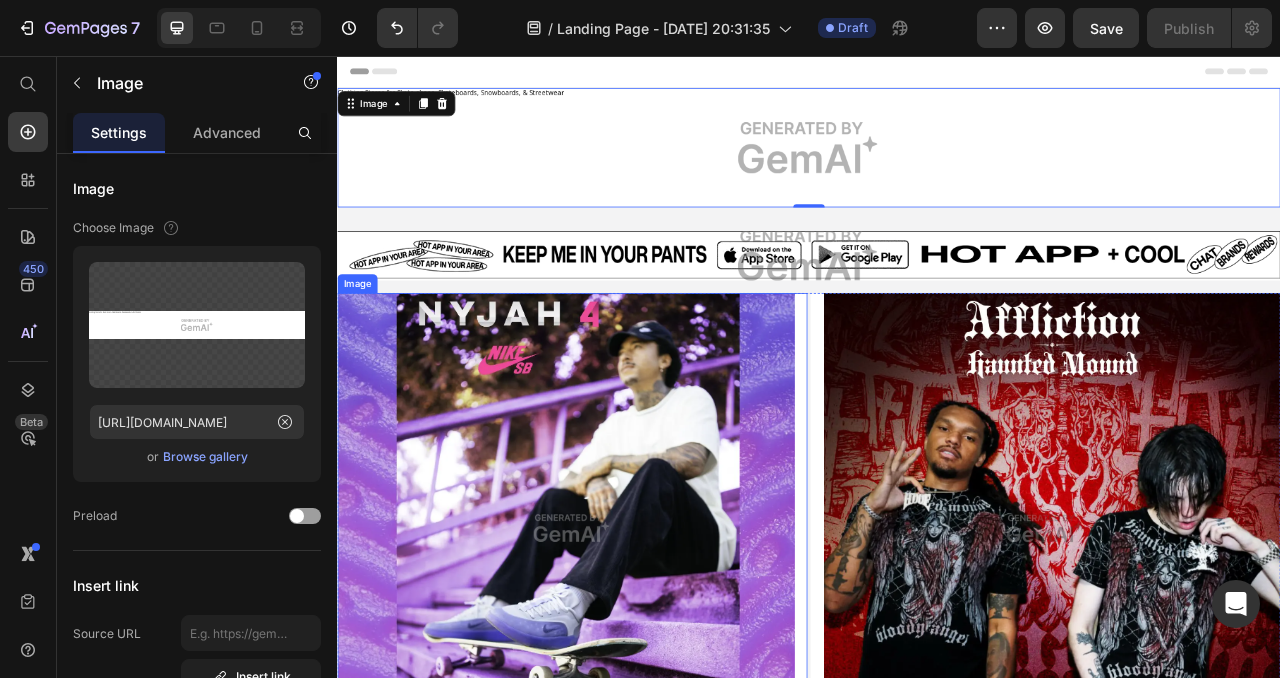 click at bounding box center (636, 657) 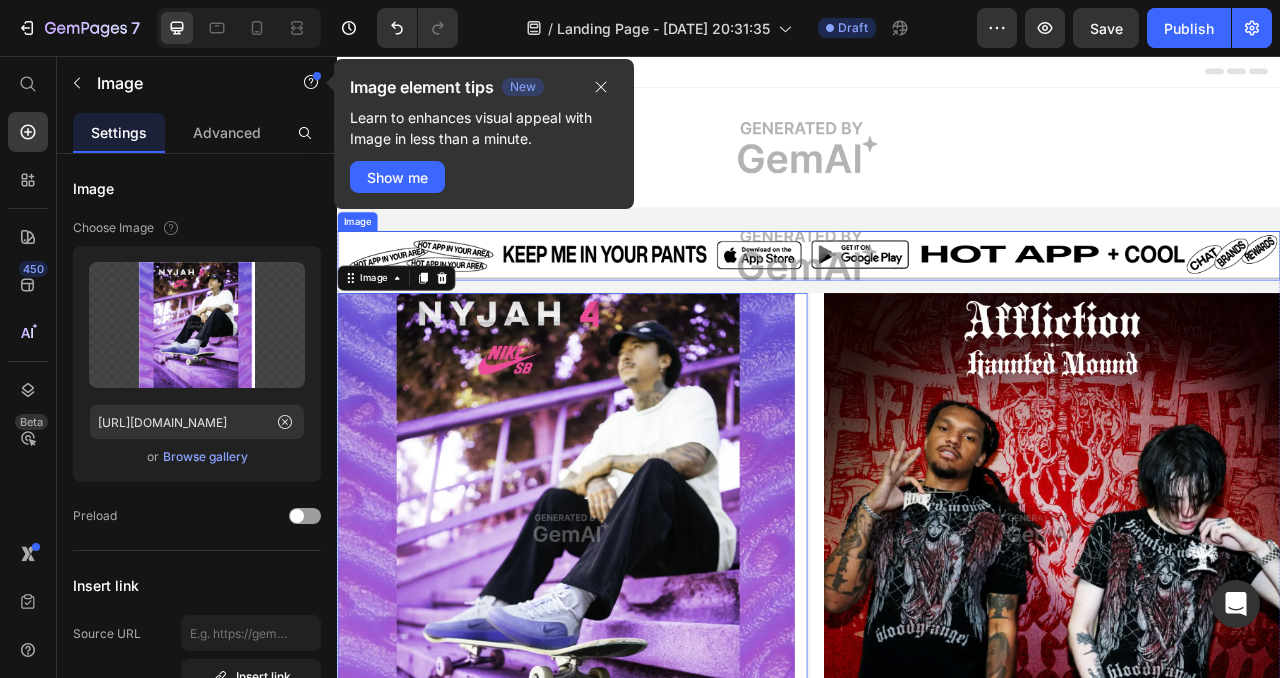 click at bounding box center (937, 311) 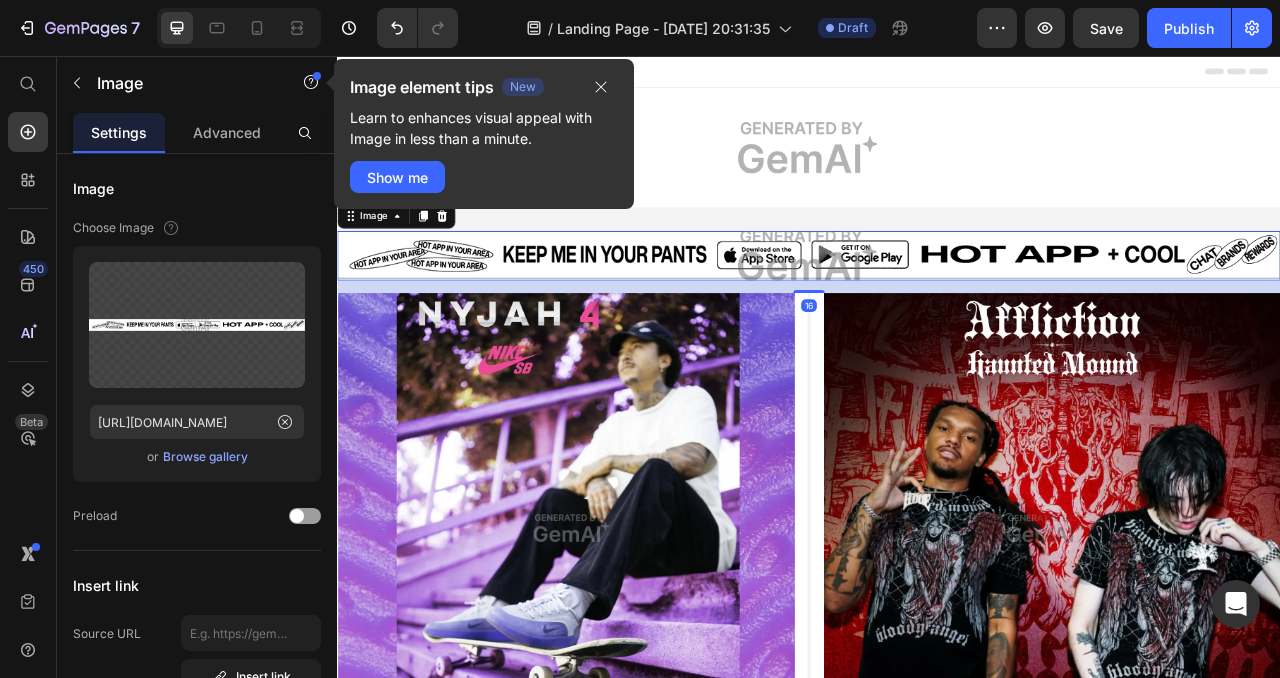 click at bounding box center (937, 311) 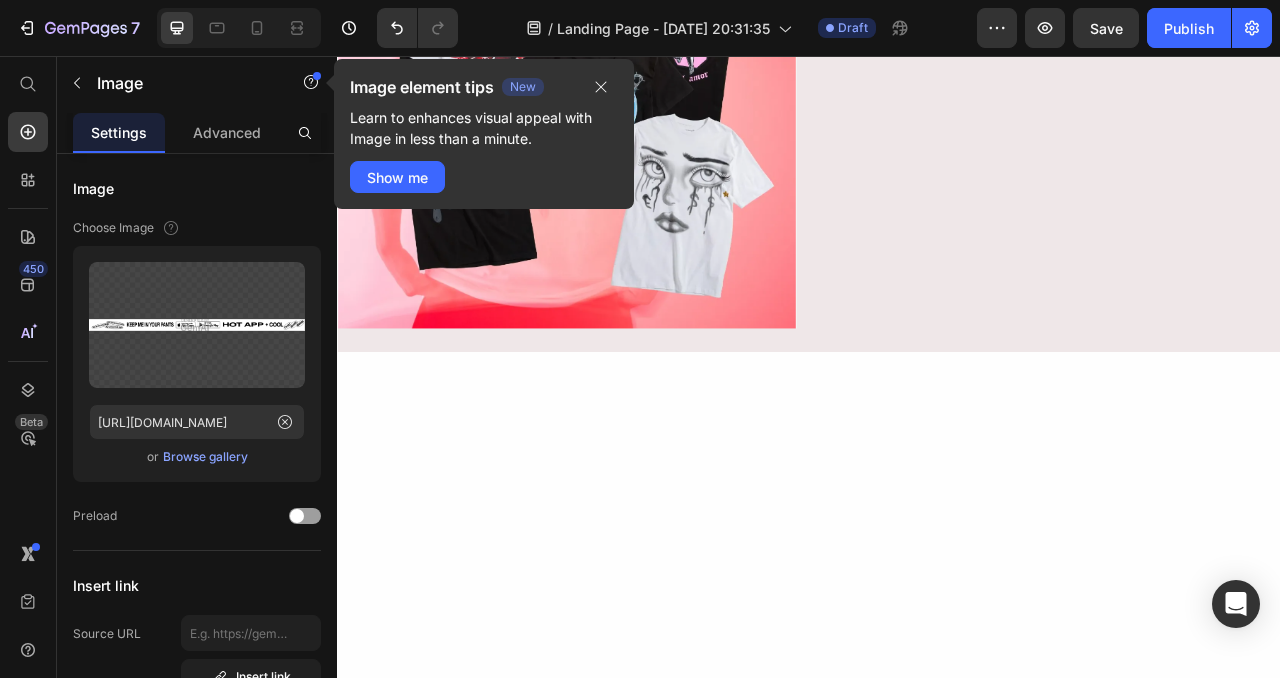 scroll, scrollTop: 5487, scrollLeft: 0, axis: vertical 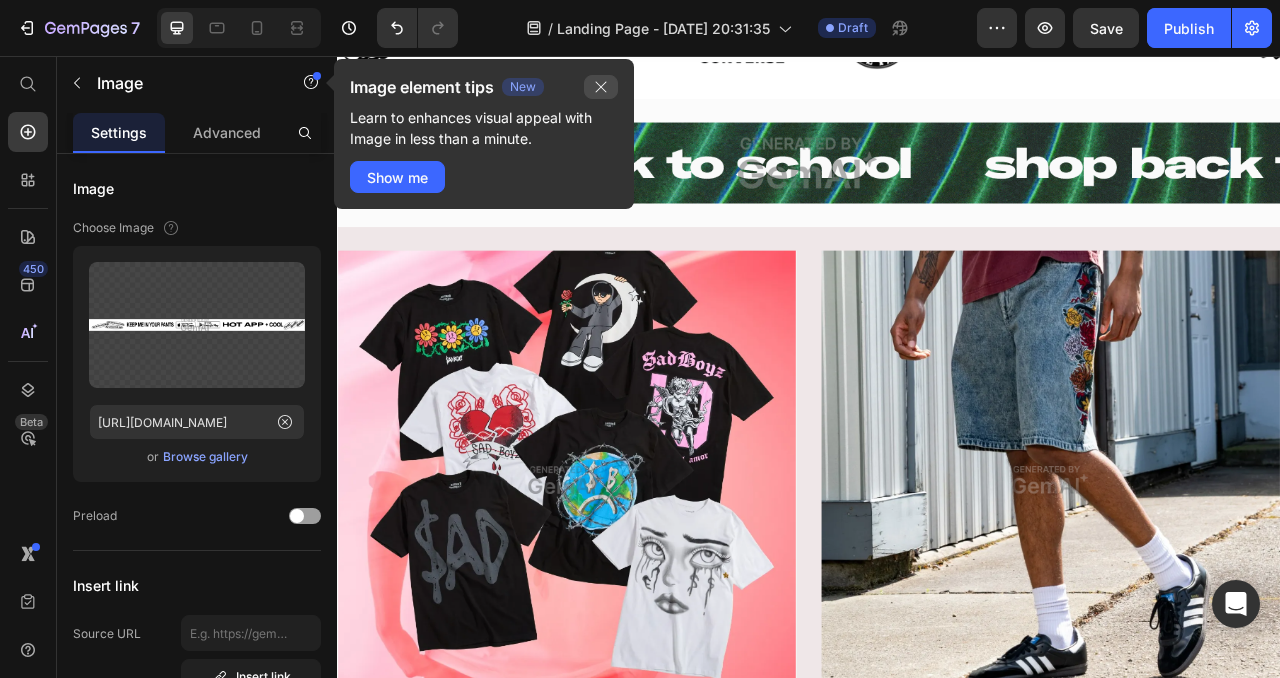 click at bounding box center [601, 87] 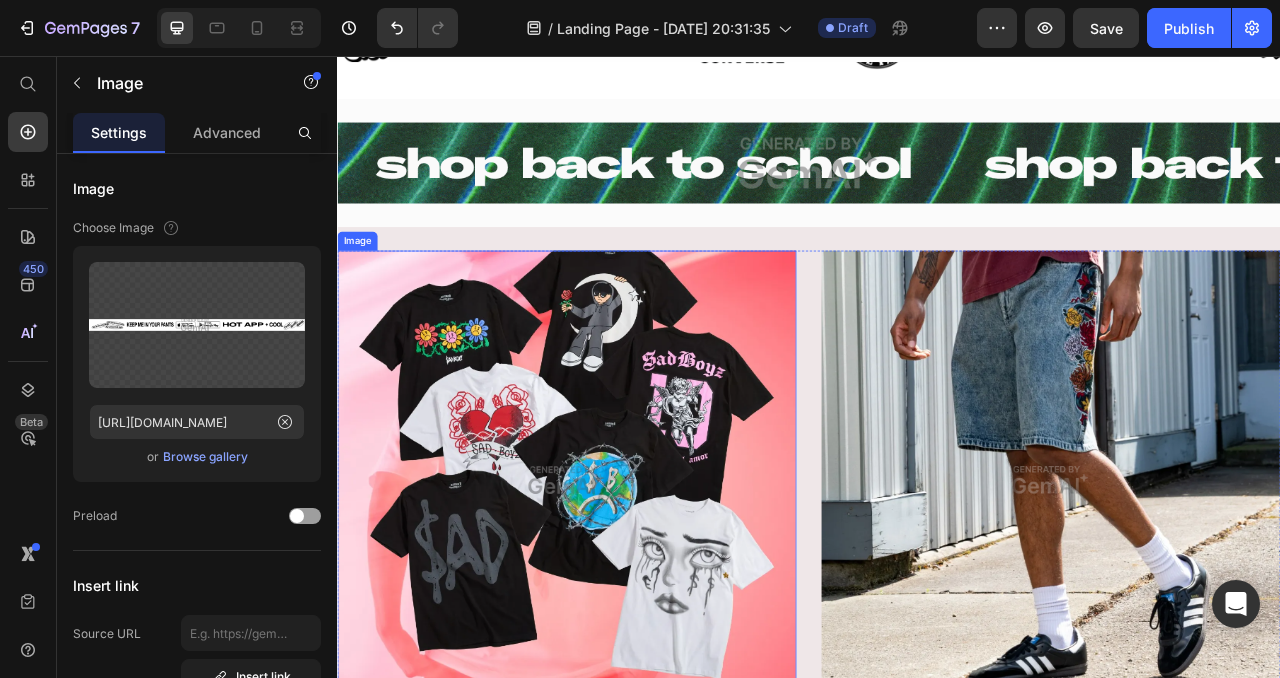 click at bounding box center [629, 596] 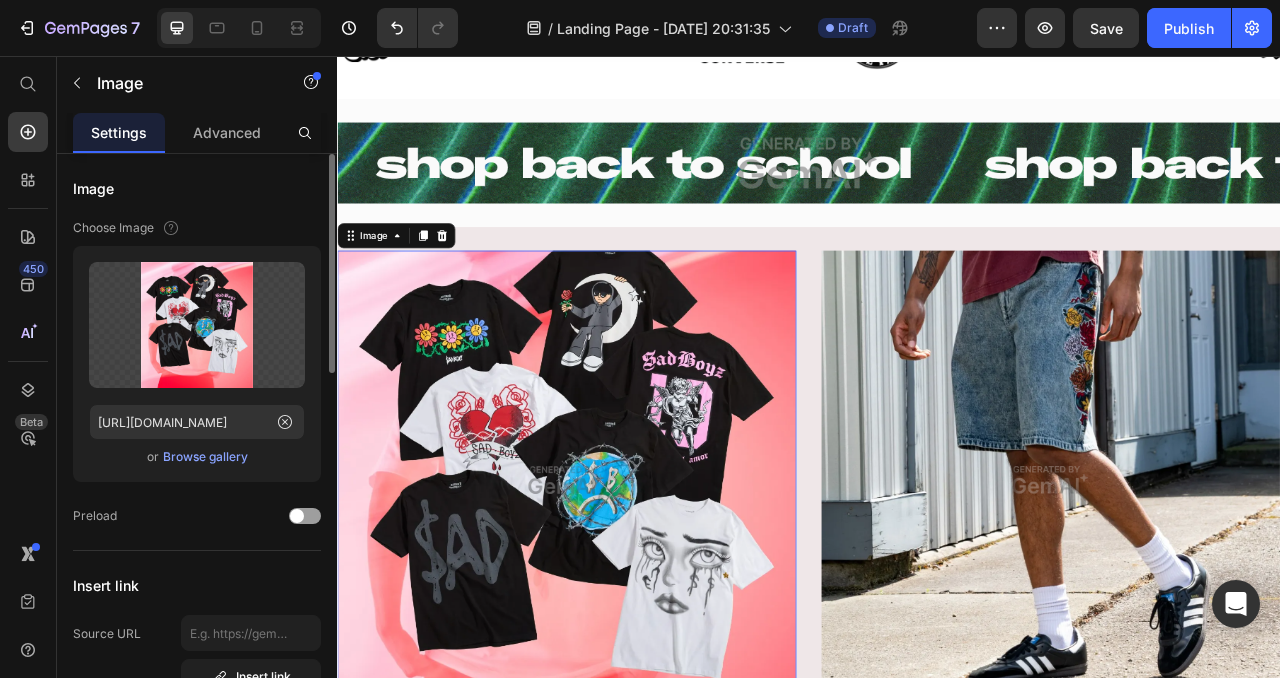 click on "Browse gallery" at bounding box center (205, 457) 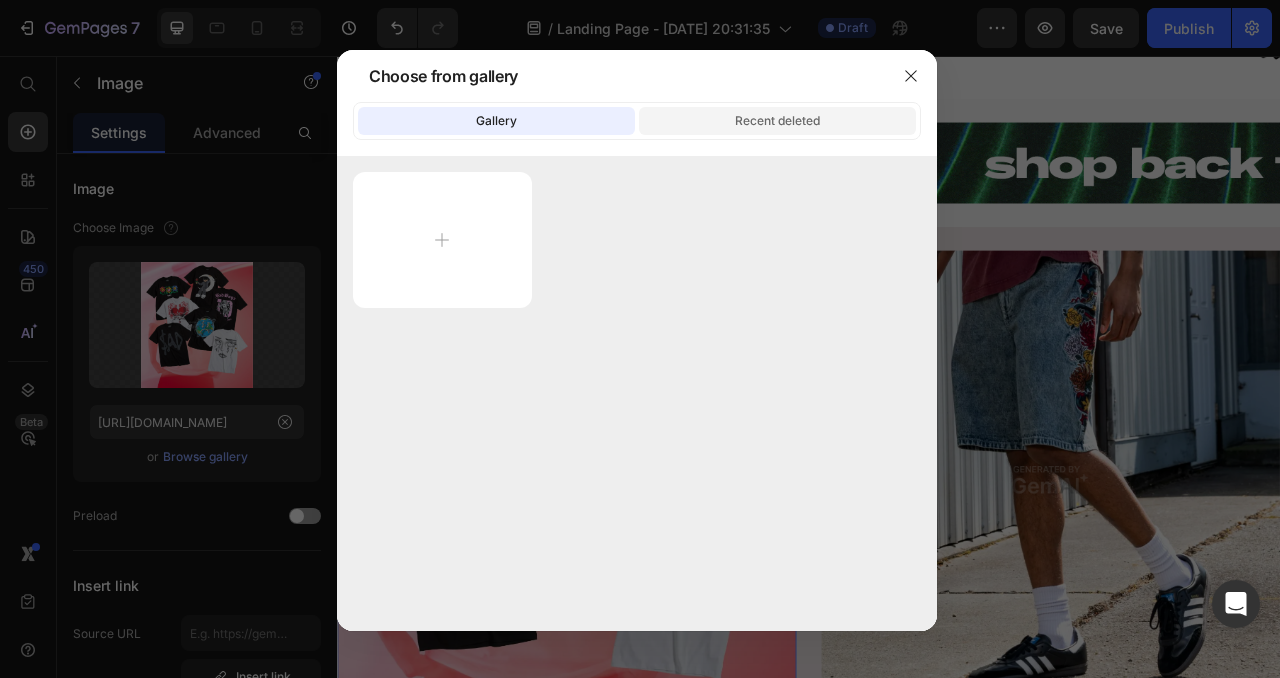 click on "Recent deleted" 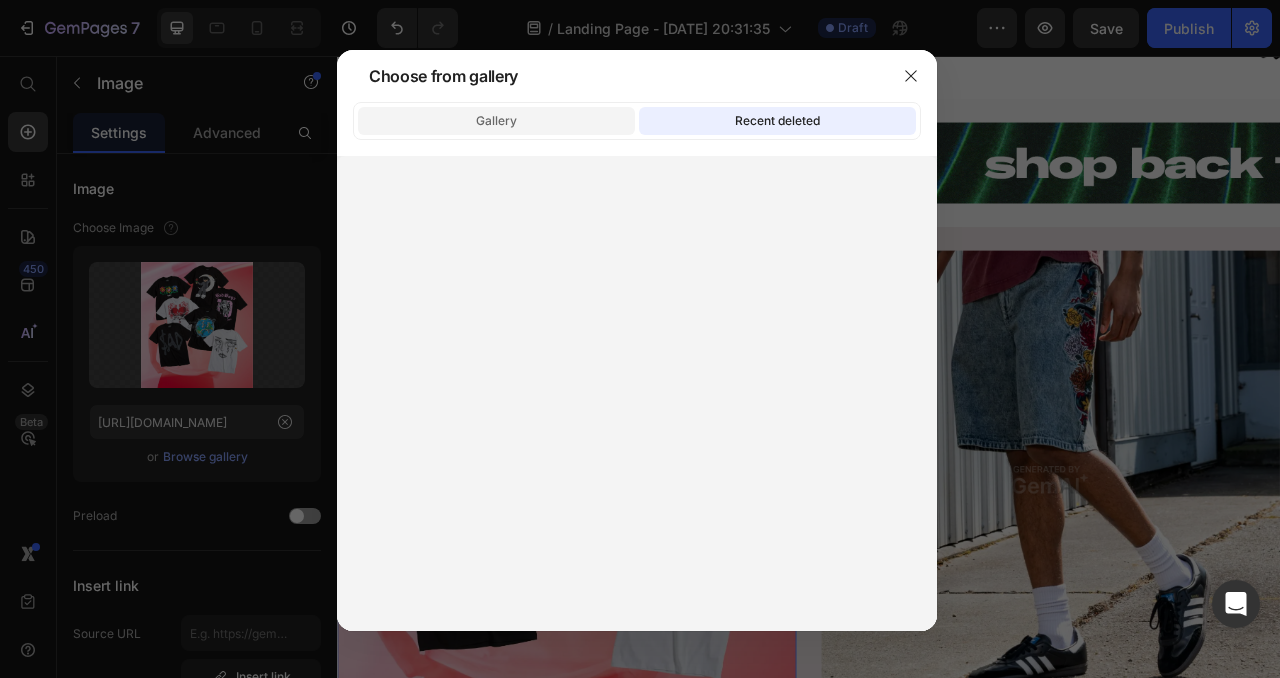 click on "Gallery" 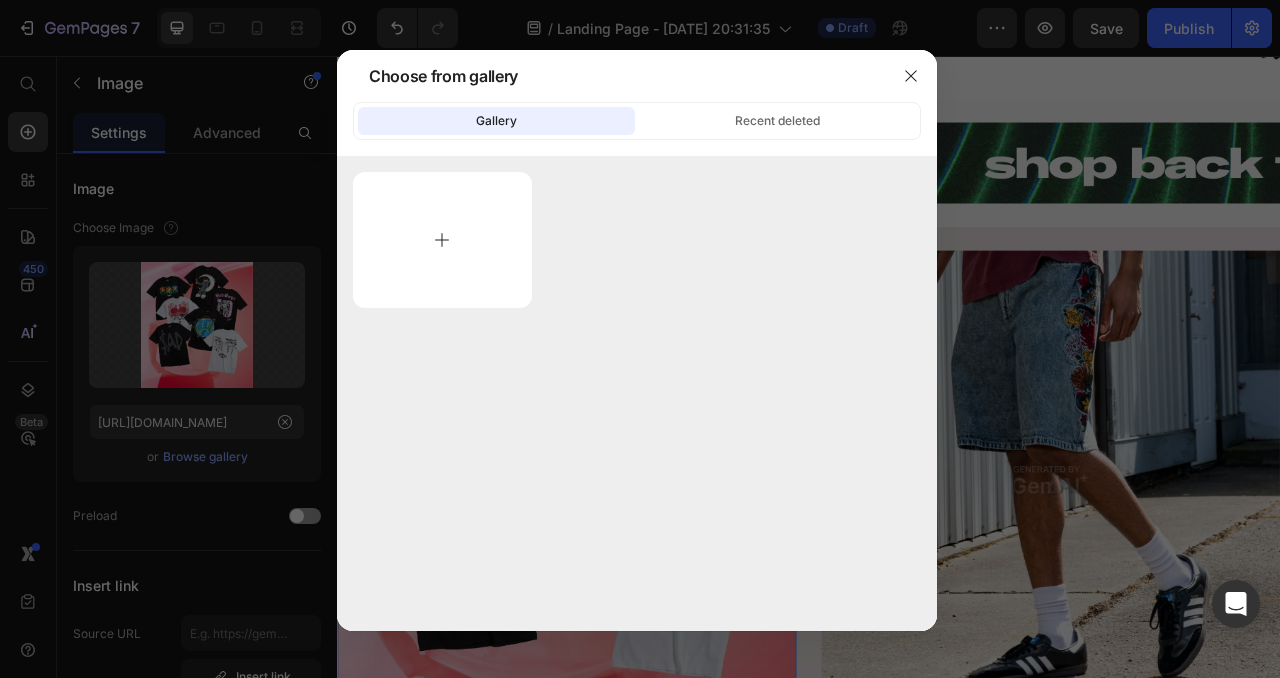 click at bounding box center (442, 240) 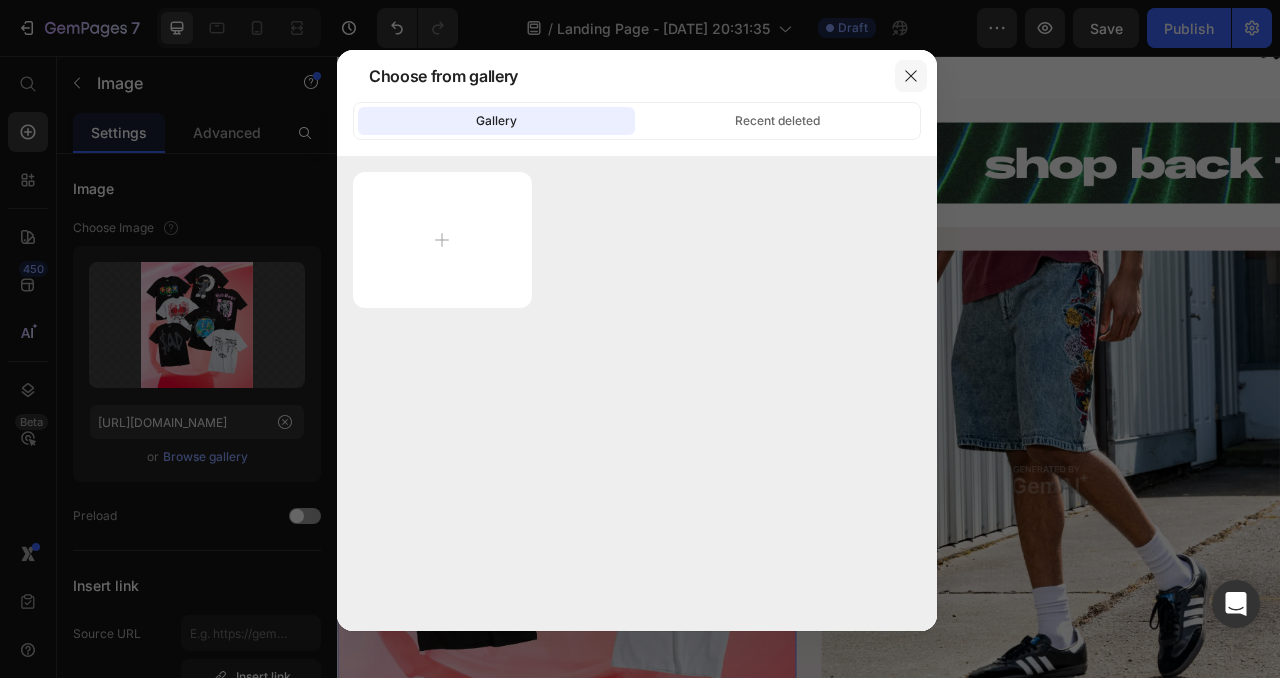 click 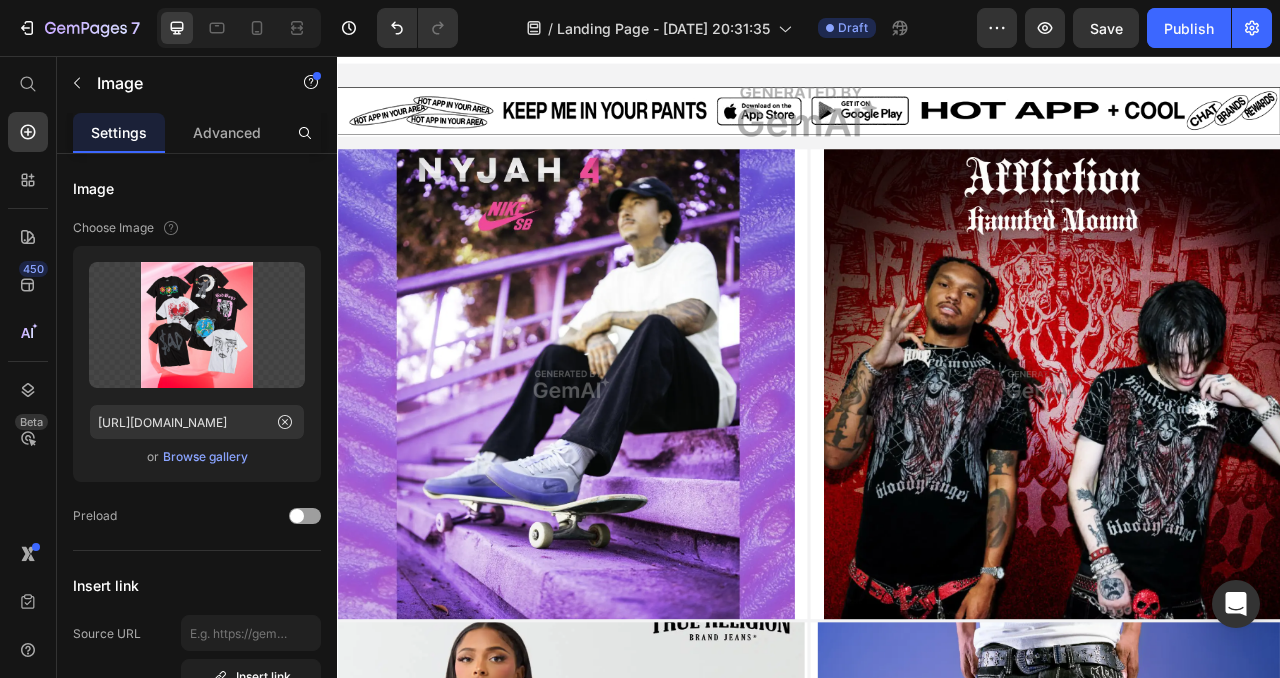 scroll, scrollTop: 247, scrollLeft: 0, axis: vertical 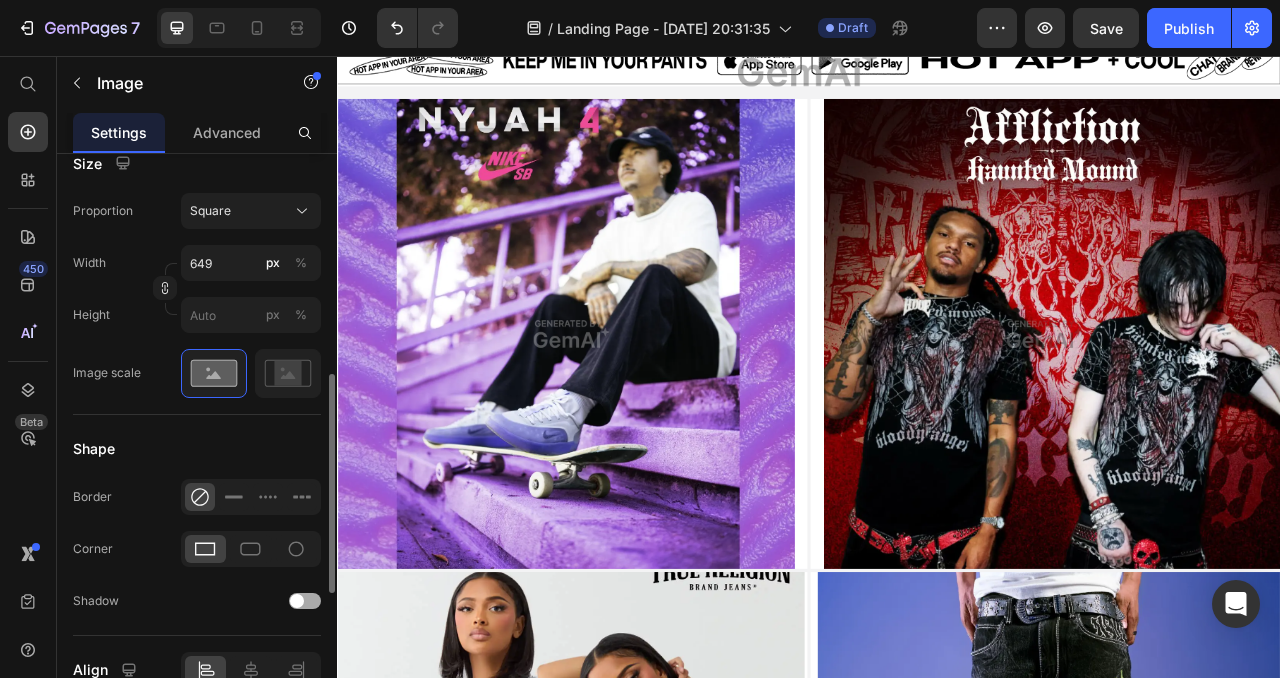 click at bounding box center (305, 601) 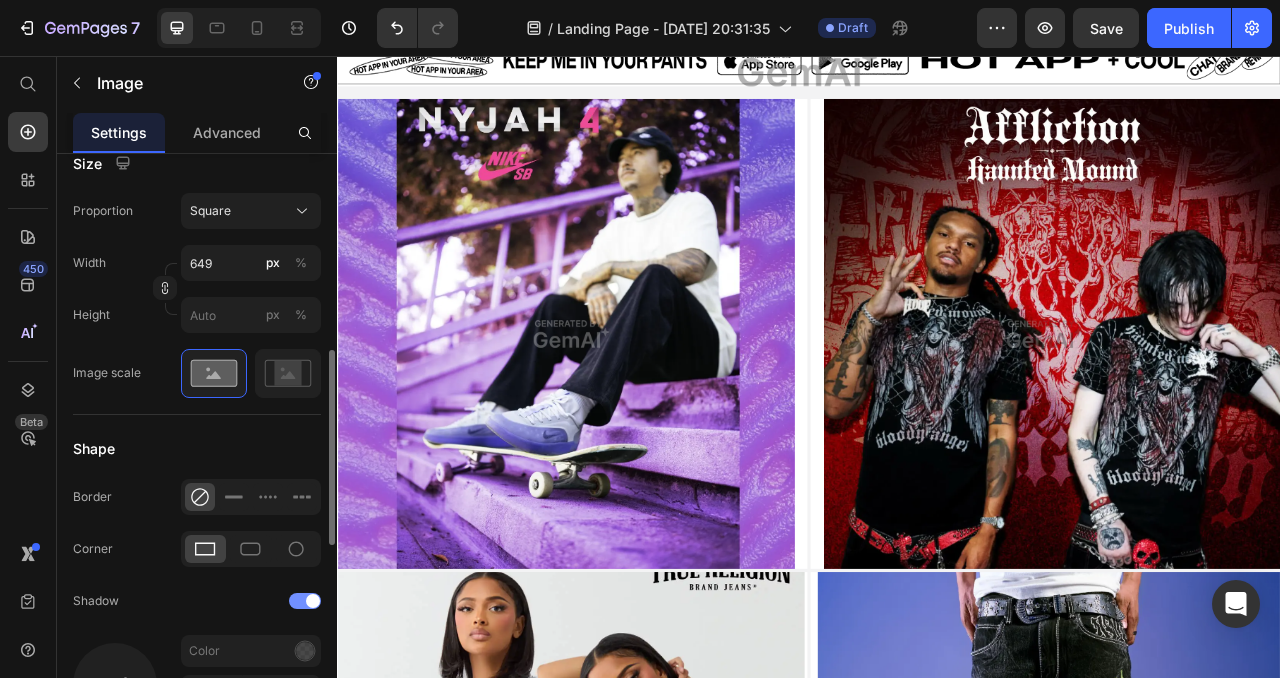 click at bounding box center [305, 601] 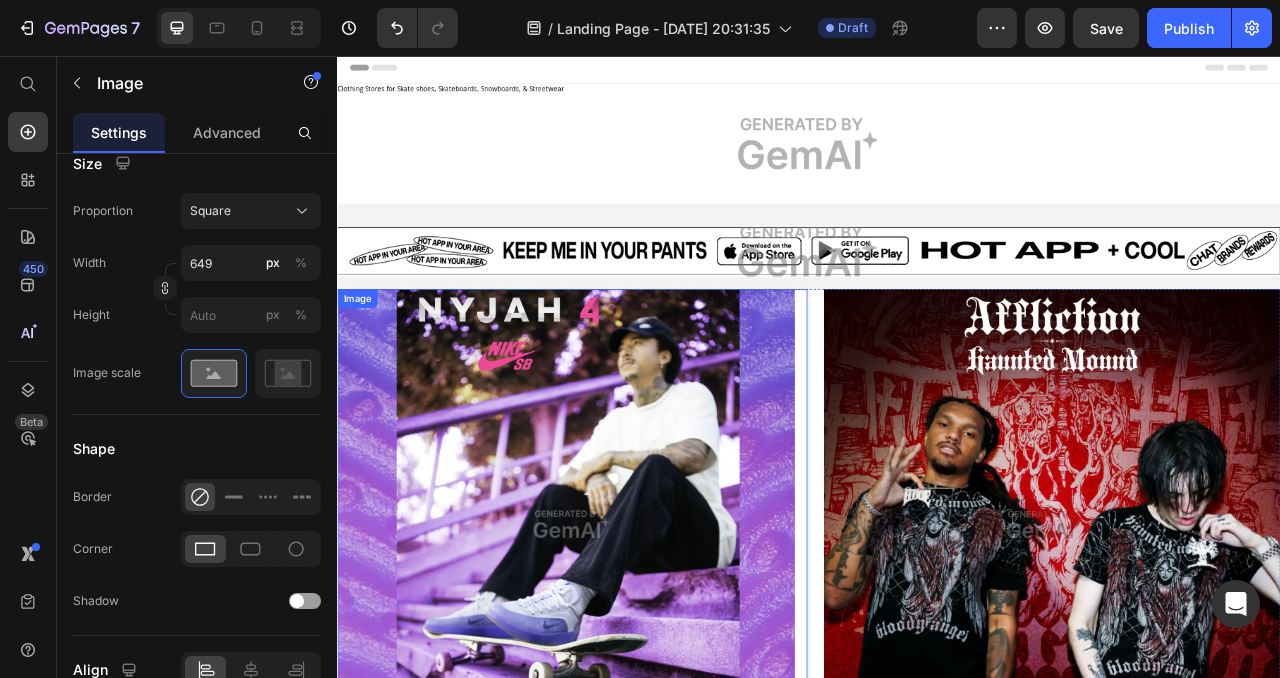 scroll, scrollTop: 0, scrollLeft: 0, axis: both 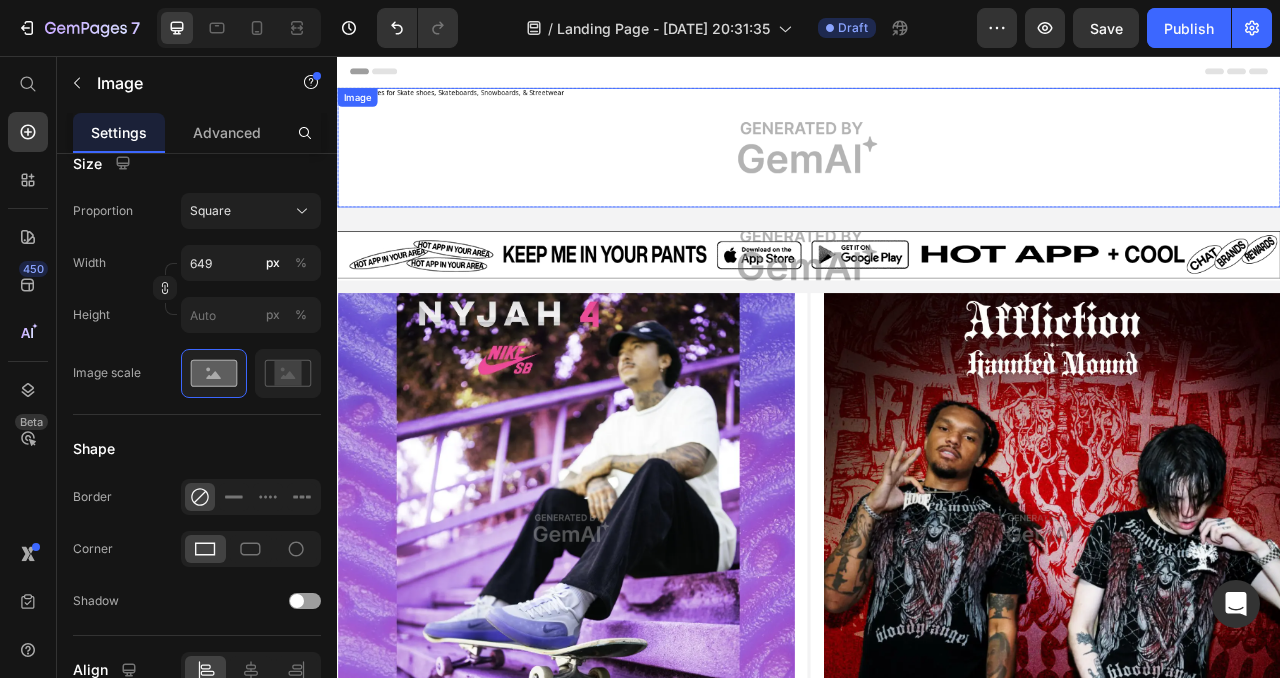 click at bounding box center [937, 173] 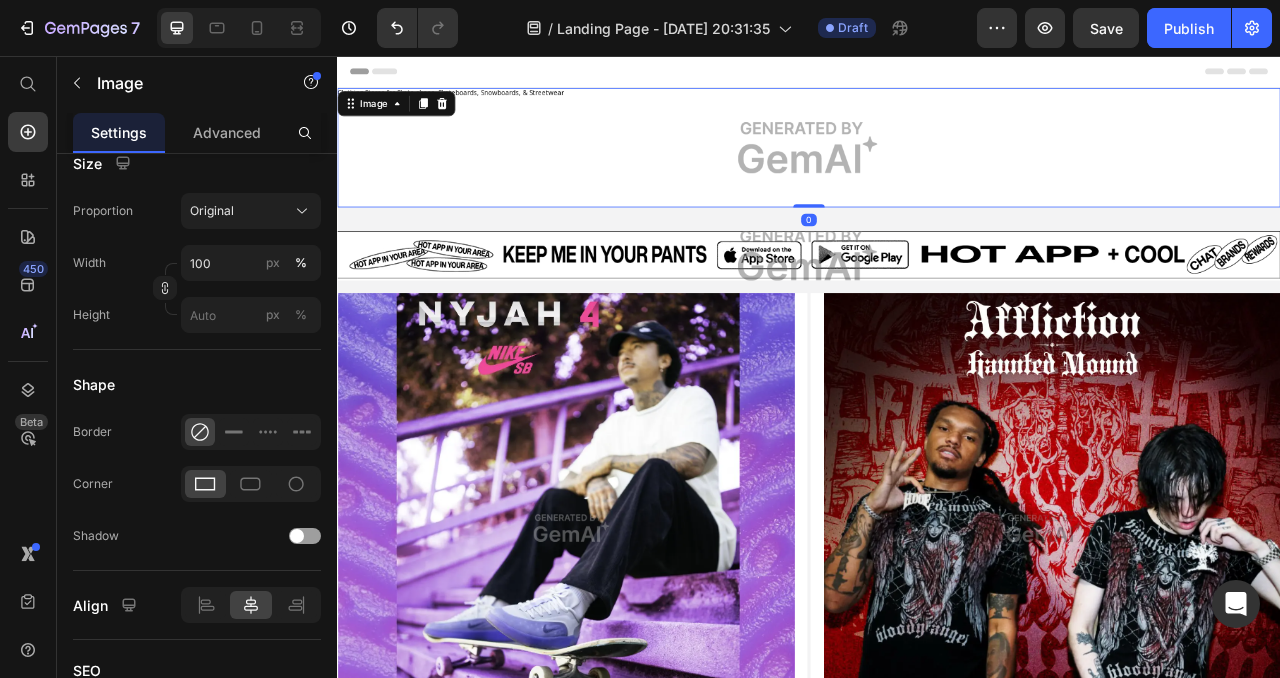 click at bounding box center (937, 173) 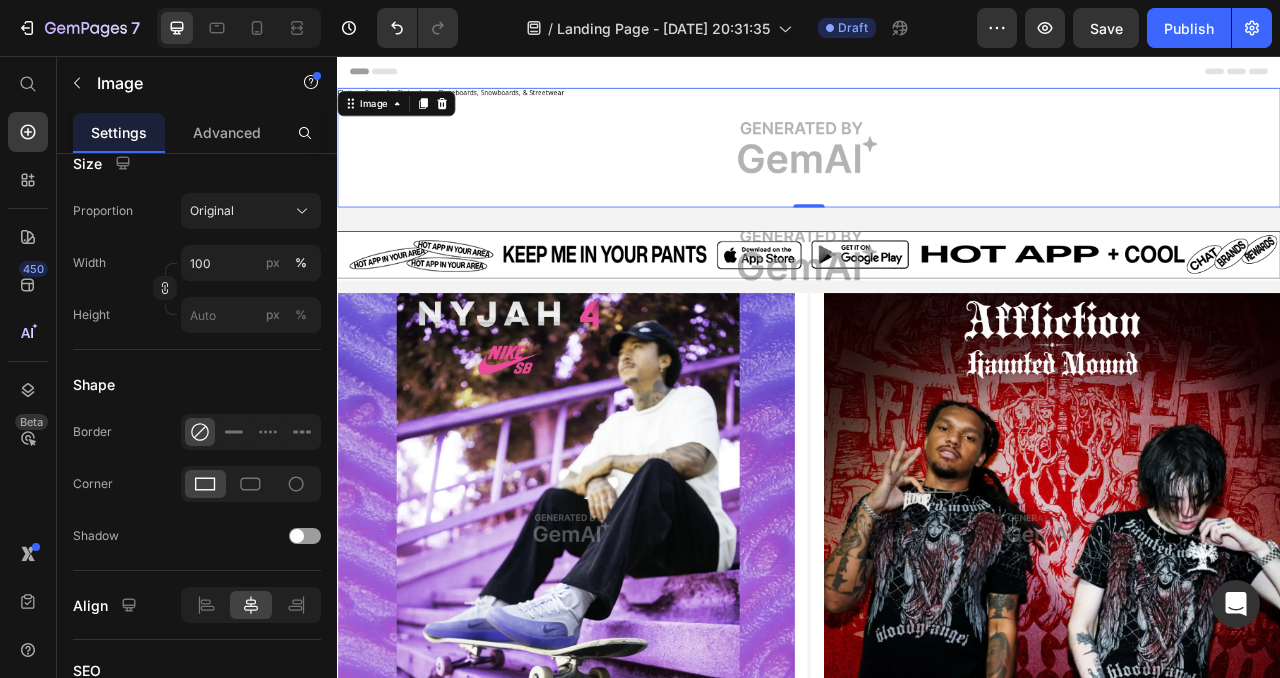click at bounding box center [937, 173] 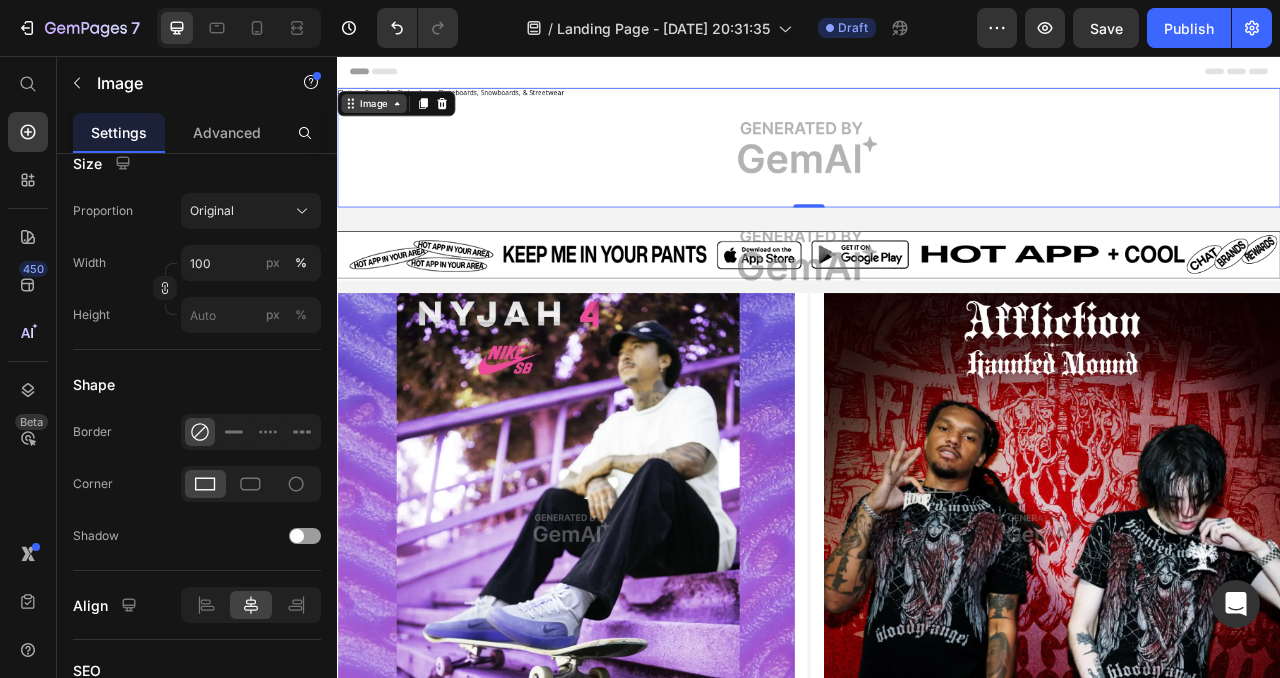 click on "Image" at bounding box center (383, 117) 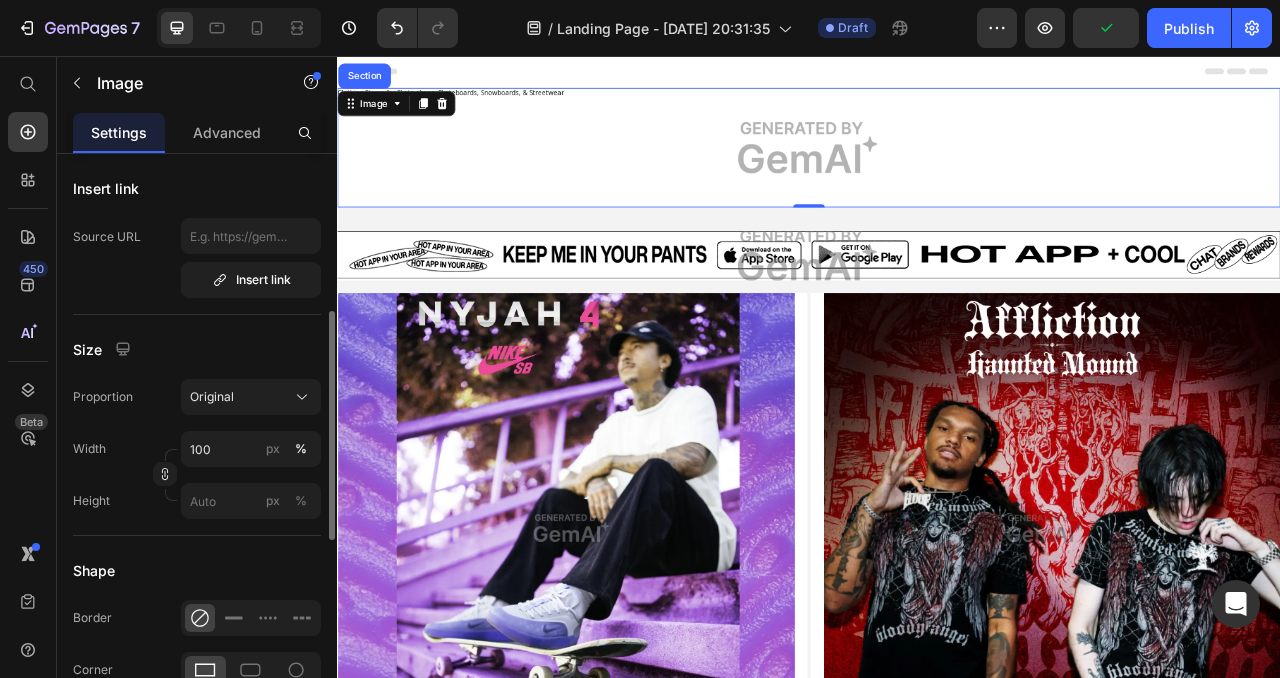 scroll, scrollTop: 0, scrollLeft: 0, axis: both 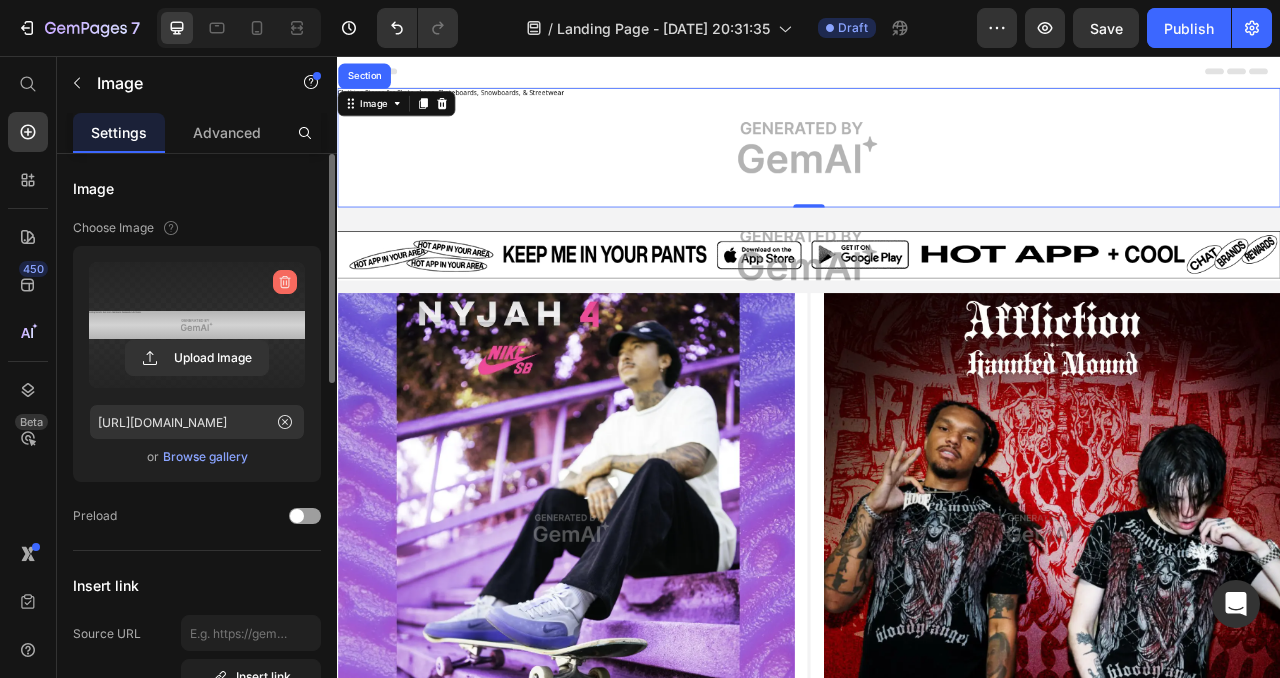 click 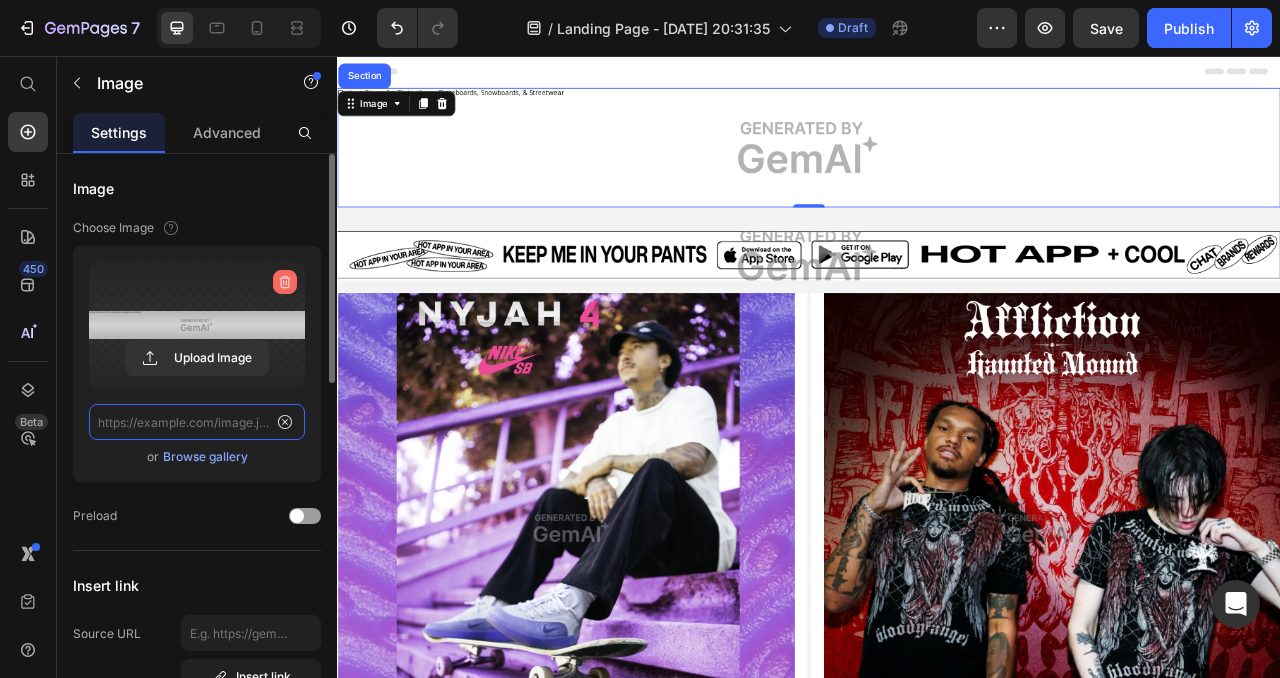 scroll, scrollTop: 0, scrollLeft: 0, axis: both 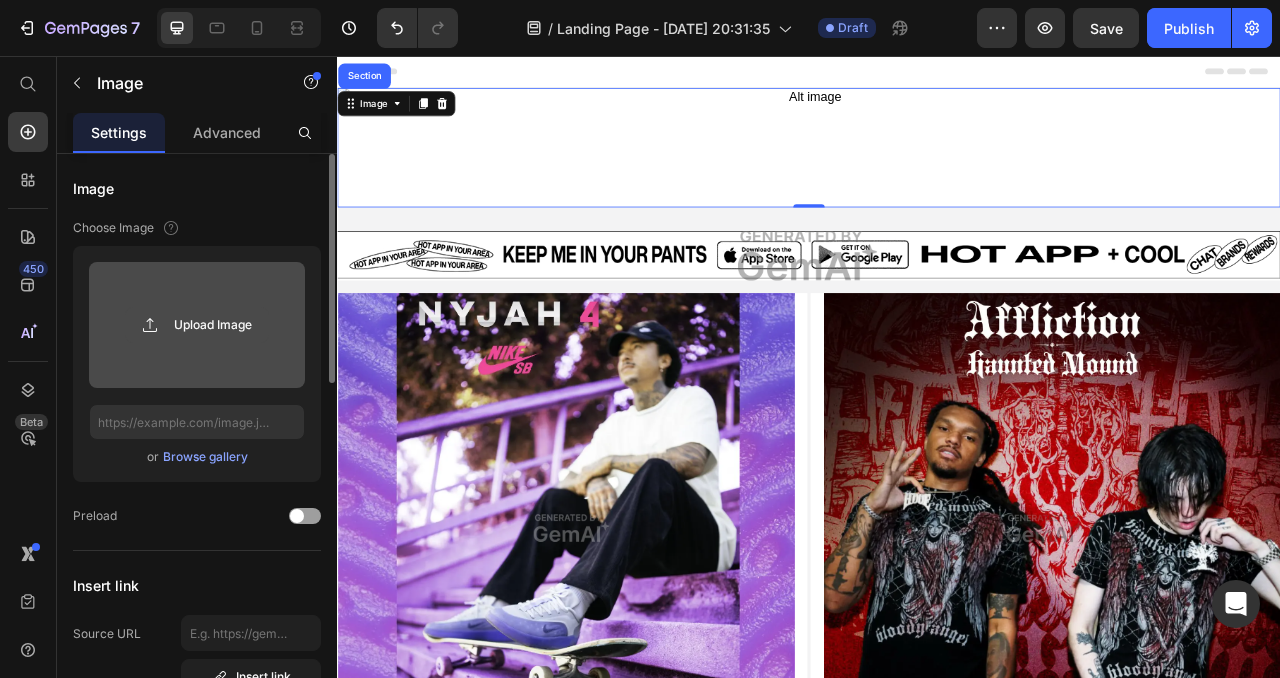 click on "Upload Image" at bounding box center [197, 325] 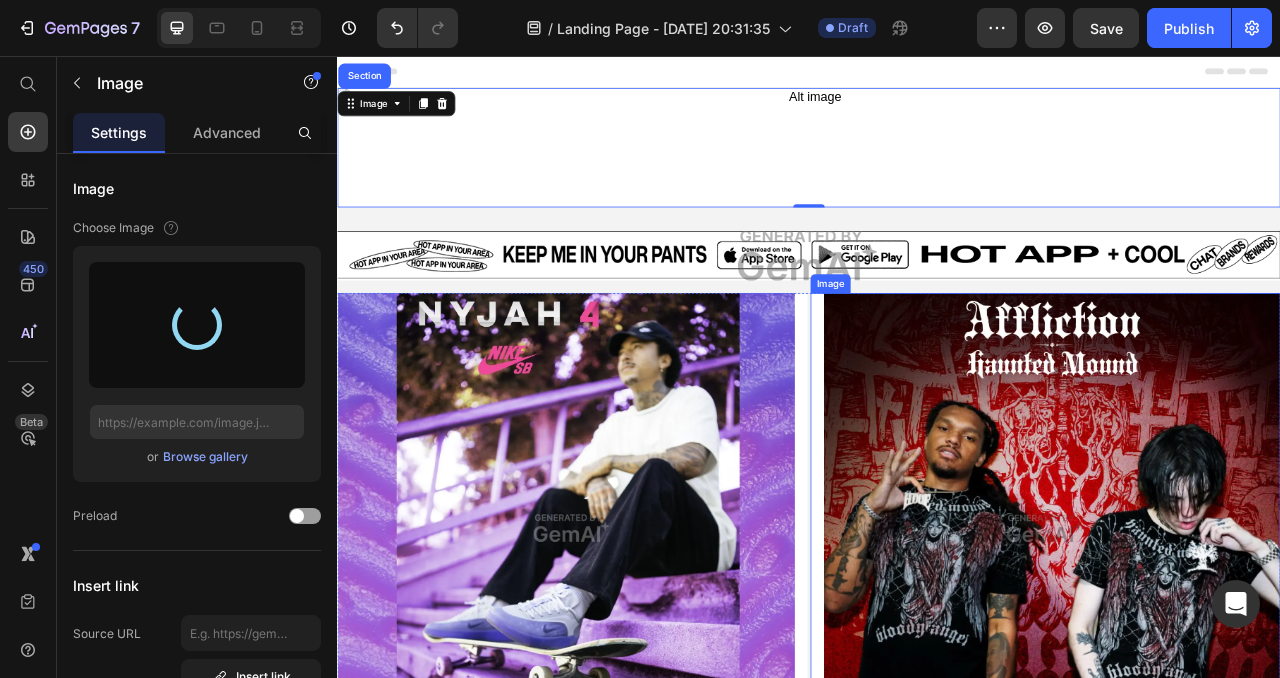 type on "[URL][DOMAIN_NAME]" 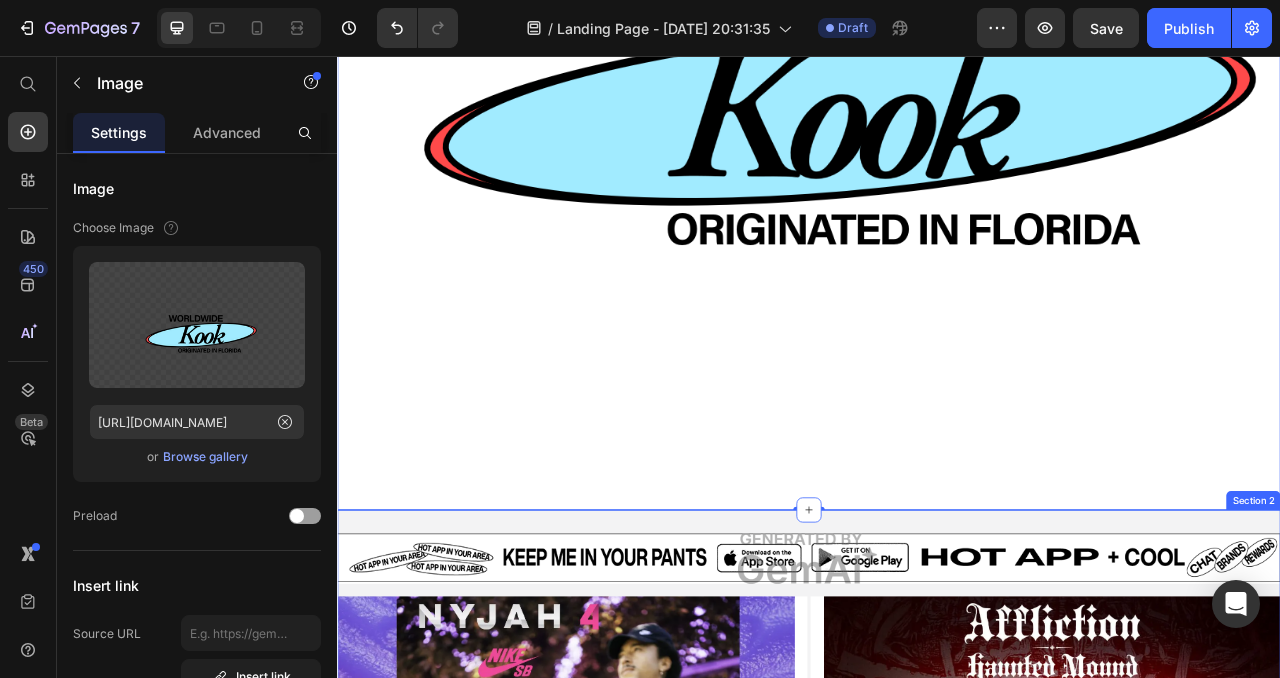 scroll, scrollTop: 665, scrollLeft: 0, axis: vertical 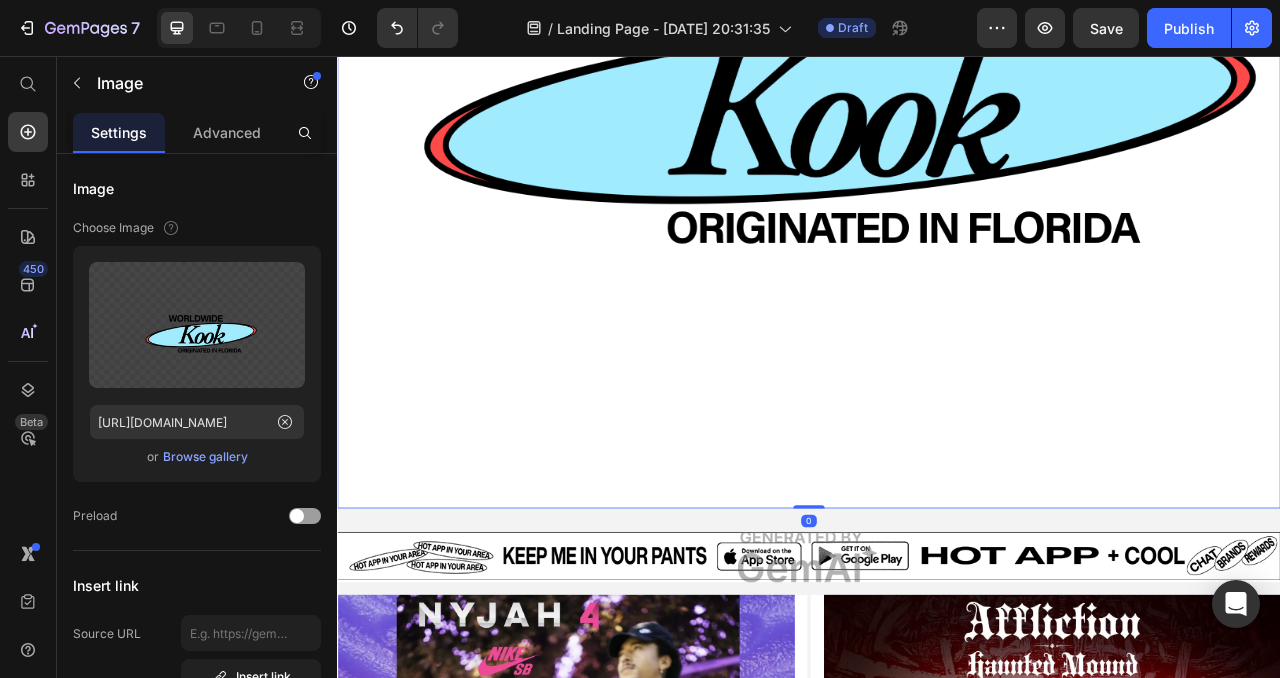 drag, startPoint x: 945, startPoint y: 613, endPoint x: 925, endPoint y: 381, distance: 232.86047 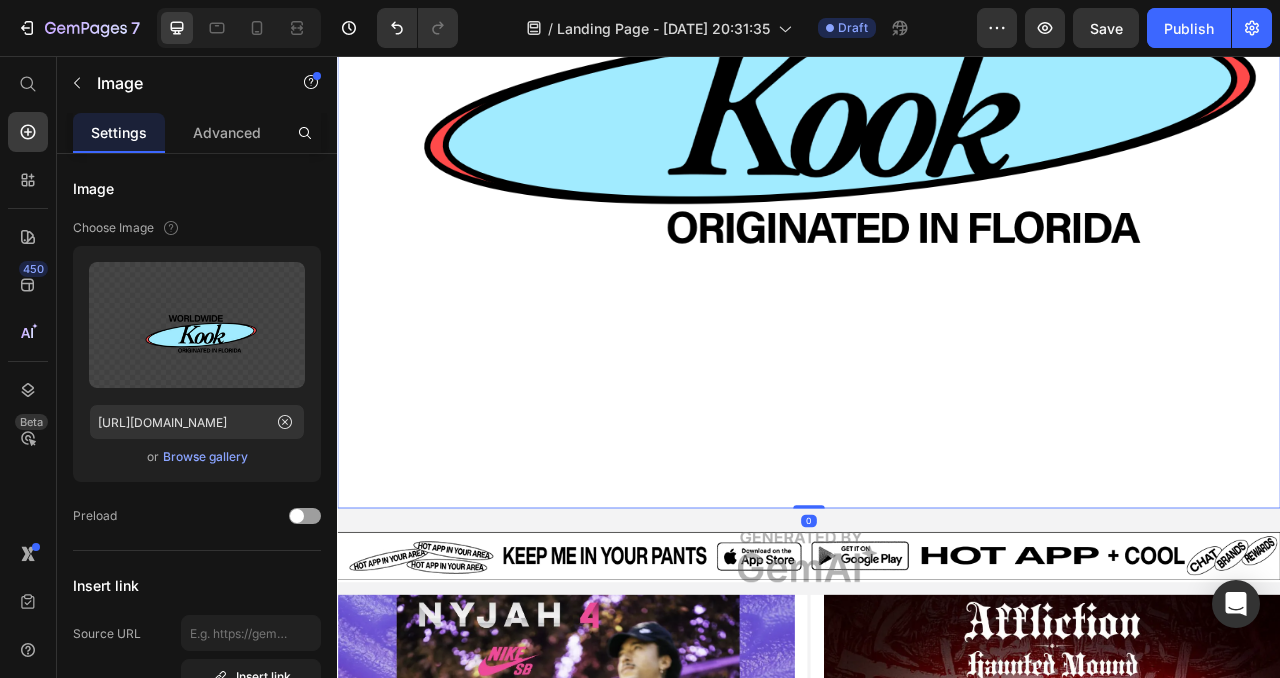 drag, startPoint x: 923, startPoint y: 616, endPoint x: 926, endPoint y: 534, distance: 82.05486 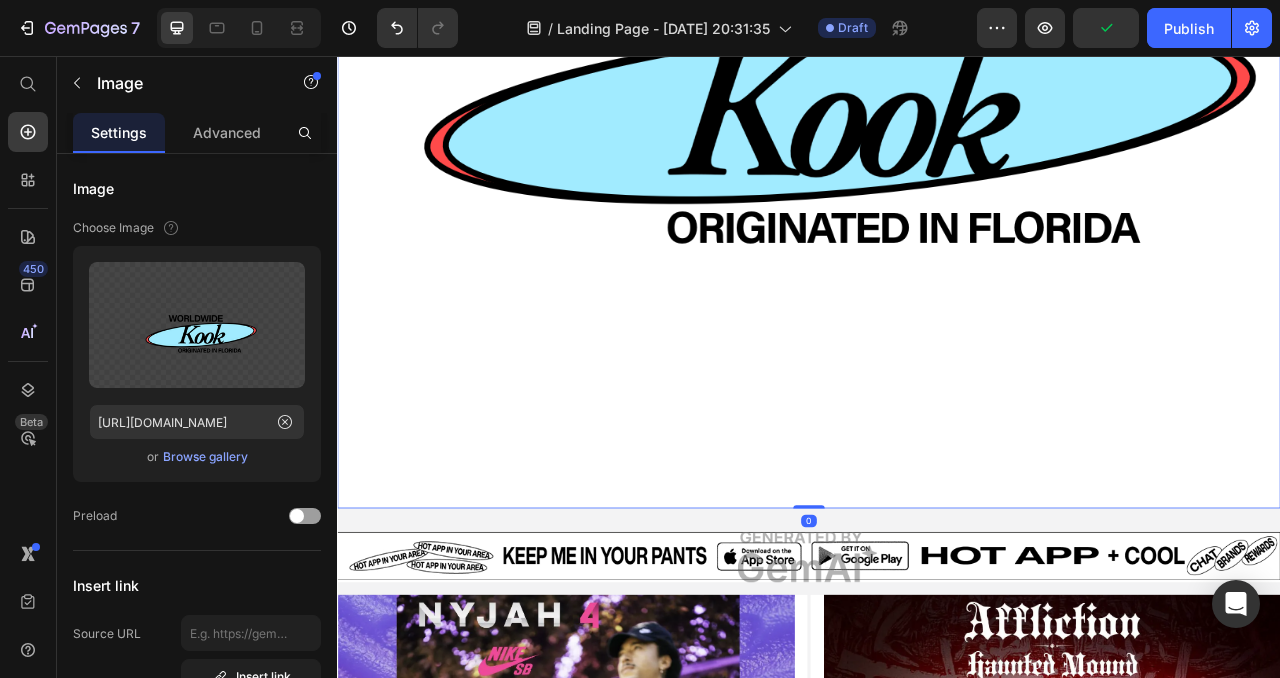 drag, startPoint x: 928, startPoint y: 616, endPoint x: 927, endPoint y: 552, distance: 64.00781 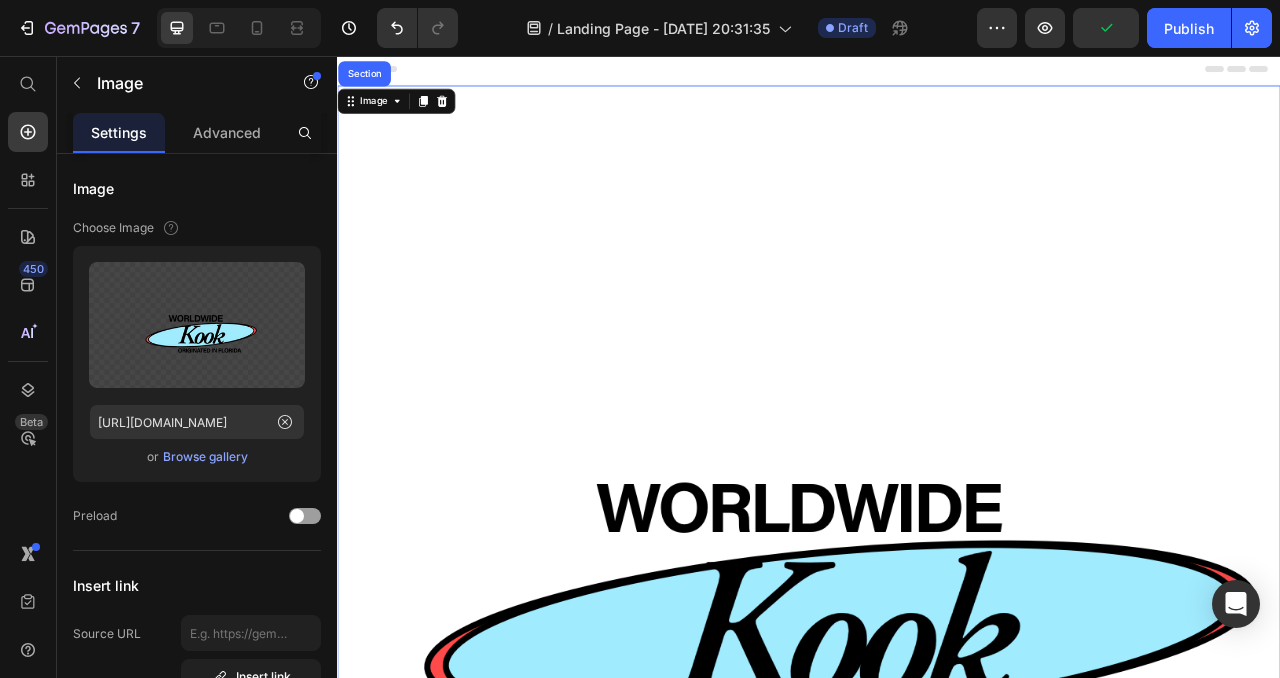 scroll, scrollTop: 0, scrollLeft: 0, axis: both 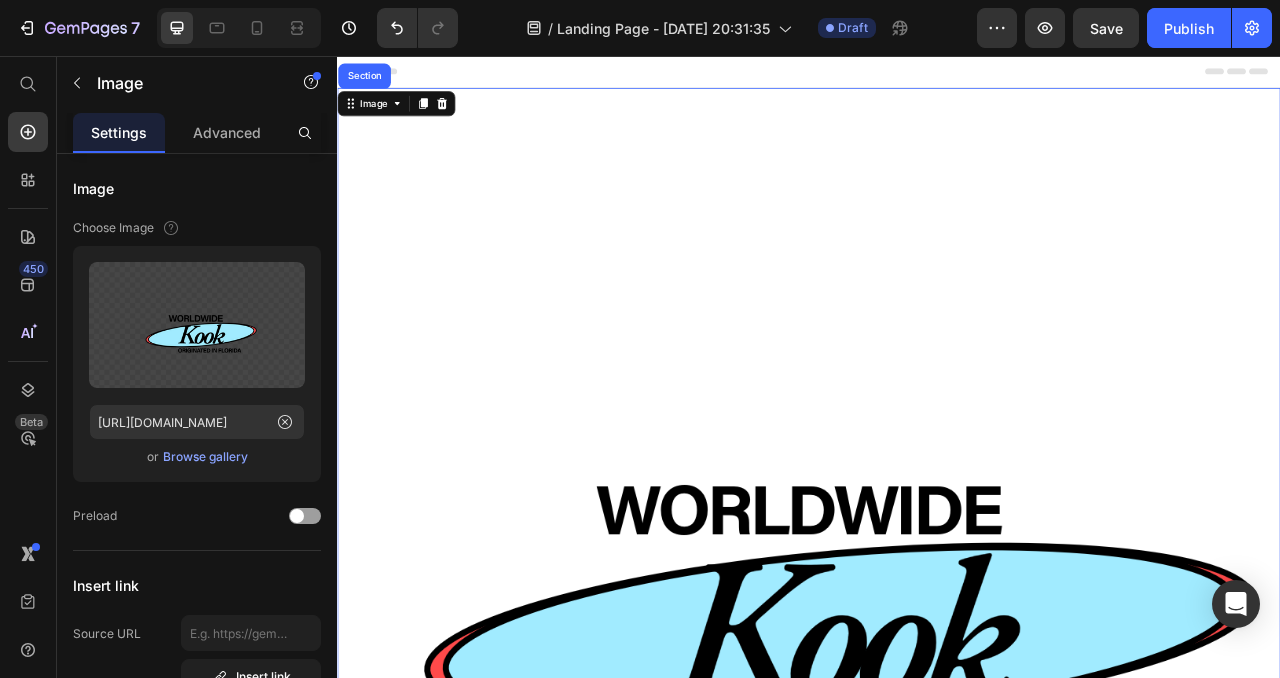 click at bounding box center (937, 697) 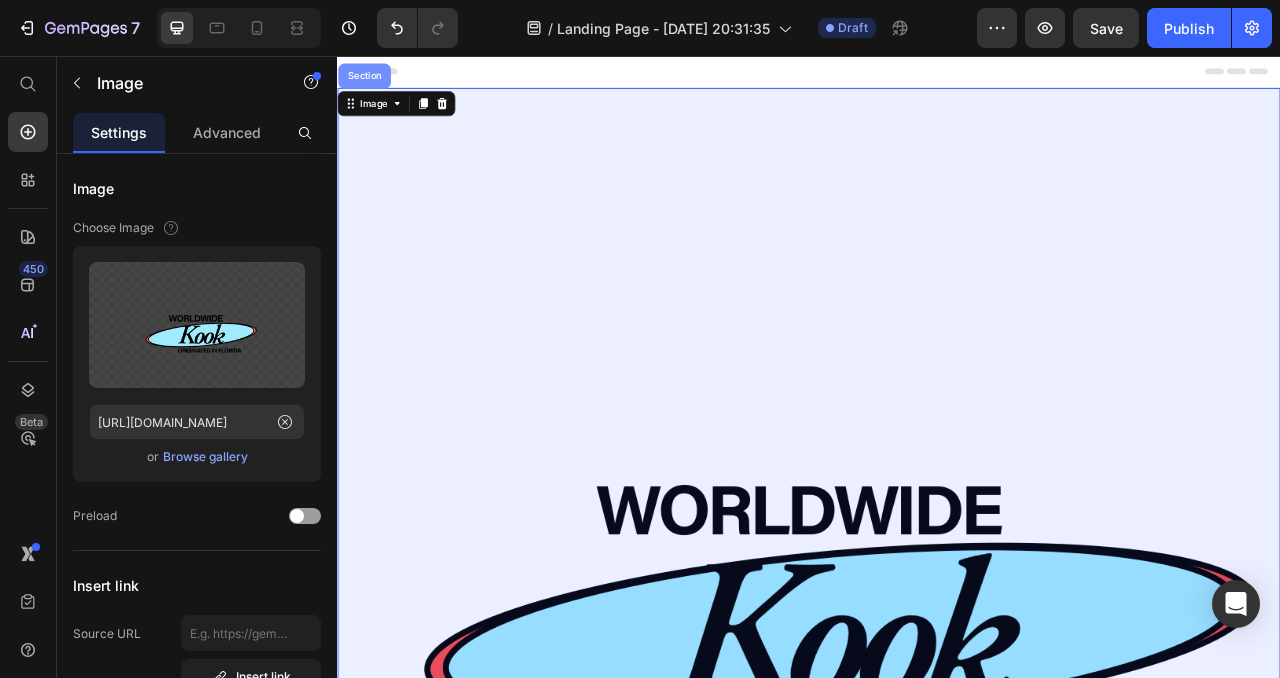 click on "Section" at bounding box center (371, 82) 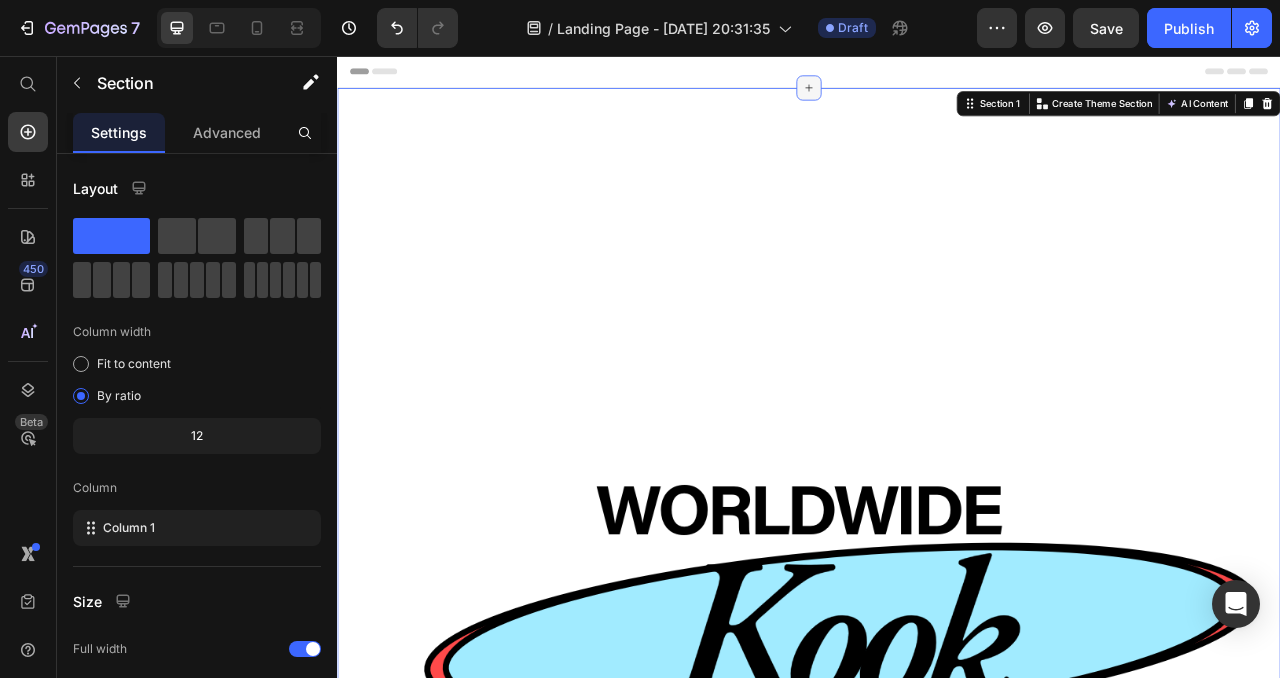 click 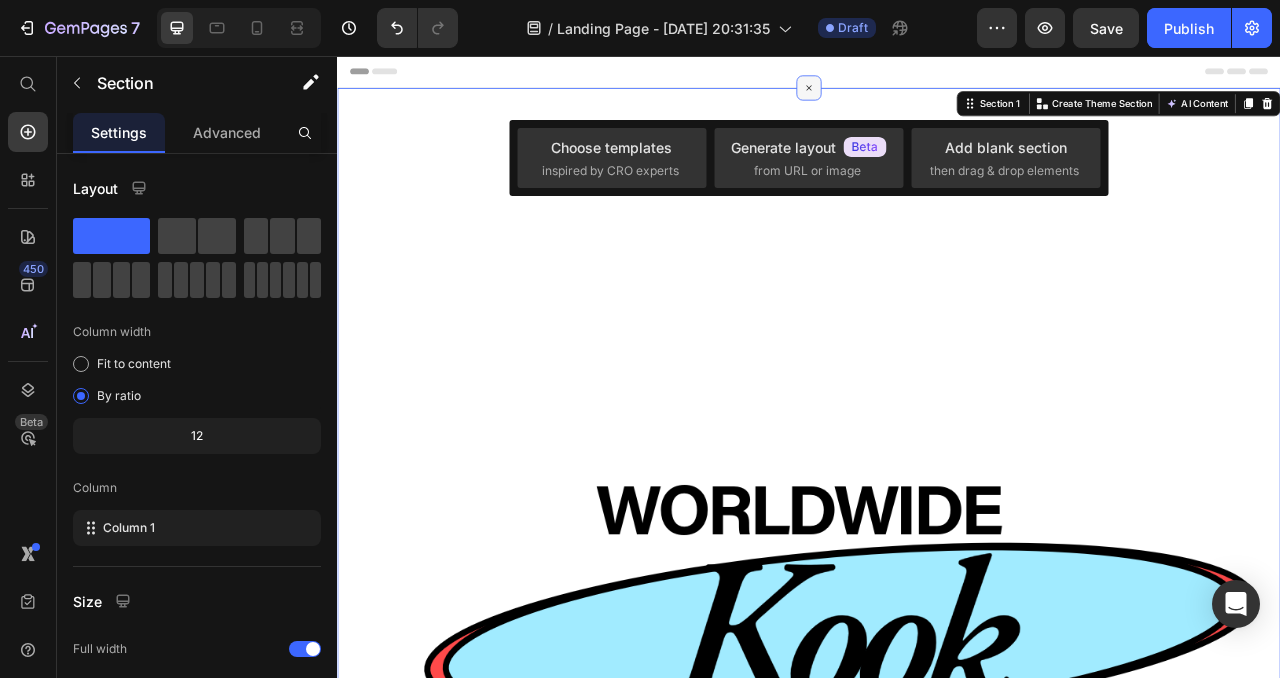 click 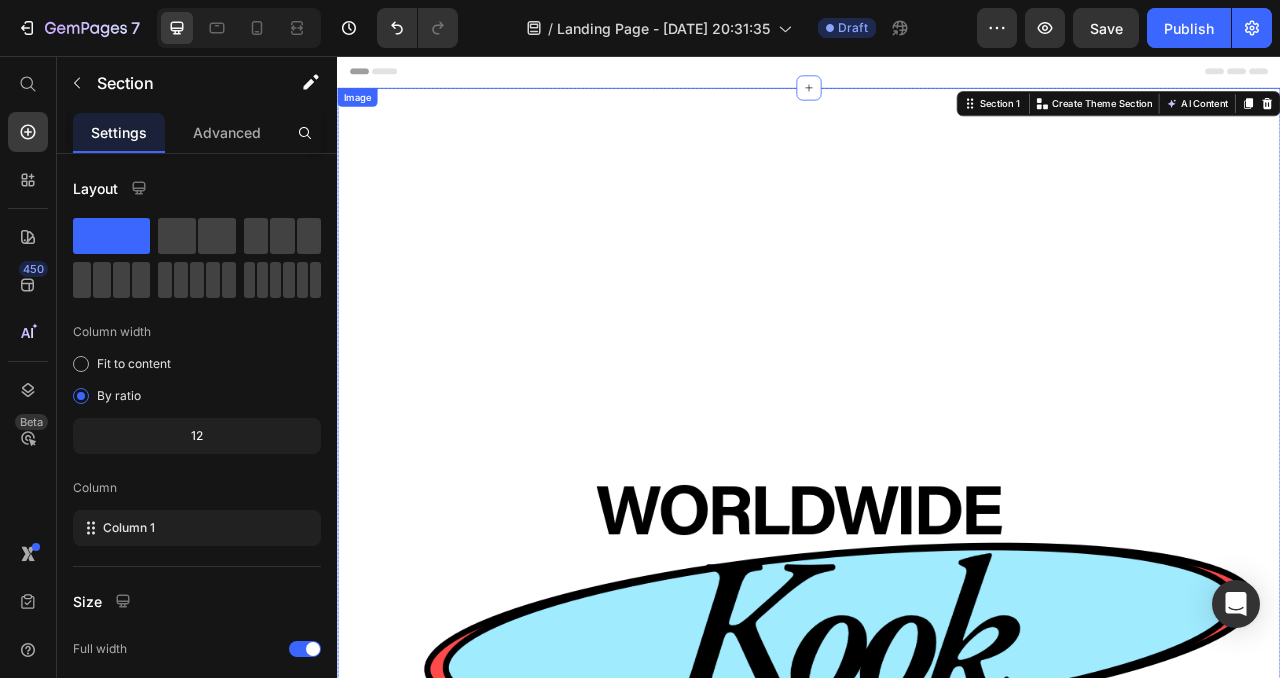 click at bounding box center (937, 697) 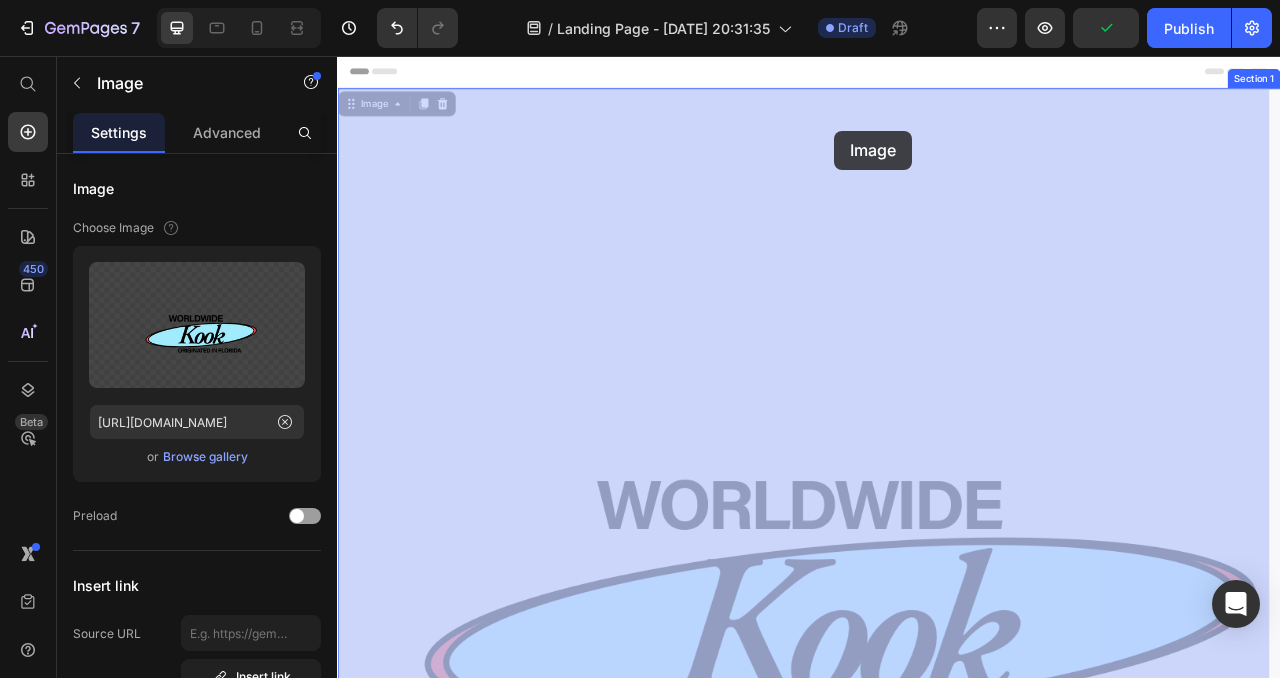 drag, startPoint x: 969, startPoint y: 99, endPoint x: 969, endPoint y: 167, distance: 68 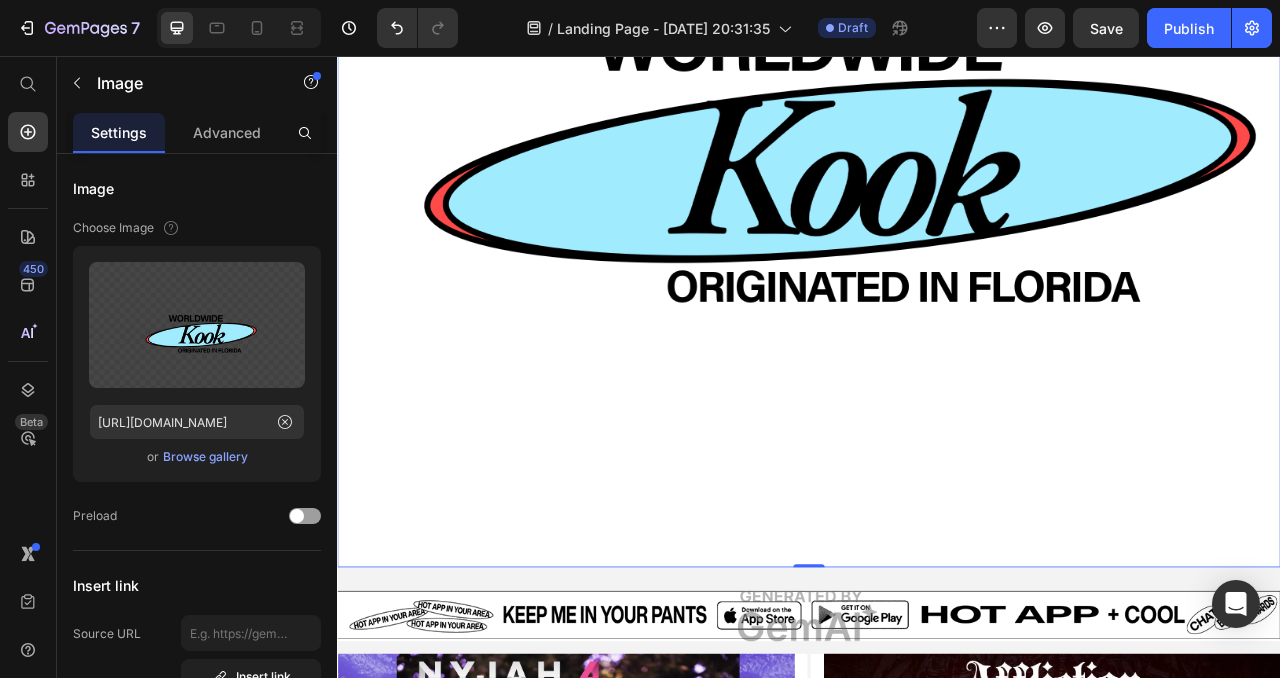 scroll, scrollTop: 974, scrollLeft: 0, axis: vertical 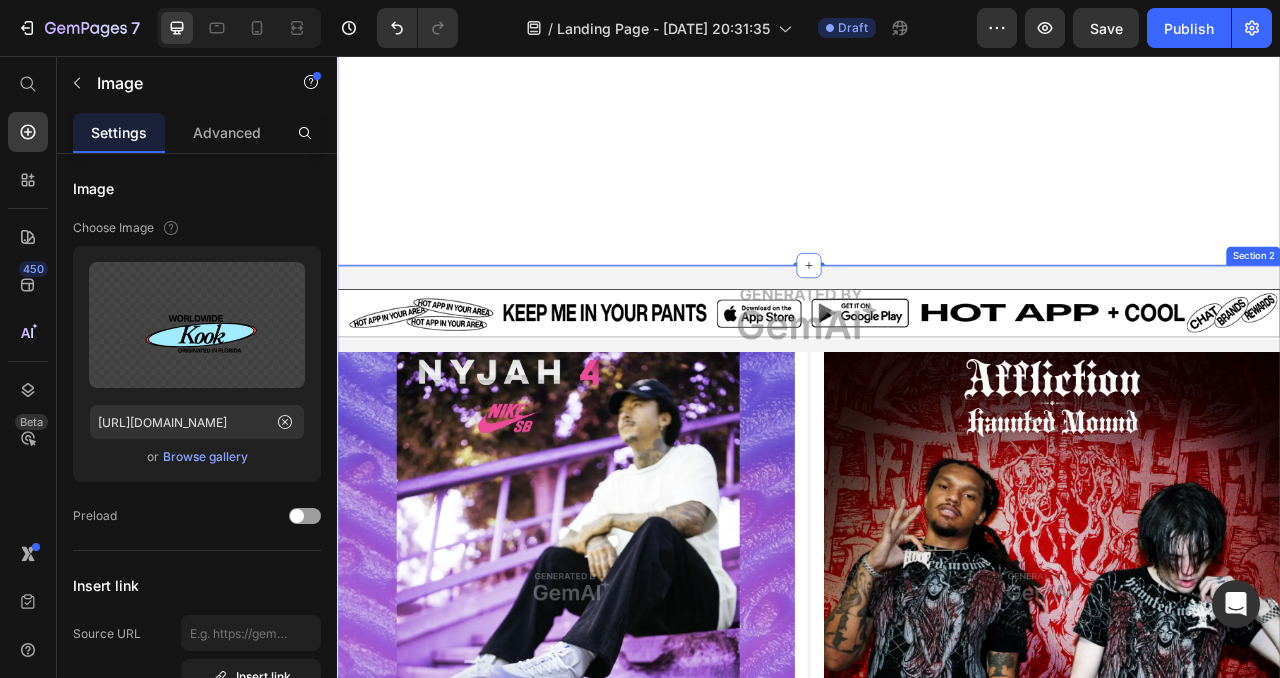 click on "Image Image Image Image Image Row Row Section 2" at bounding box center (937, 993) 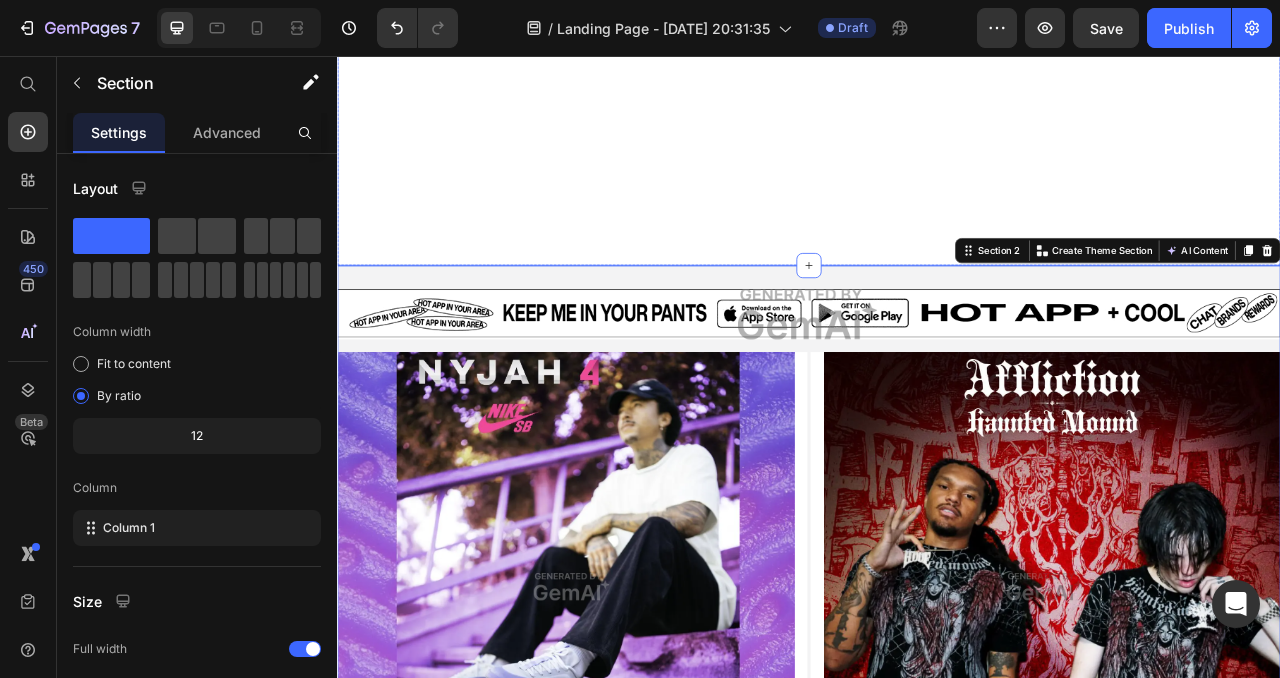 click at bounding box center [937, -277] 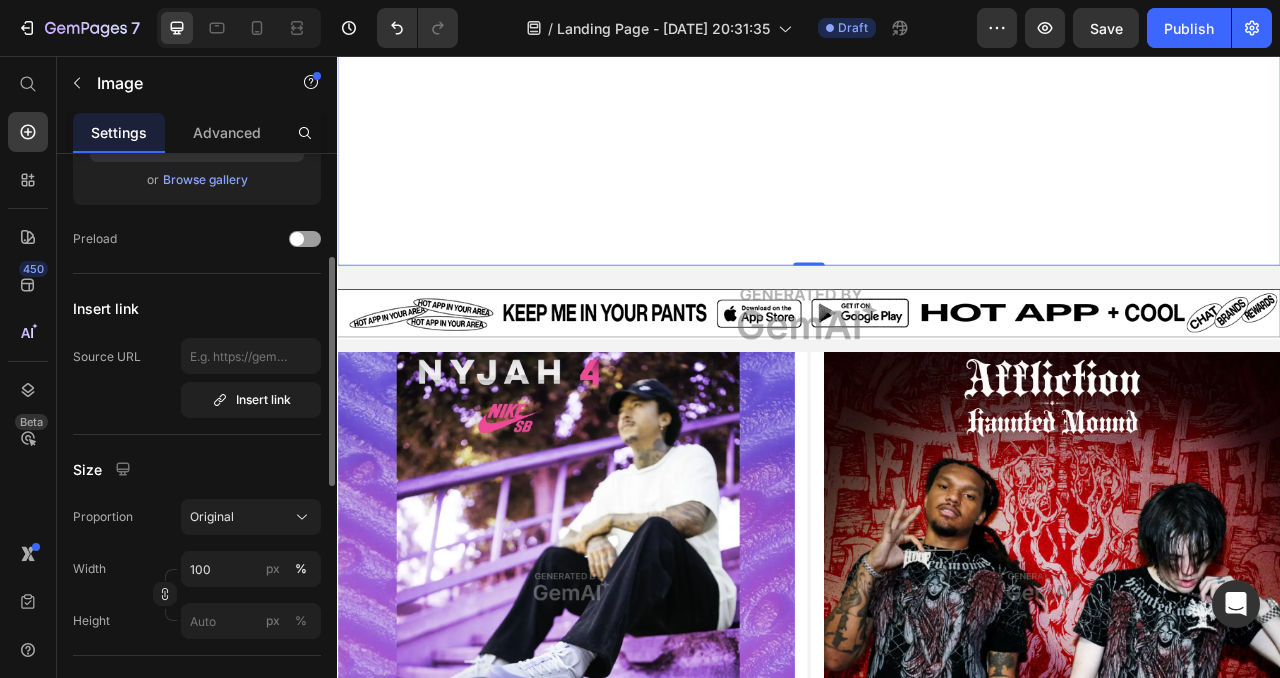 scroll, scrollTop: 0, scrollLeft: 0, axis: both 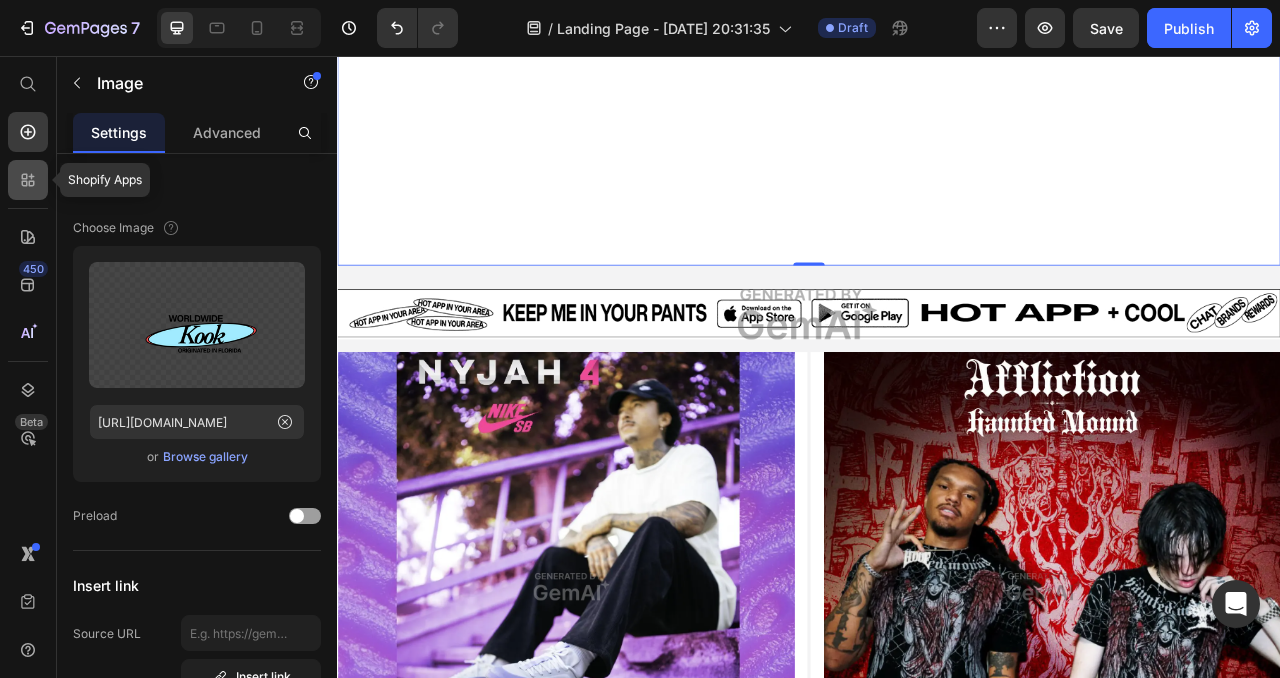 click 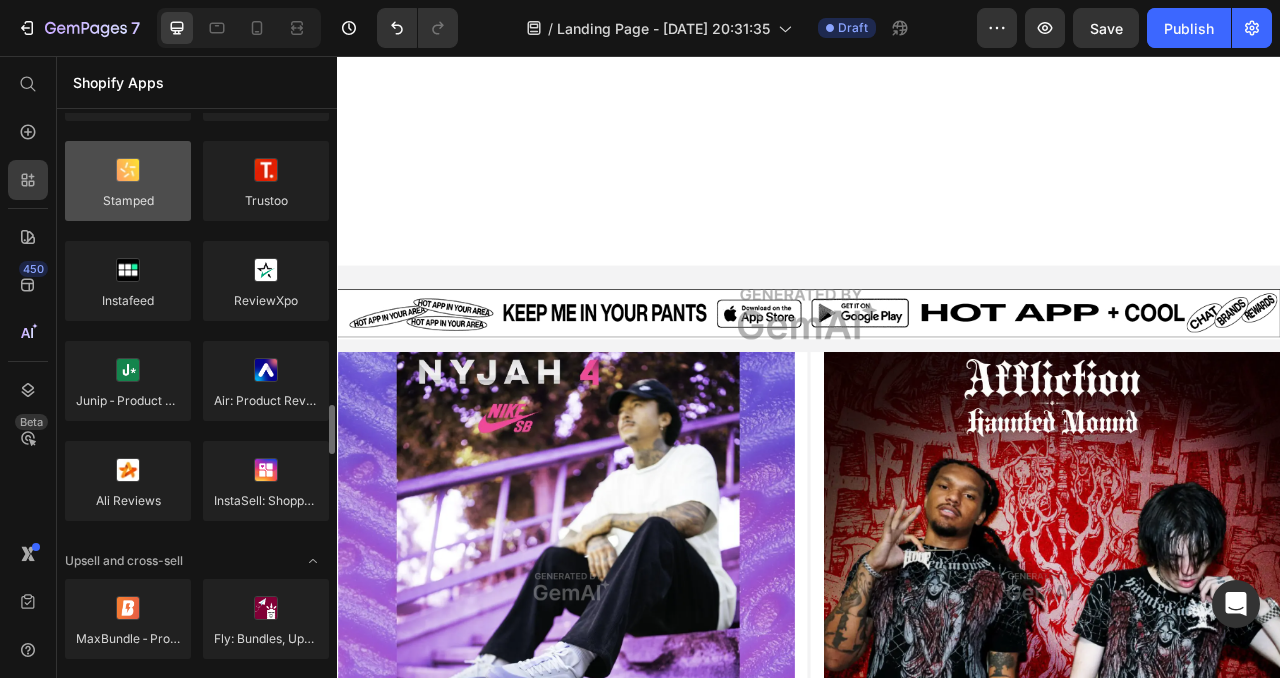 scroll, scrollTop: 651, scrollLeft: 0, axis: vertical 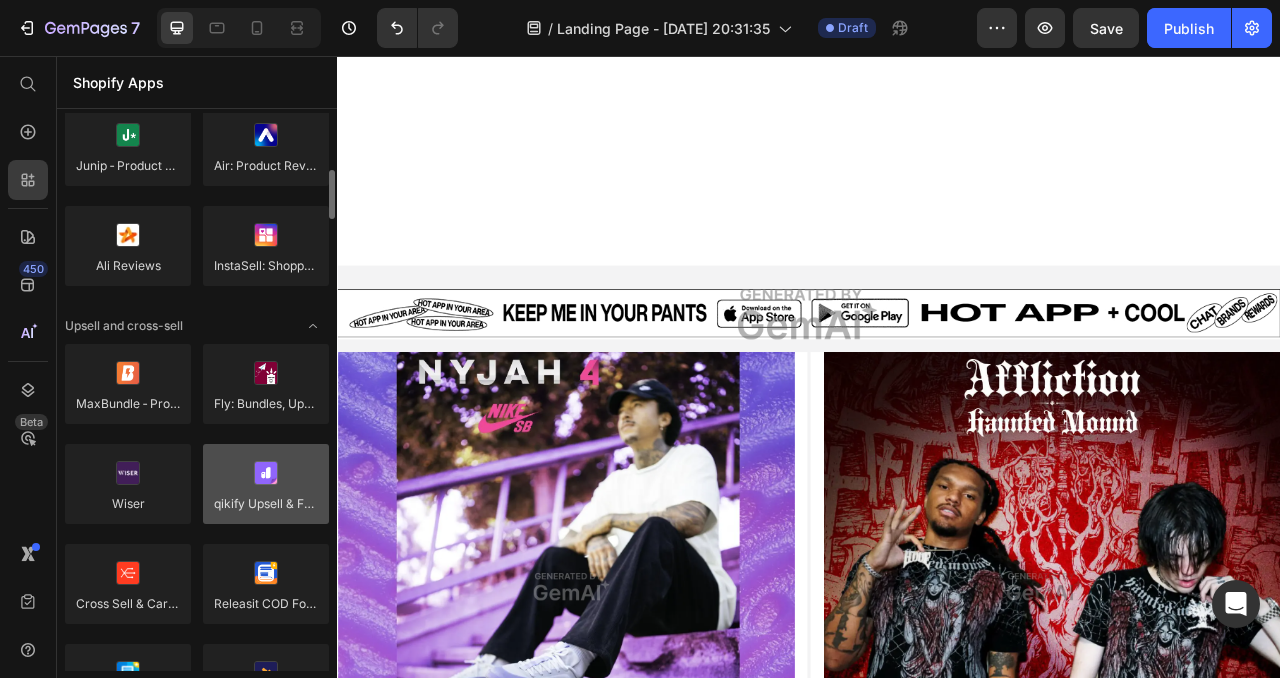 click at bounding box center (266, 484) 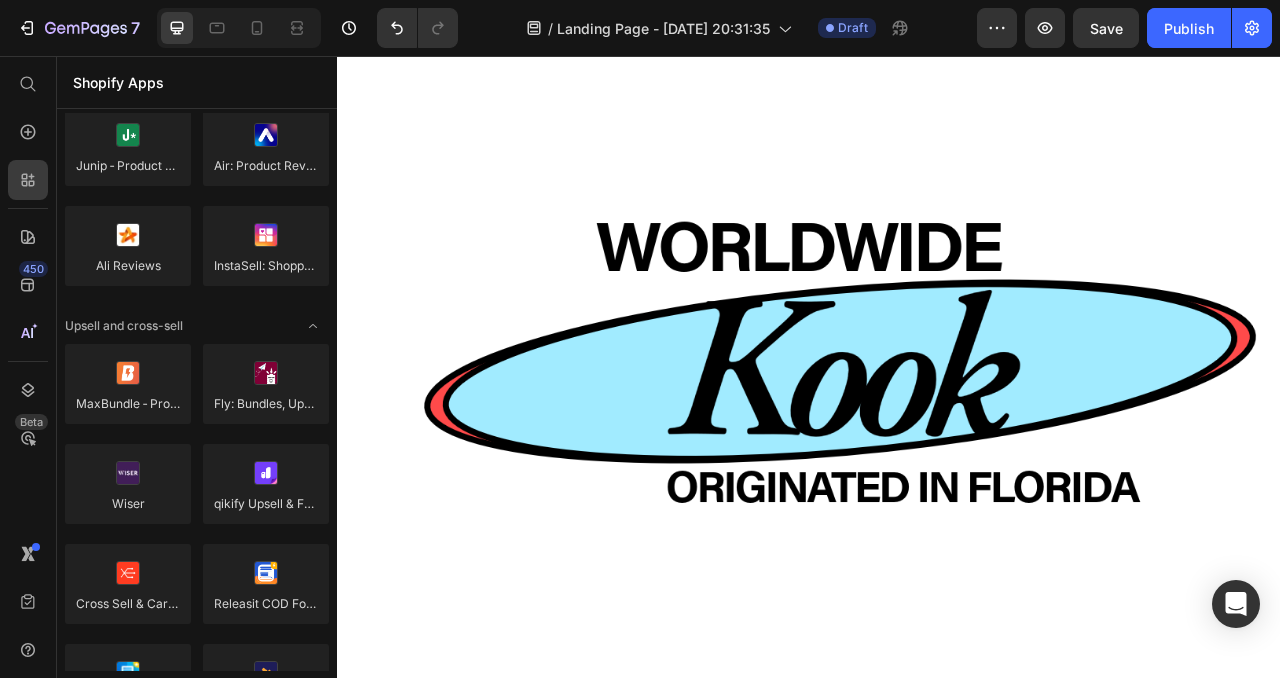 scroll, scrollTop: 0, scrollLeft: 0, axis: both 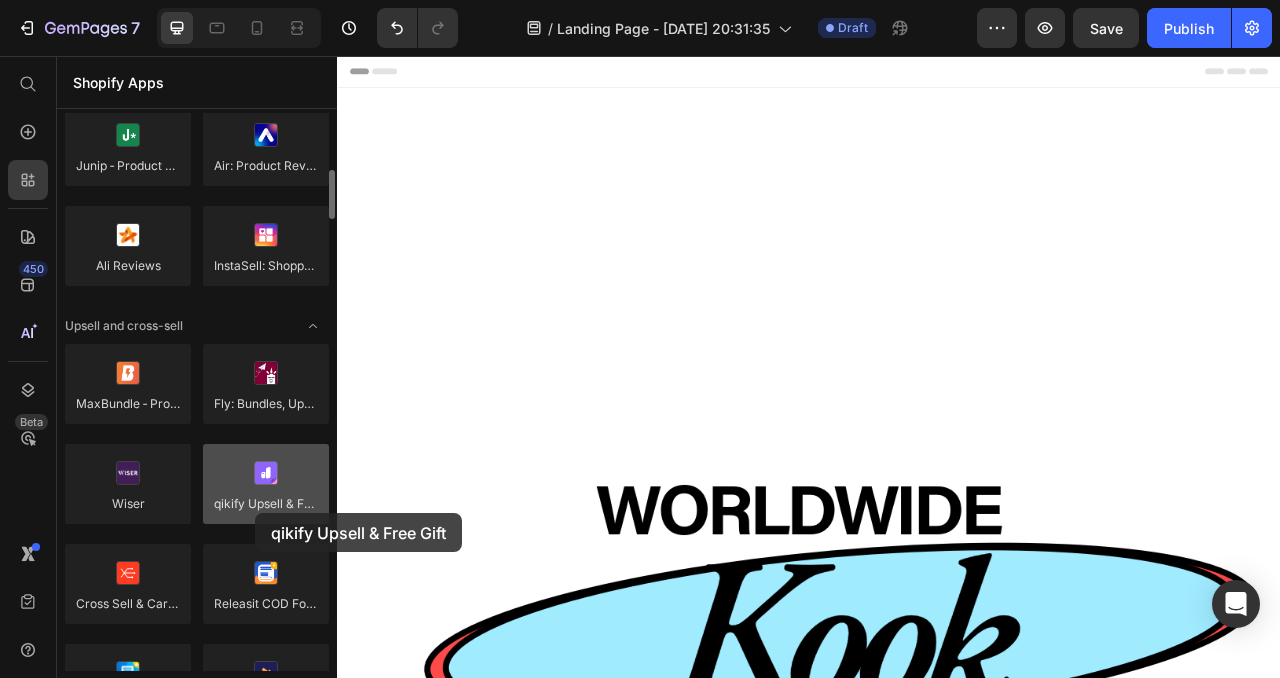 click at bounding box center [266, 484] 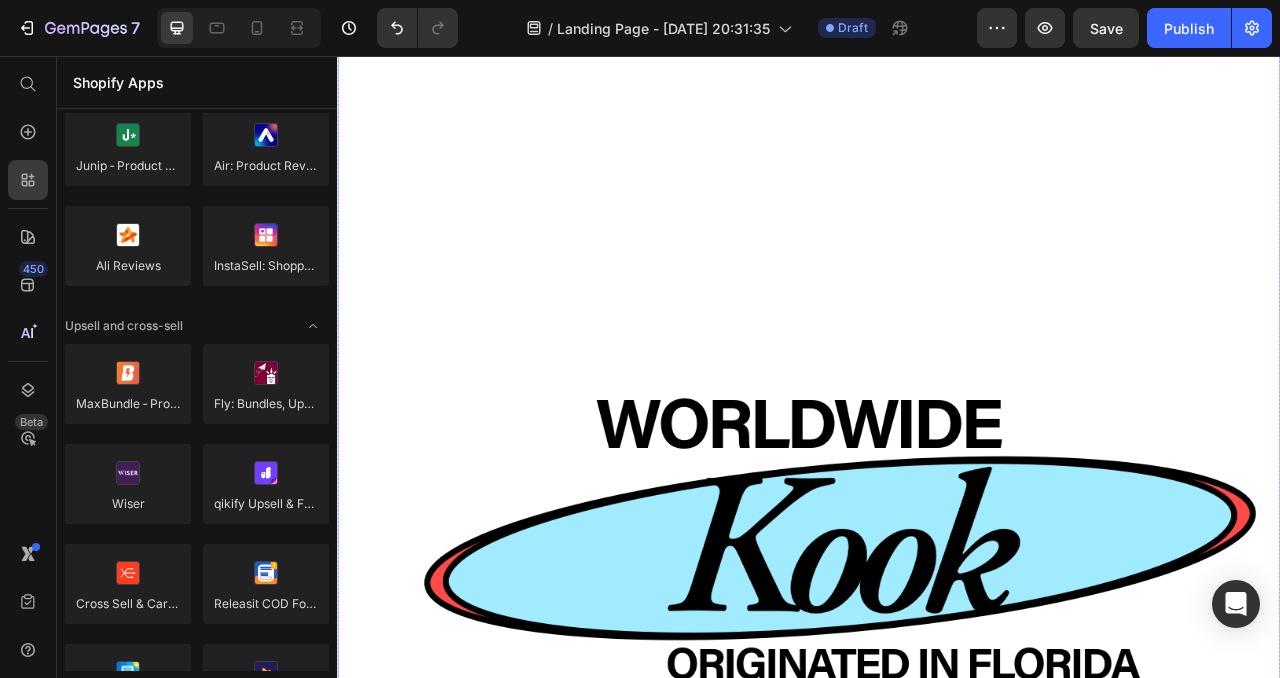 scroll, scrollTop: 0, scrollLeft: 0, axis: both 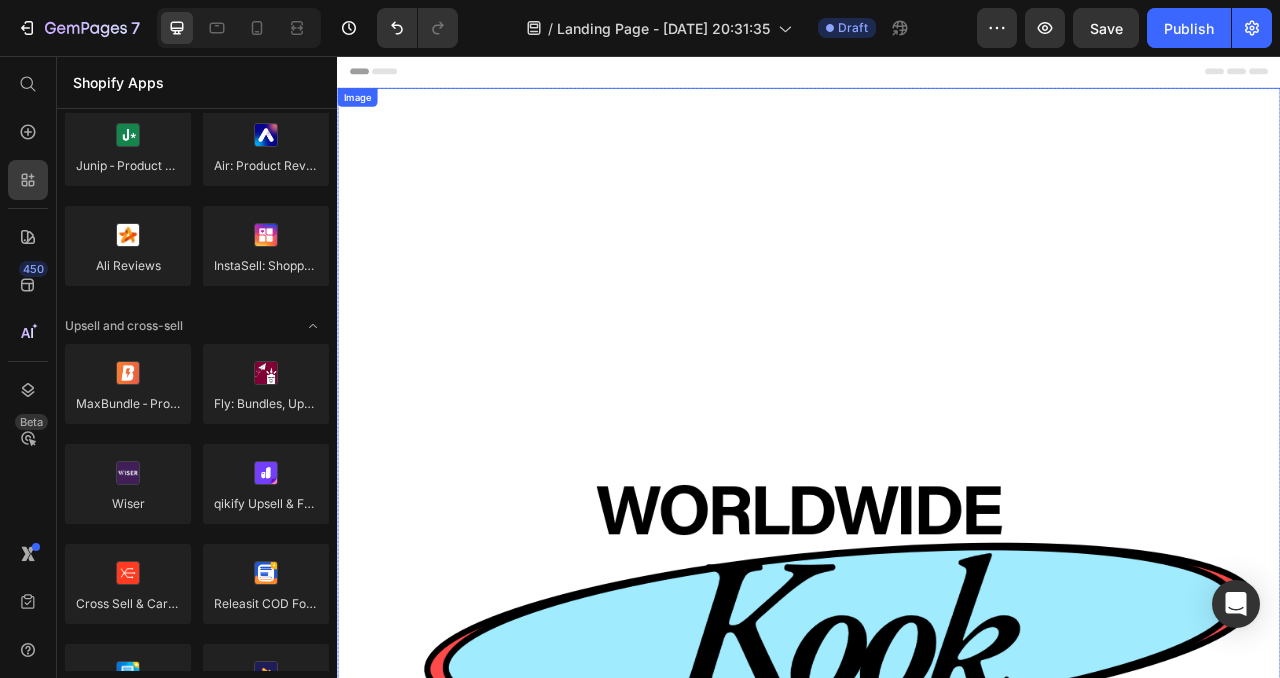 click at bounding box center (937, 697) 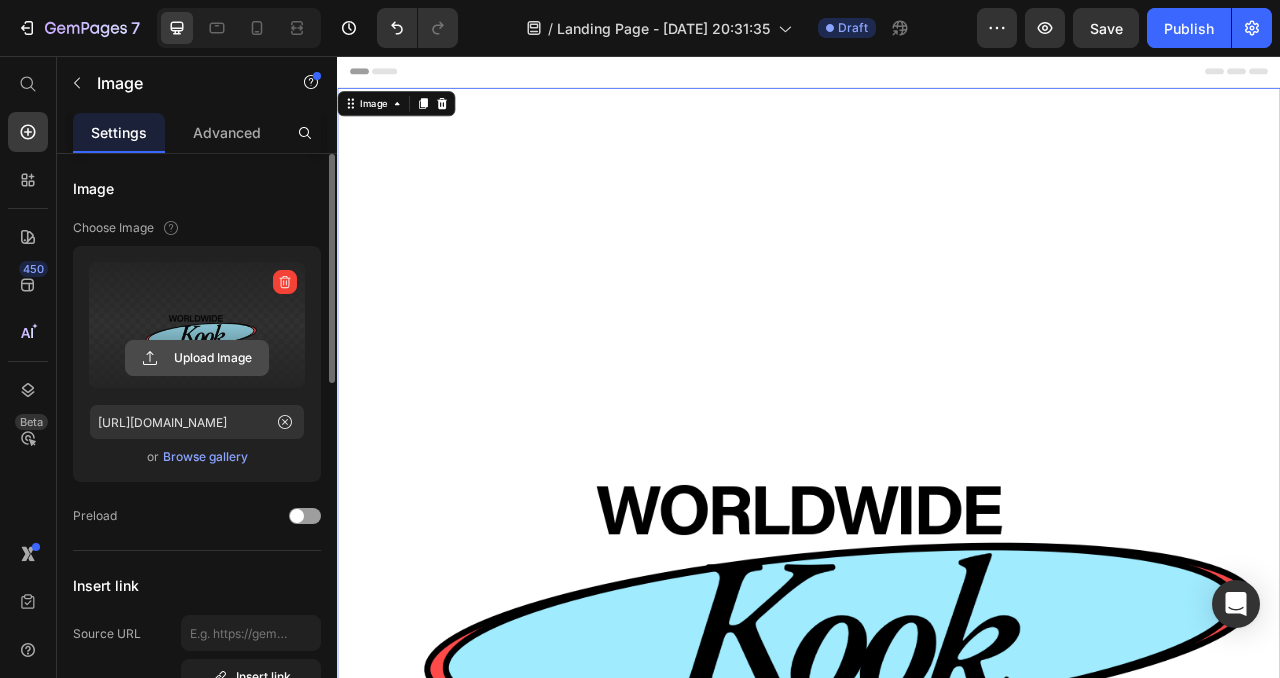 click 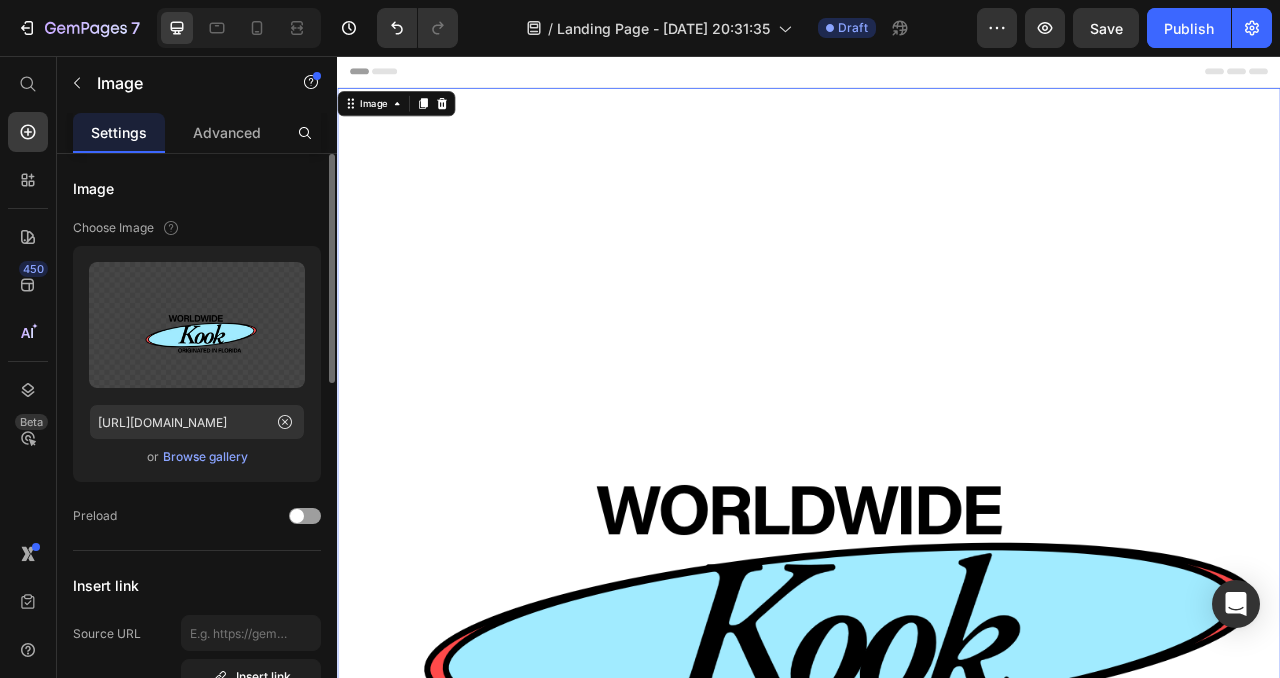 click on "Browse gallery" at bounding box center [205, 457] 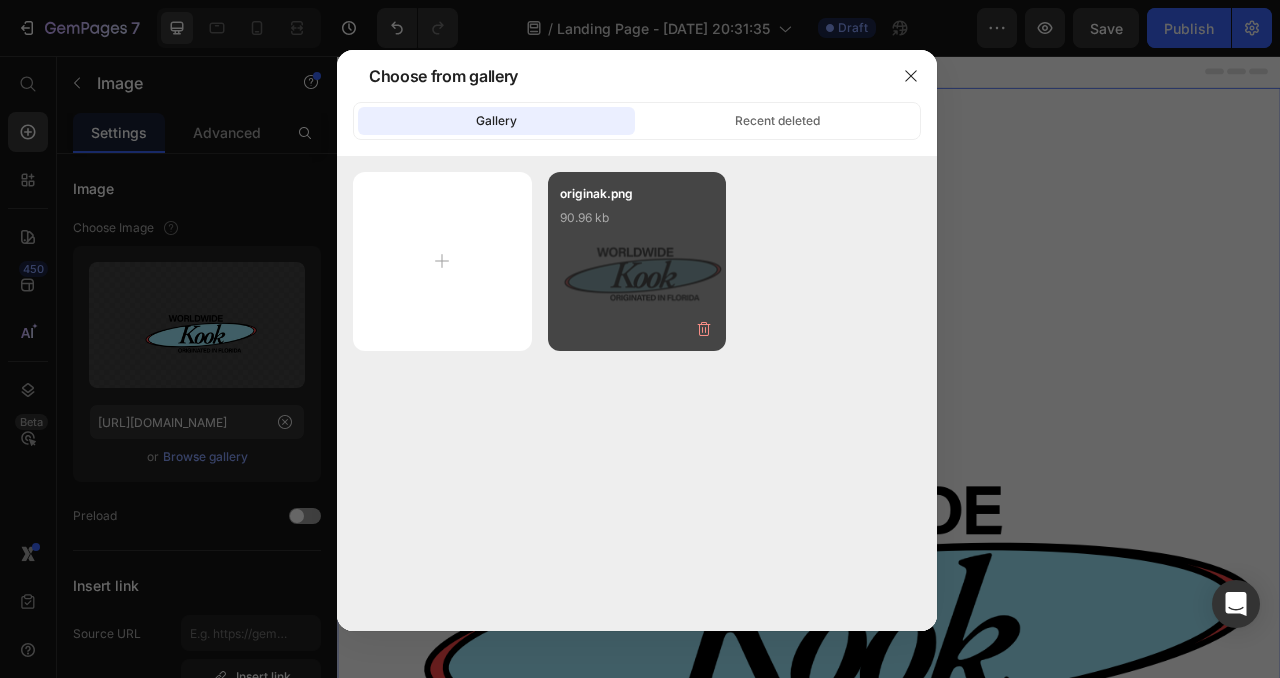 click on "originak.png 90.96 kb" at bounding box center [637, 224] 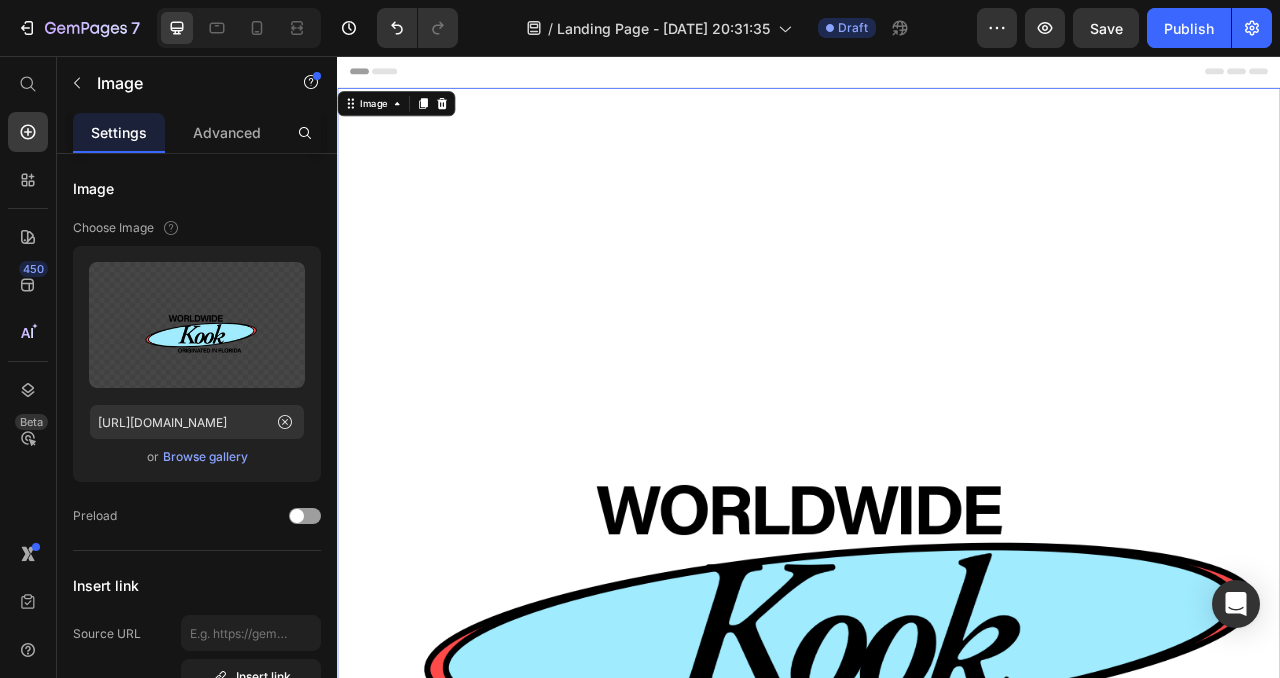 scroll, scrollTop: 287, scrollLeft: 0, axis: vertical 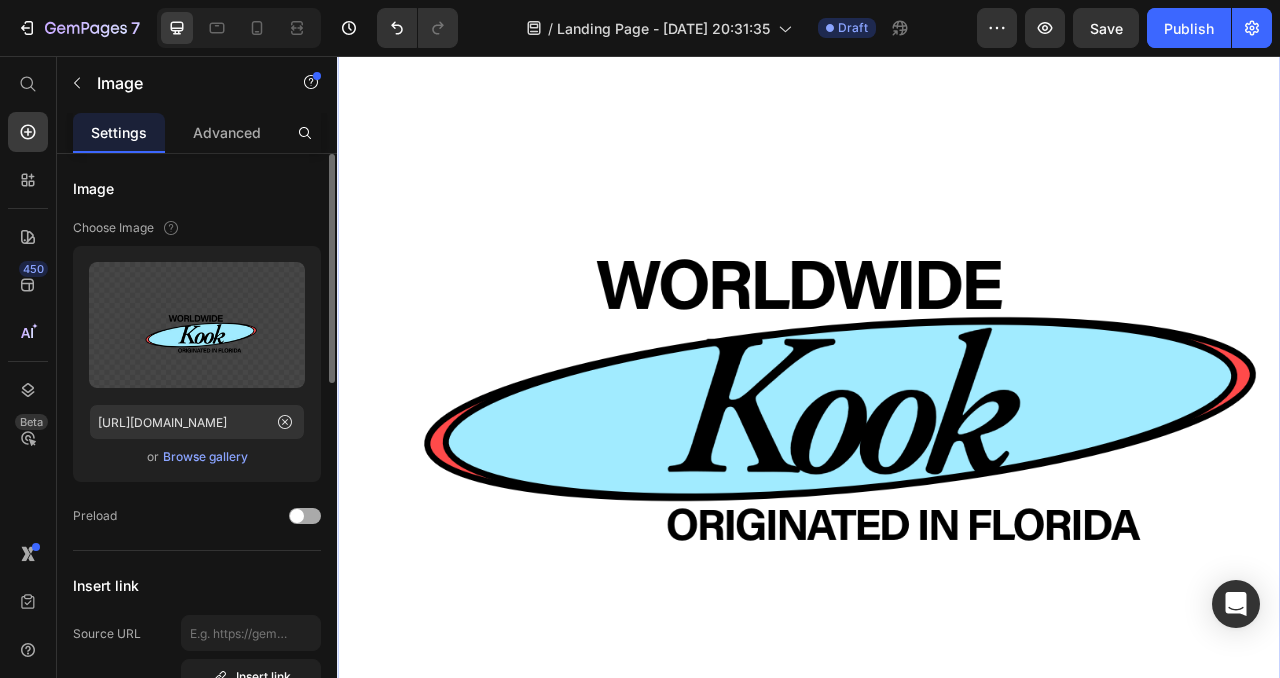 click at bounding box center (297, 516) 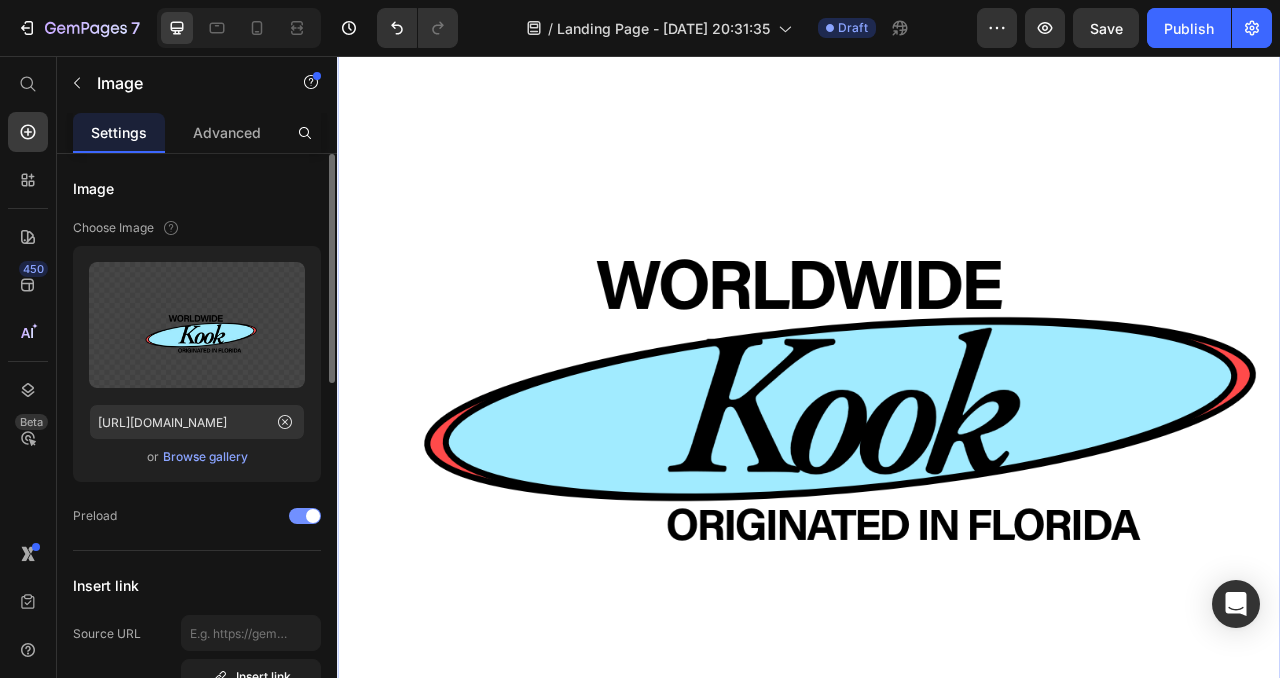 click at bounding box center (313, 516) 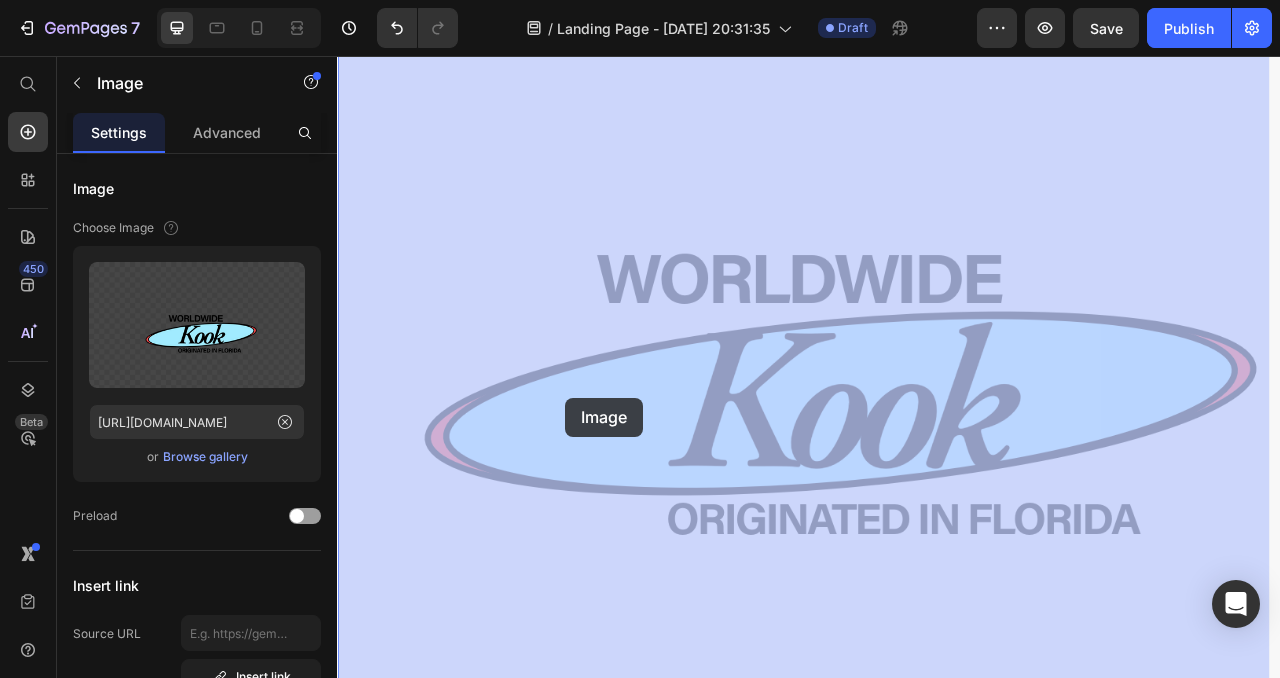 drag, startPoint x: 615, startPoint y: 542, endPoint x: 627, endPoint y: 491, distance: 52.392746 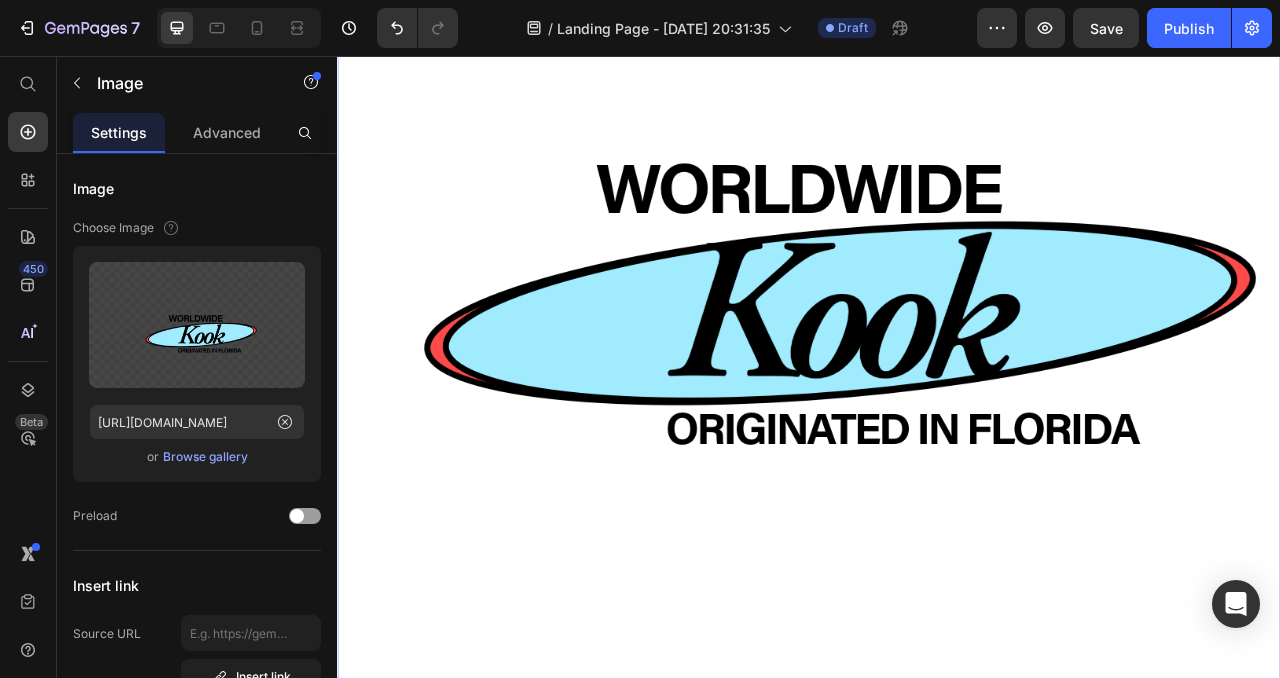 scroll, scrollTop: 655, scrollLeft: 0, axis: vertical 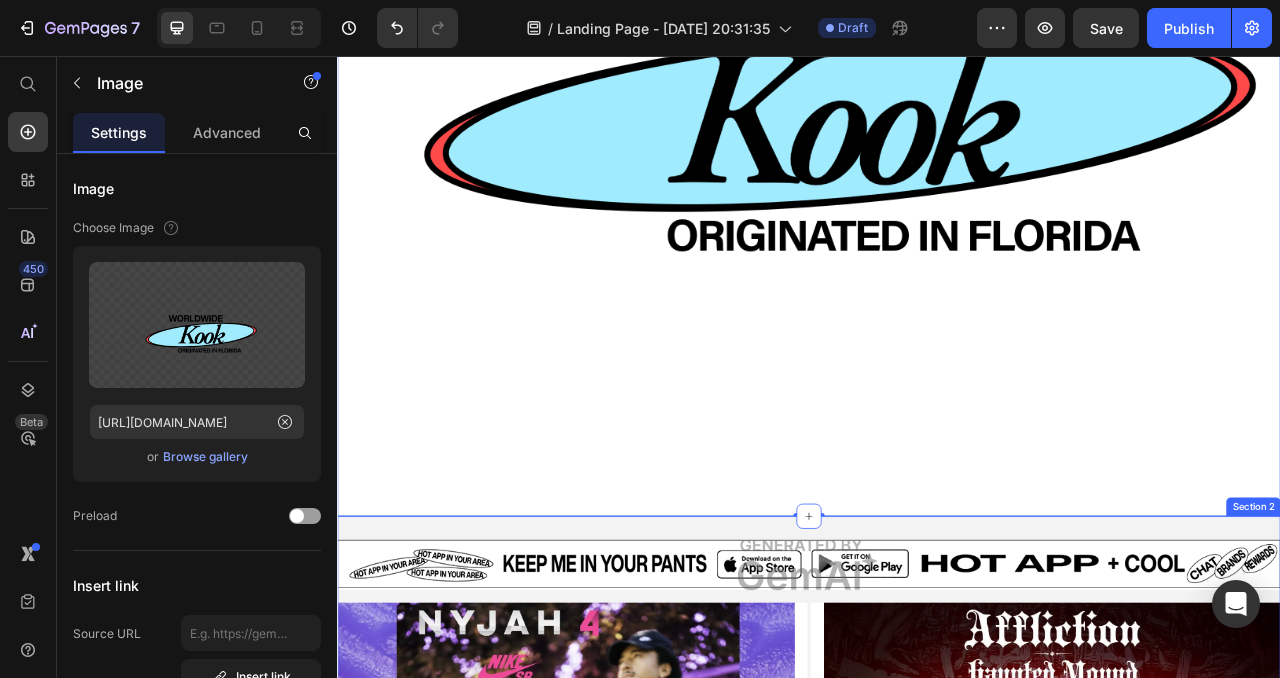 click on "Image Image Image Image Image Row Row Section 2" at bounding box center [937, 1312] 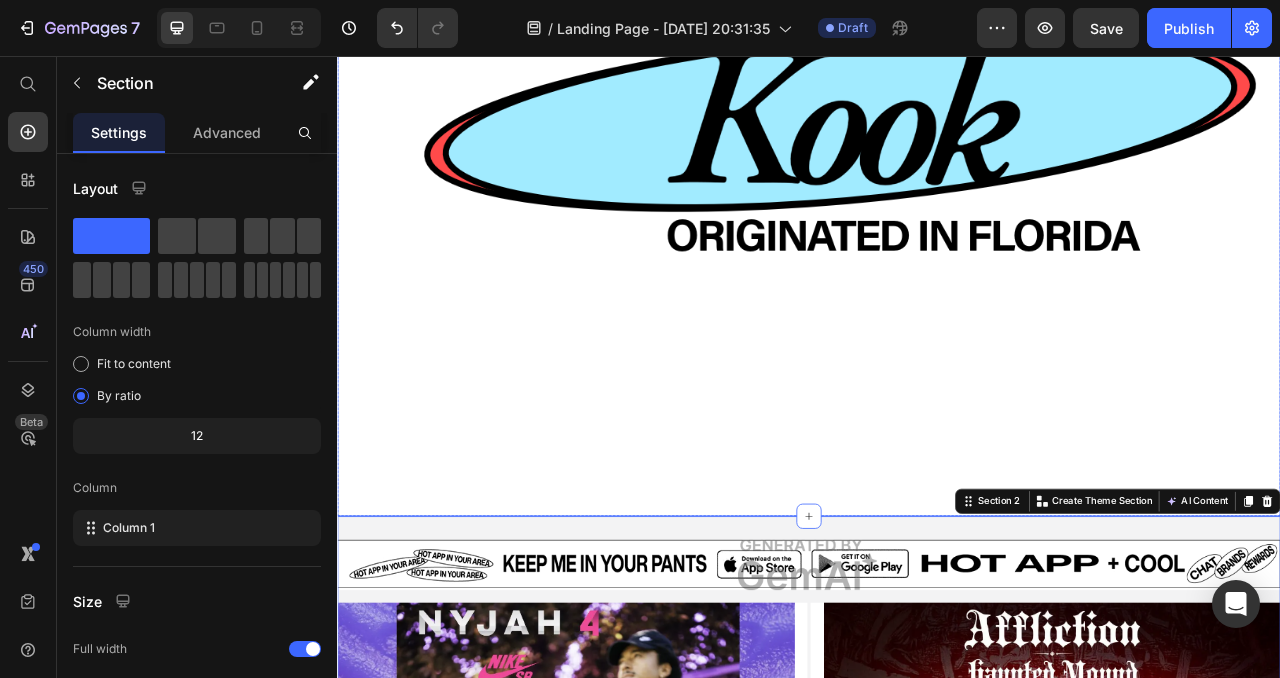 click at bounding box center (937, 42) 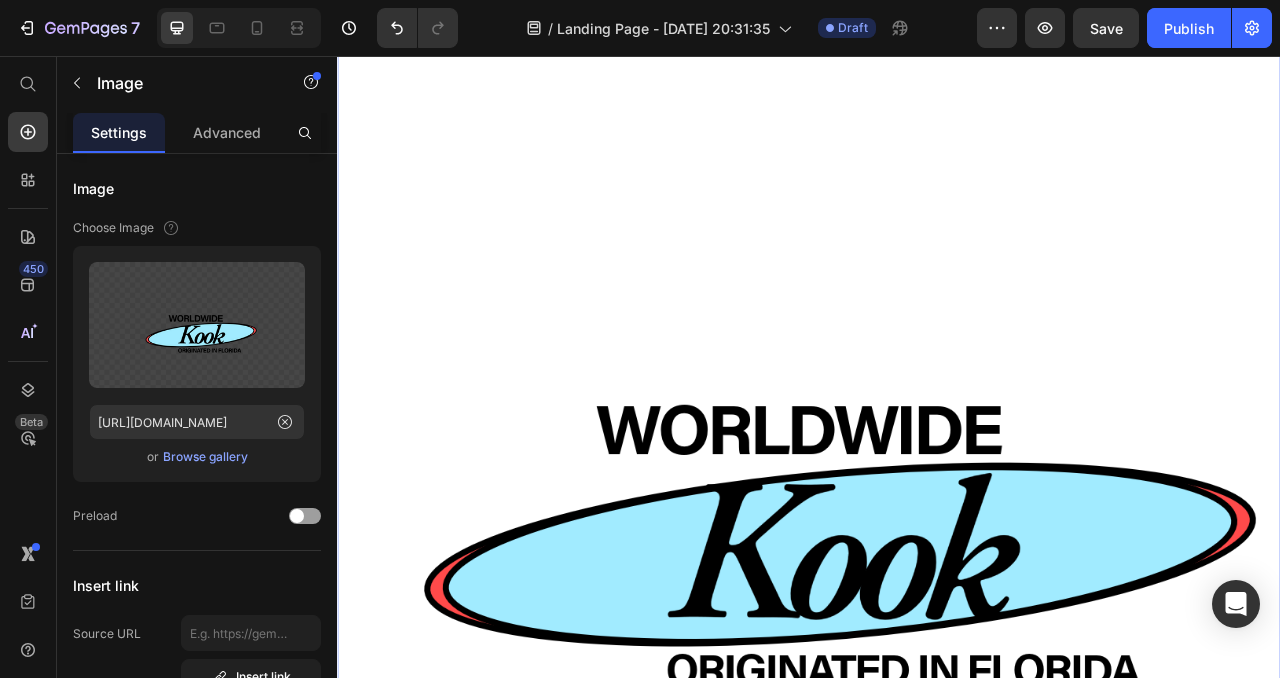 scroll, scrollTop: 0, scrollLeft: 0, axis: both 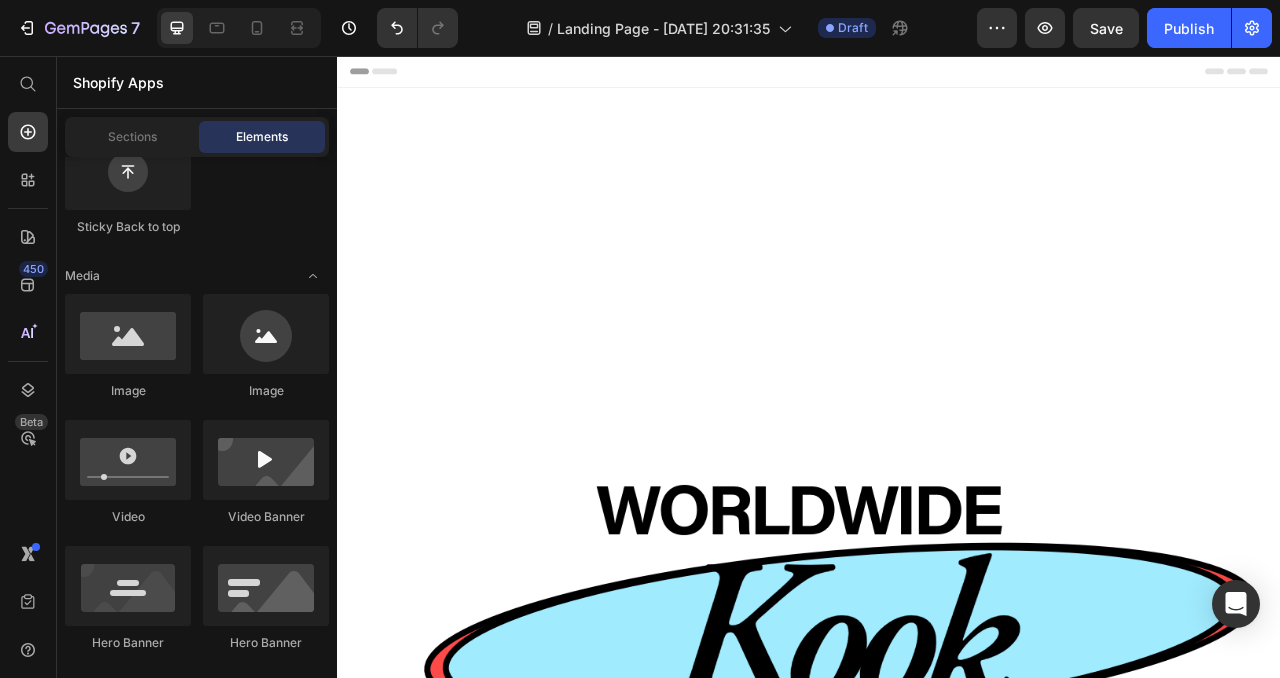 click on "Header" at bounding box center (937, 76) 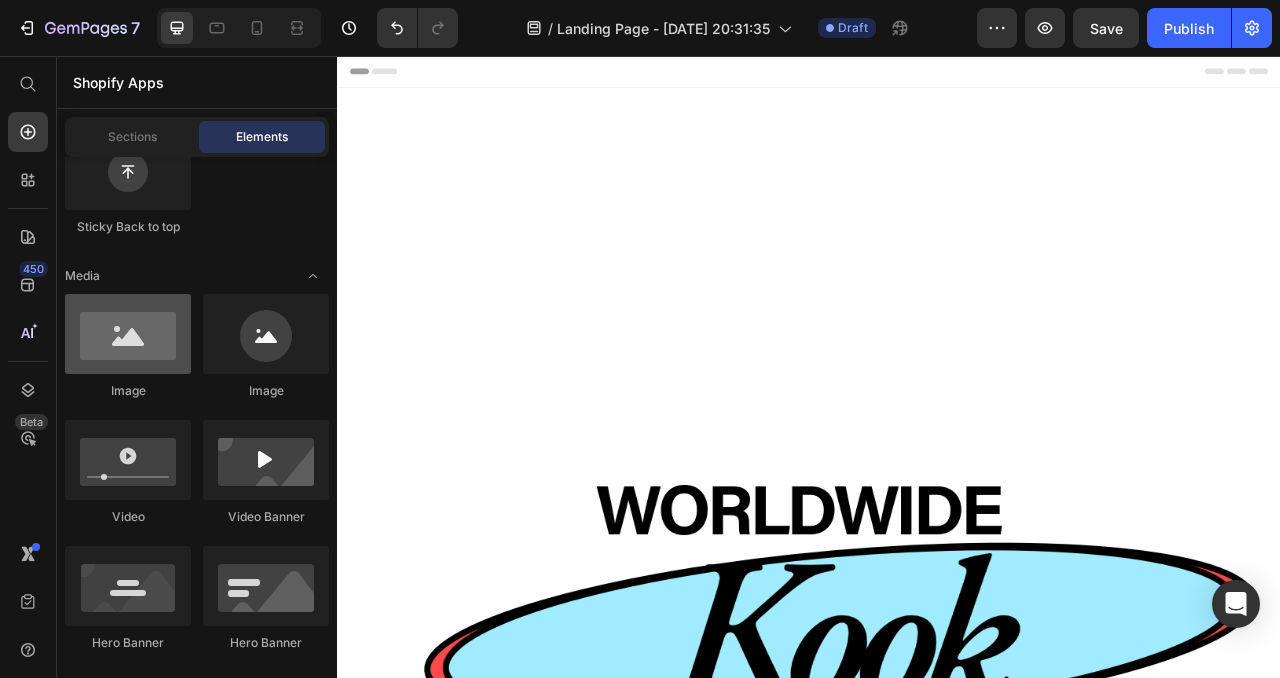 scroll, scrollTop: 0, scrollLeft: 0, axis: both 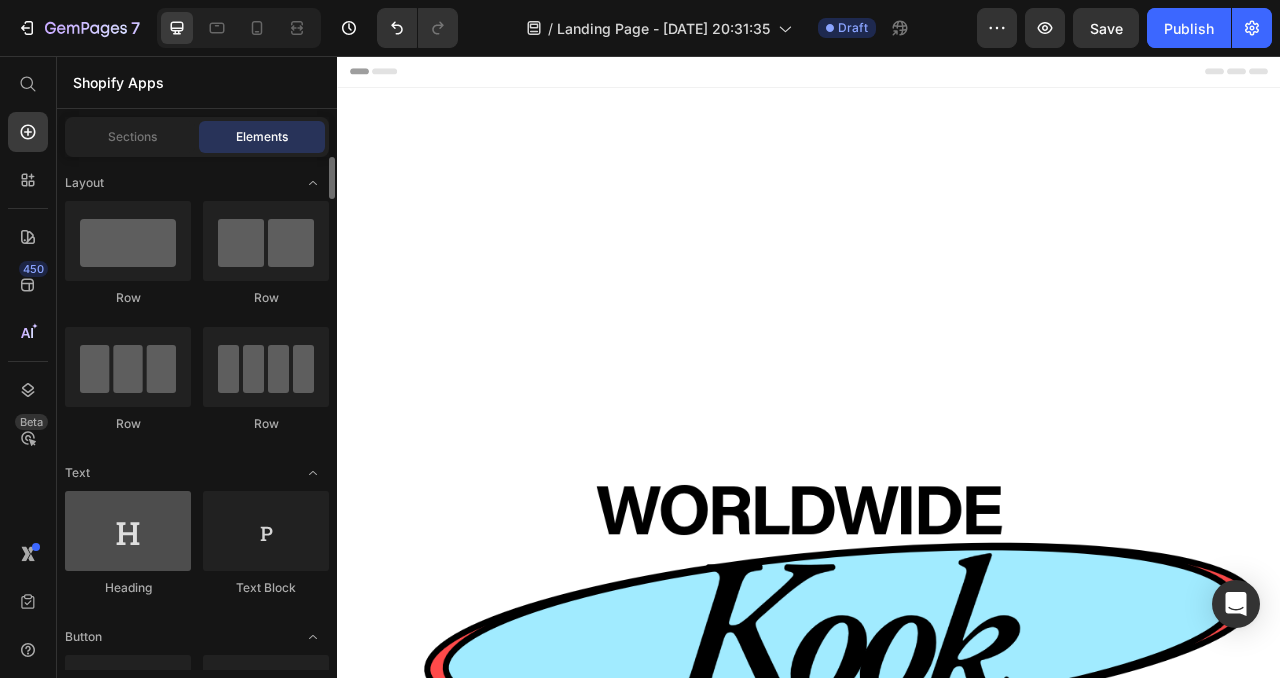 click at bounding box center (128, 531) 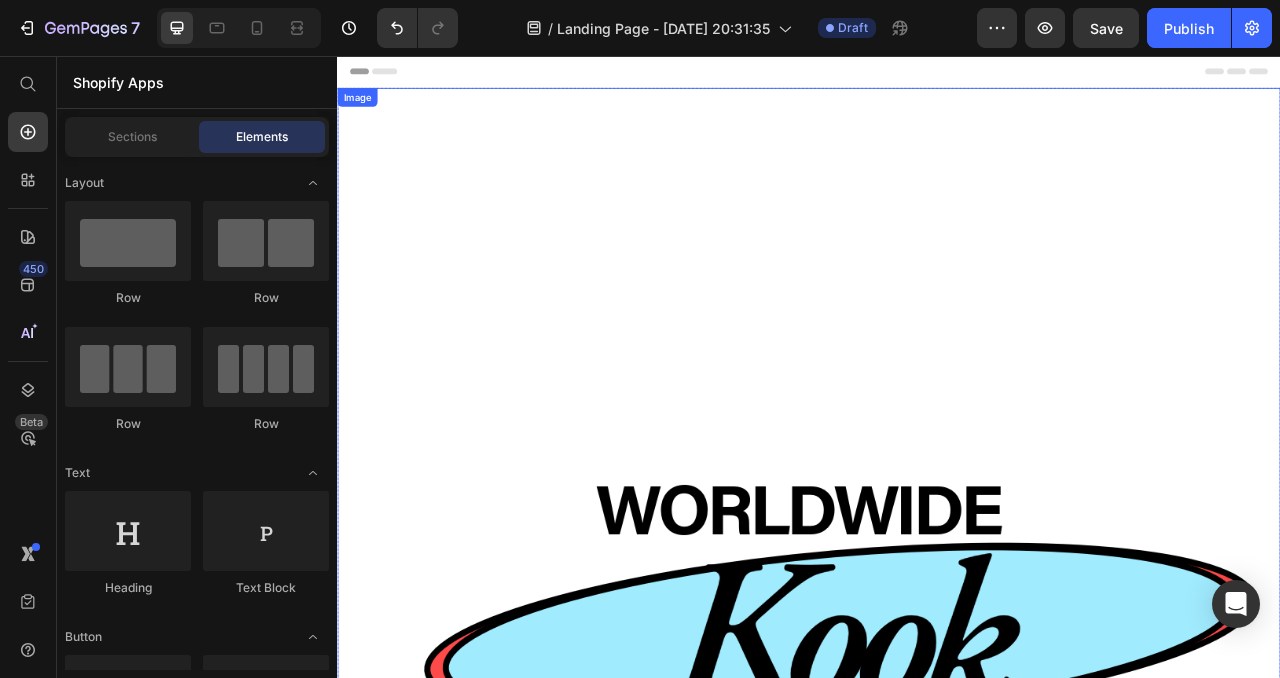 click at bounding box center [937, 697] 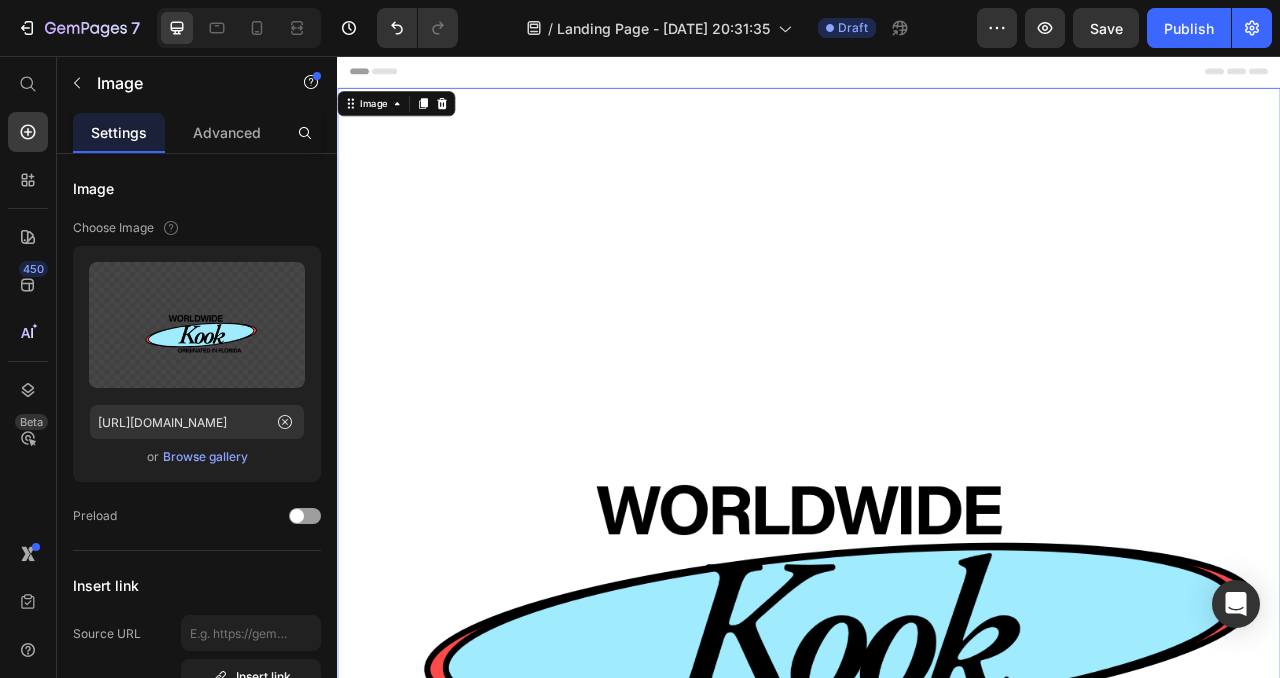 click at bounding box center (937, 697) 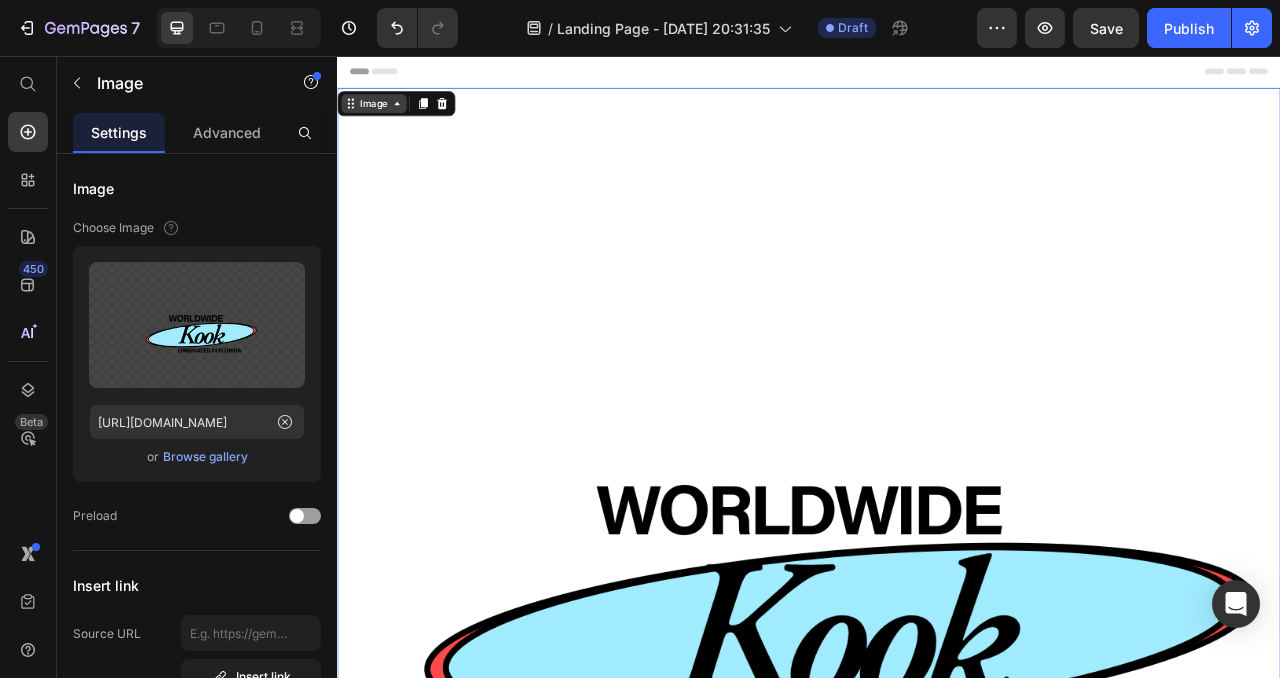 click on "Image" at bounding box center (383, 117) 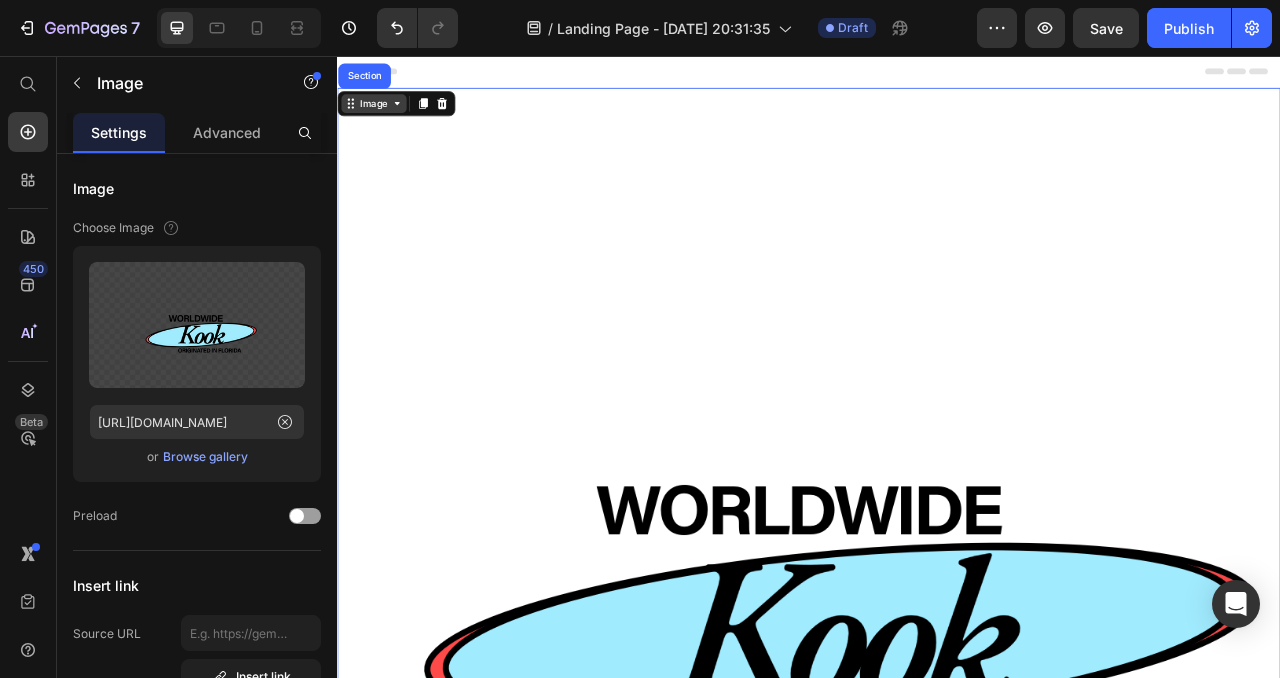 click on "Image" at bounding box center (383, 117) 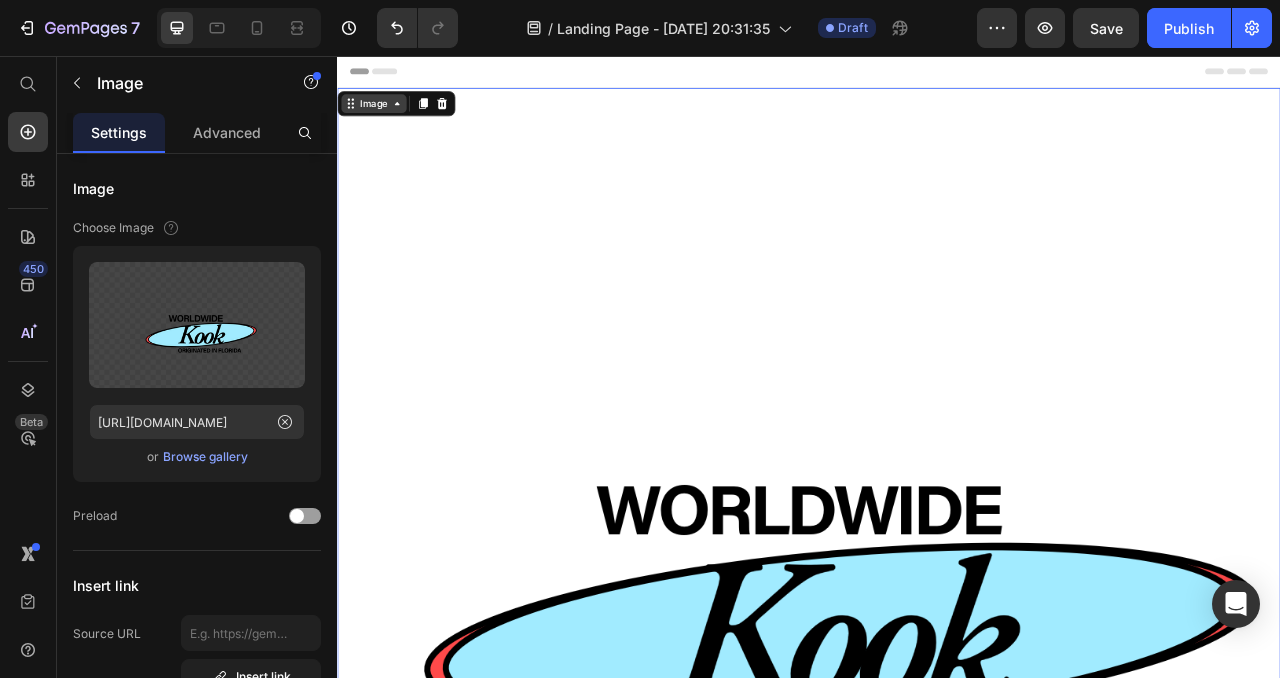 click on "Image" at bounding box center [383, 117] 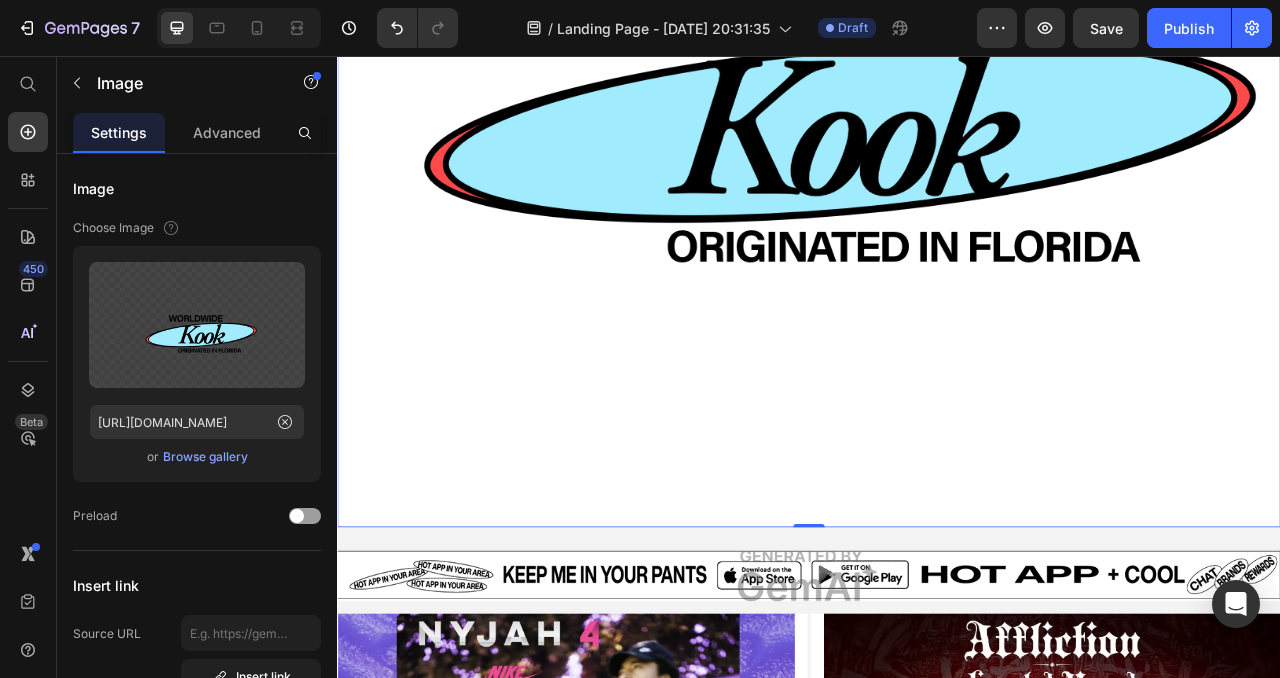 scroll, scrollTop: 571, scrollLeft: 0, axis: vertical 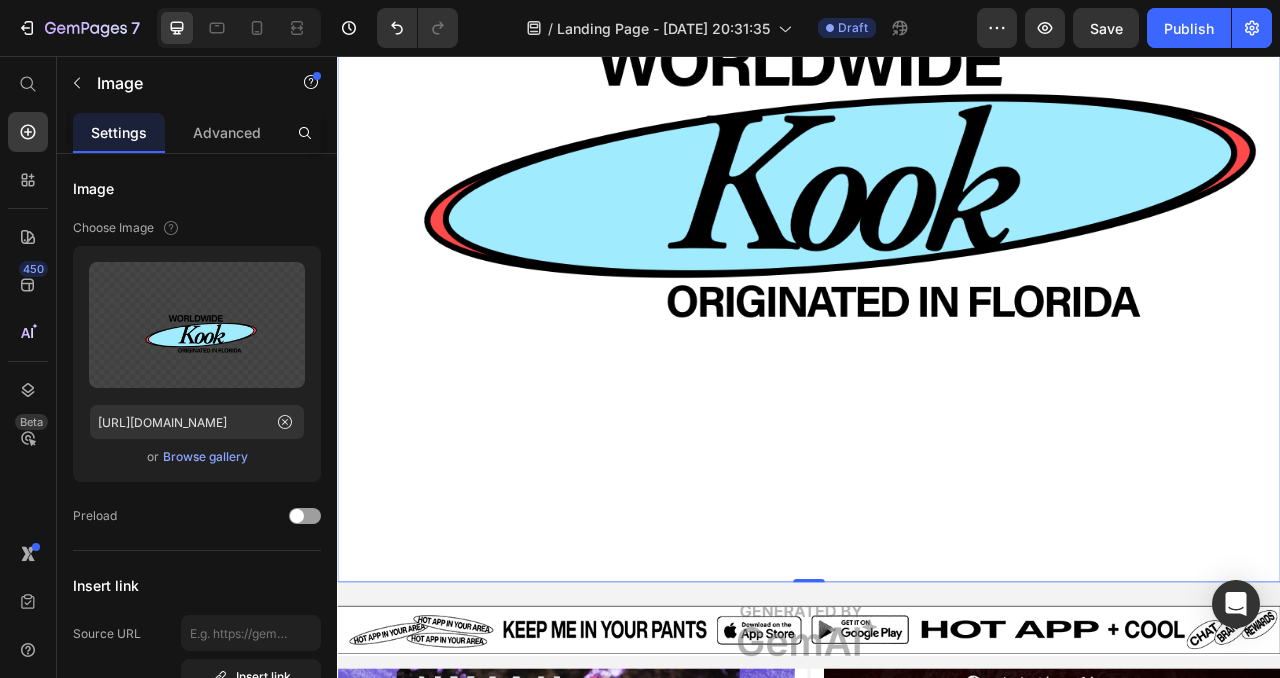 click at bounding box center [937, 126] 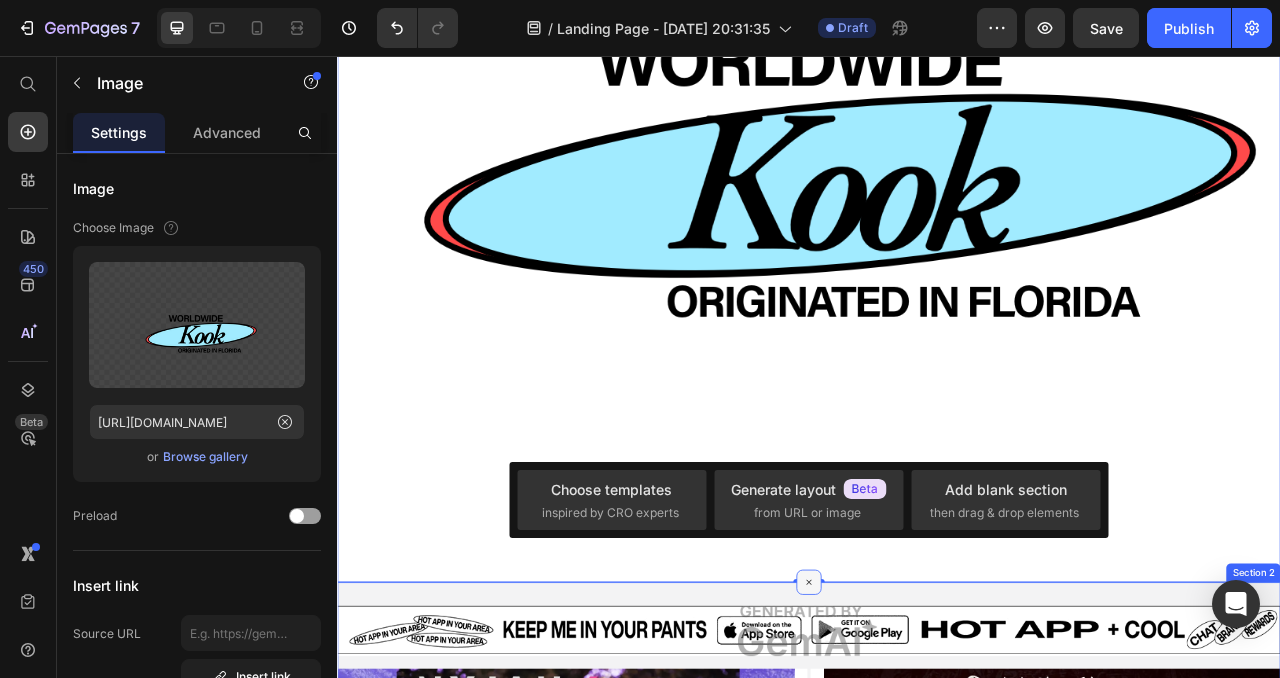 click 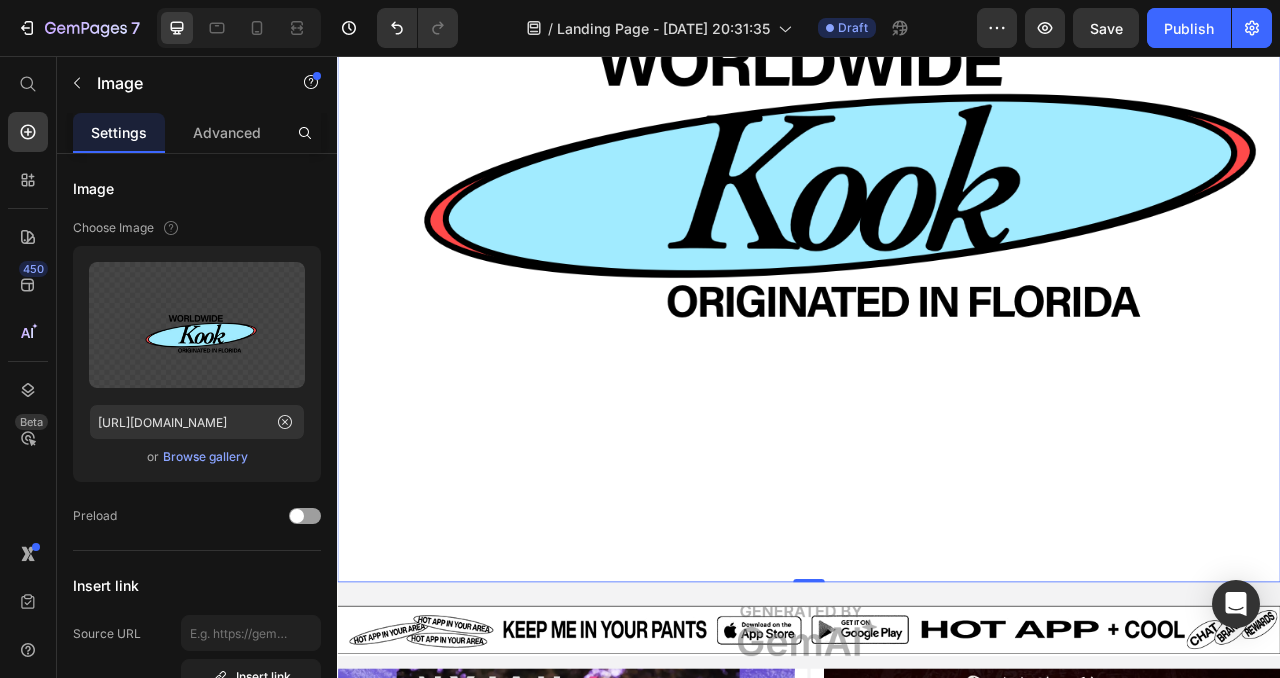 click at bounding box center (937, 126) 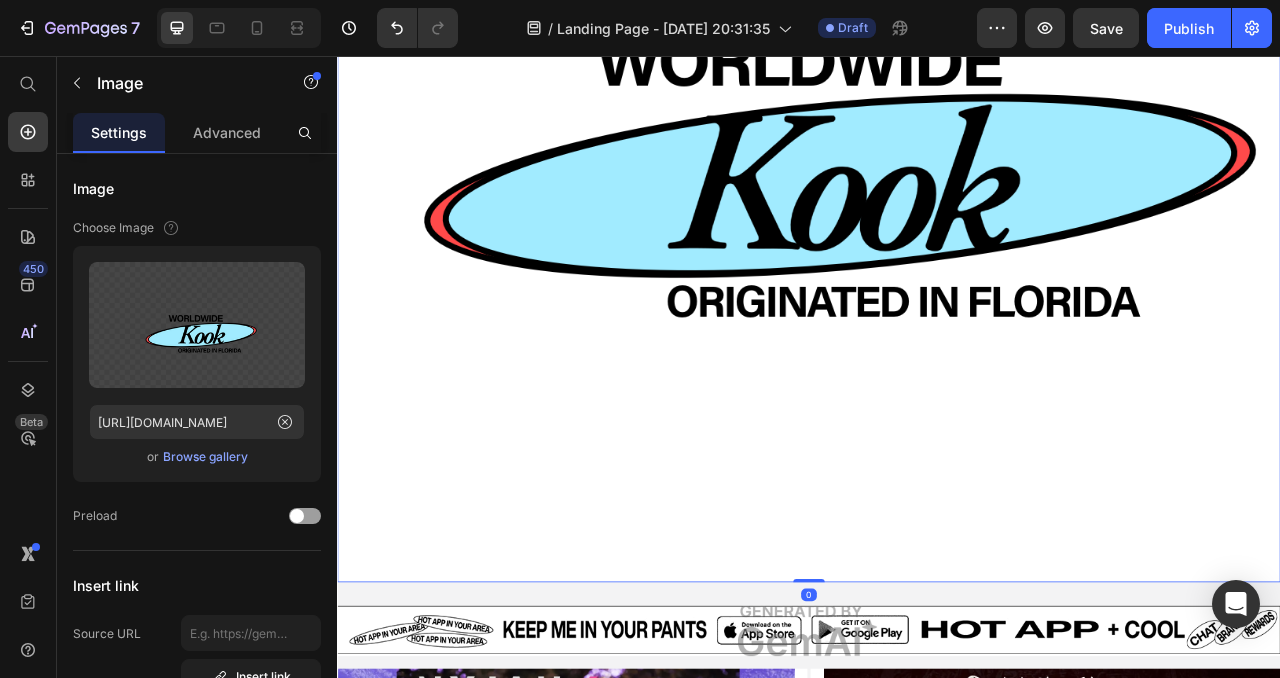 drag, startPoint x: 936, startPoint y: 710, endPoint x: 931, endPoint y: 659, distance: 51.24451 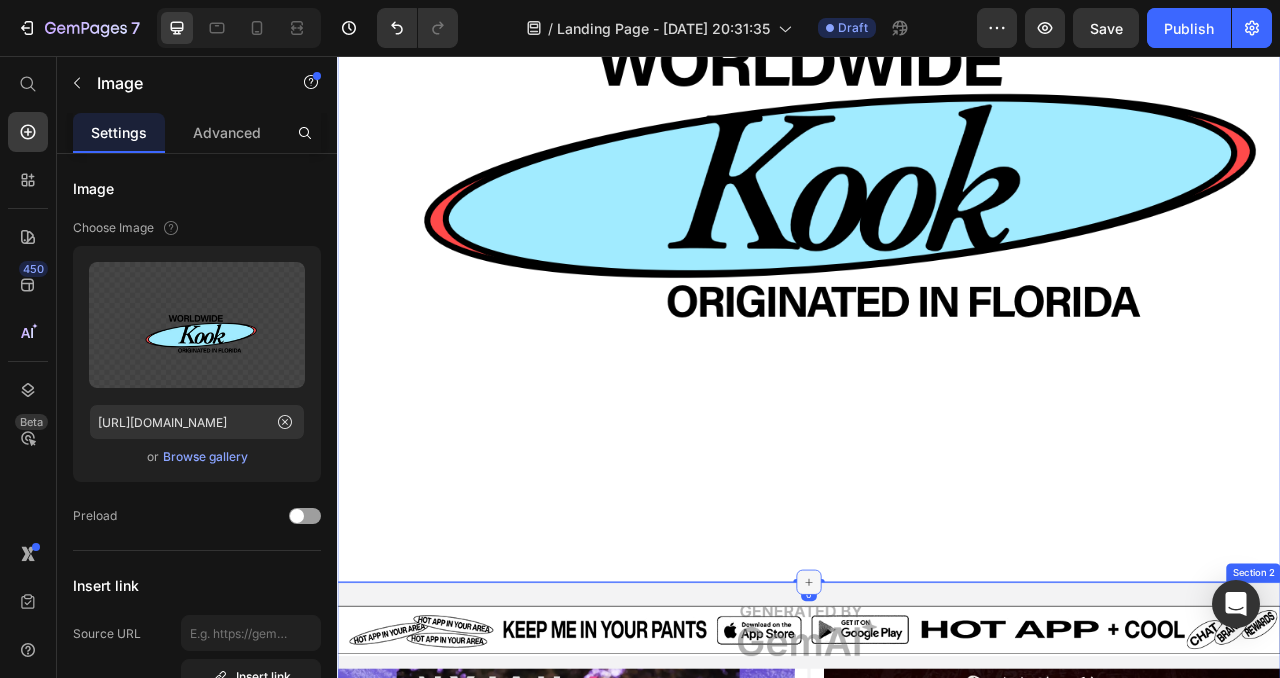 click 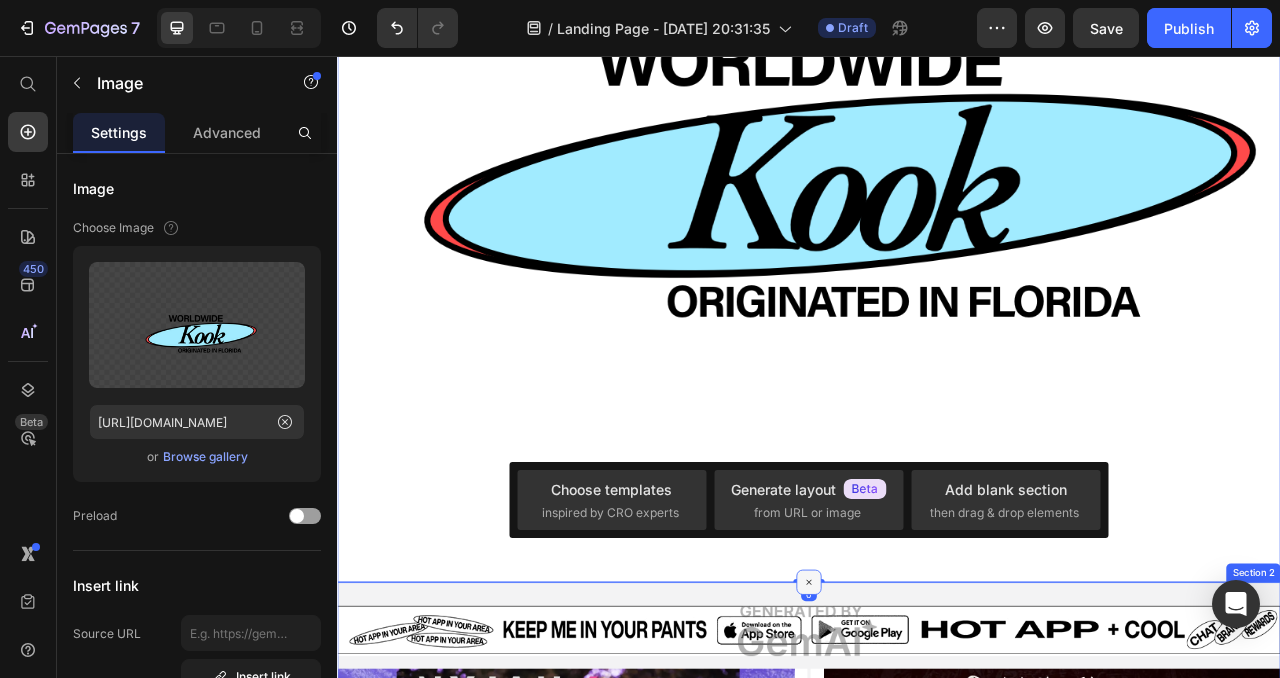 click 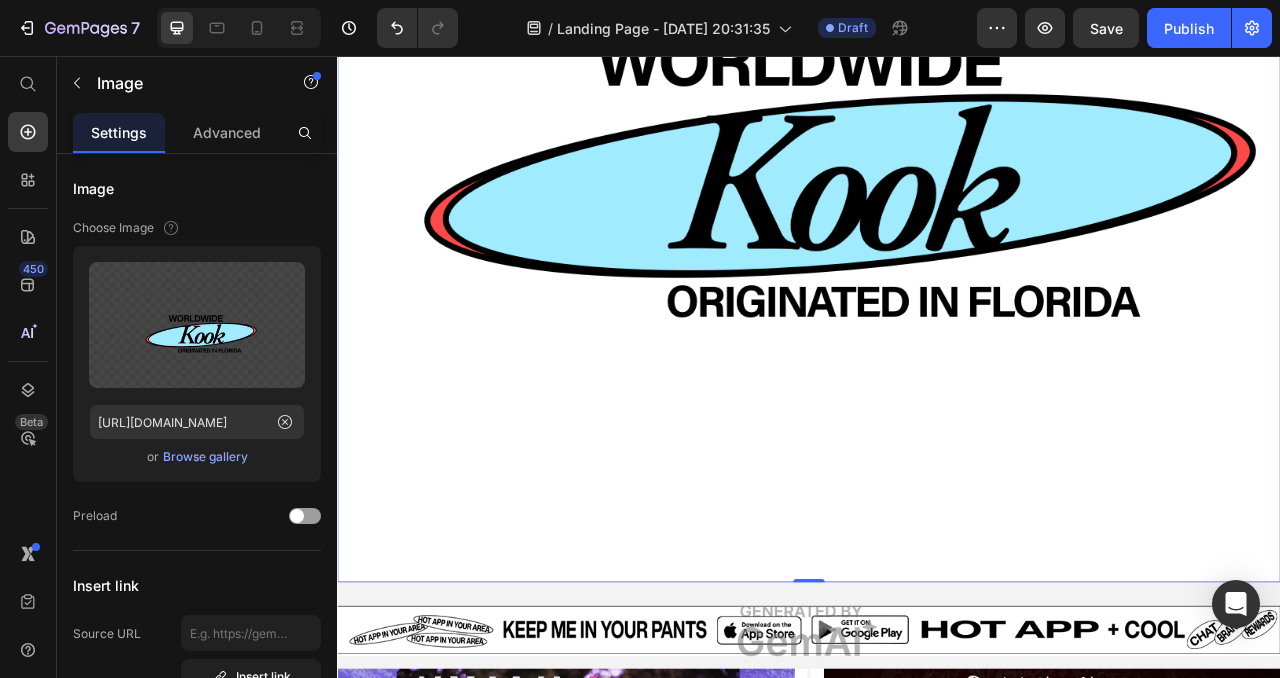 click at bounding box center [937, 126] 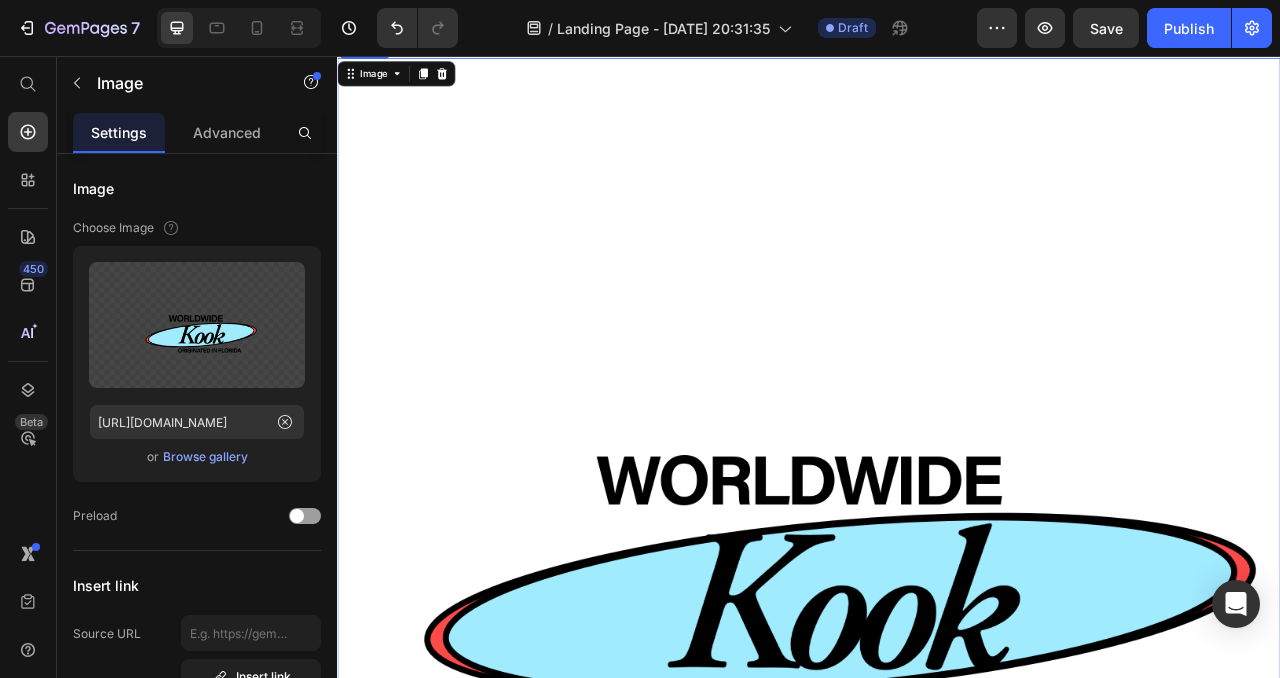 scroll, scrollTop: 0, scrollLeft: 0, axis: both 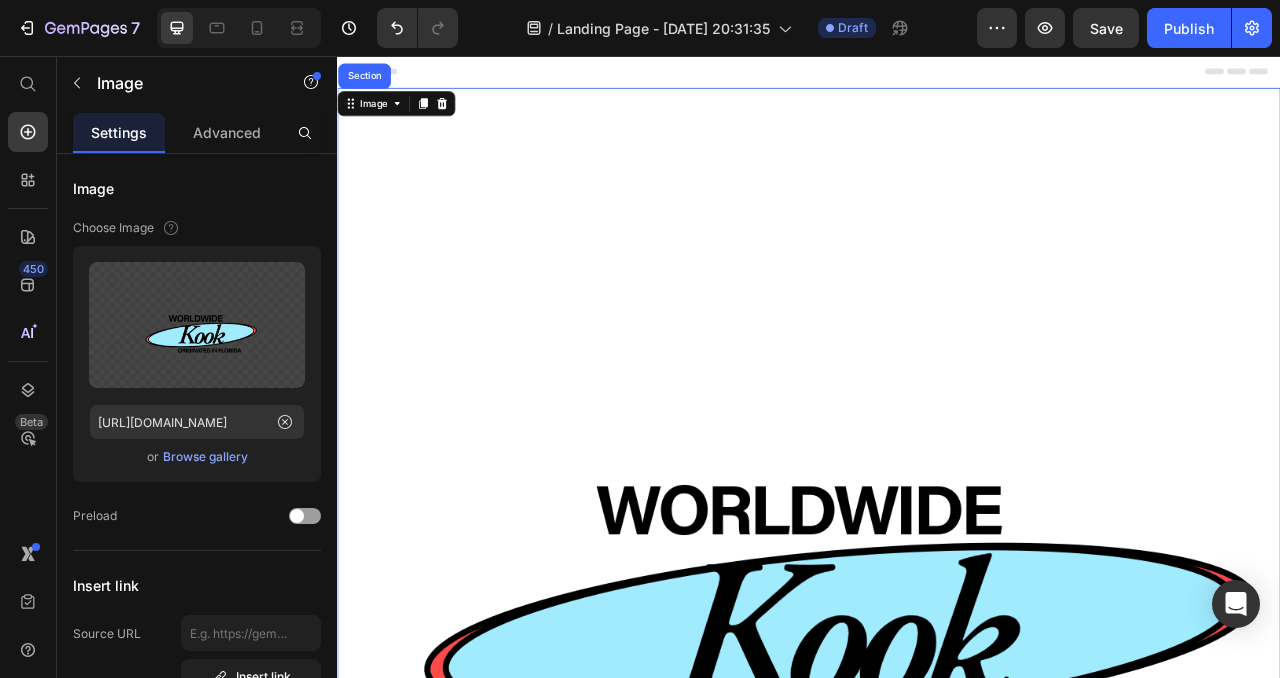 click at bounding box center [937, 697] 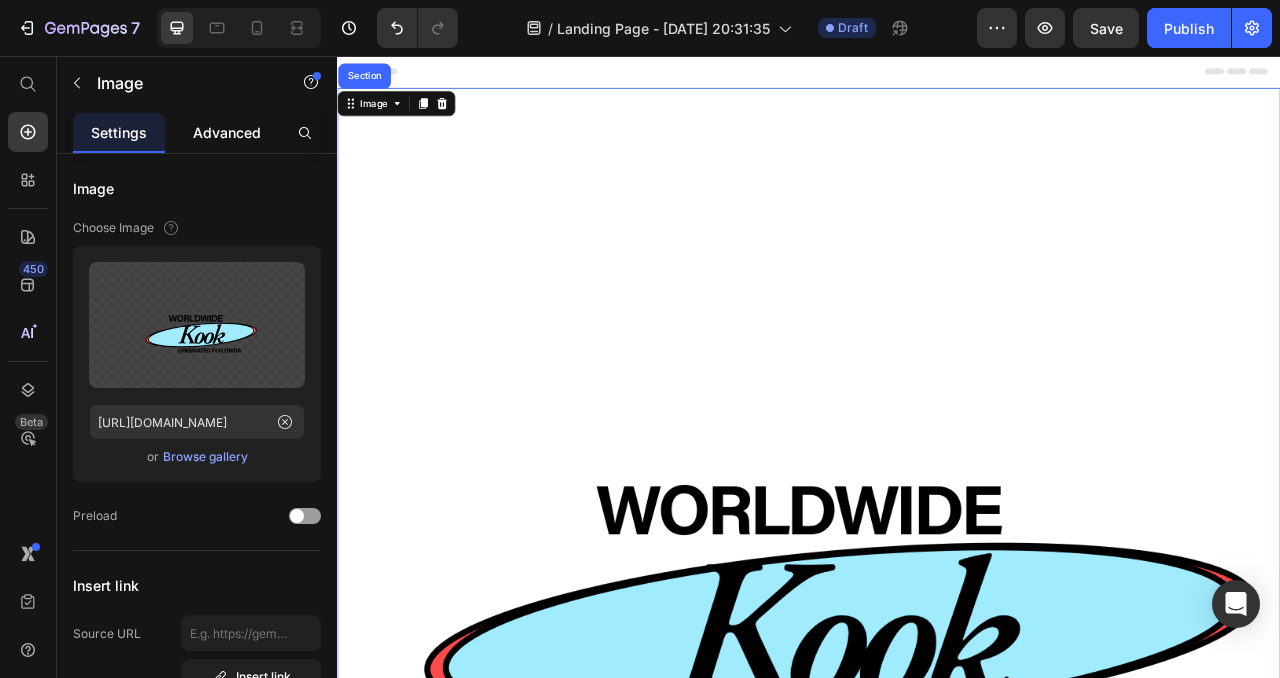 click on "Advanced" at bounding box center (227, 132) 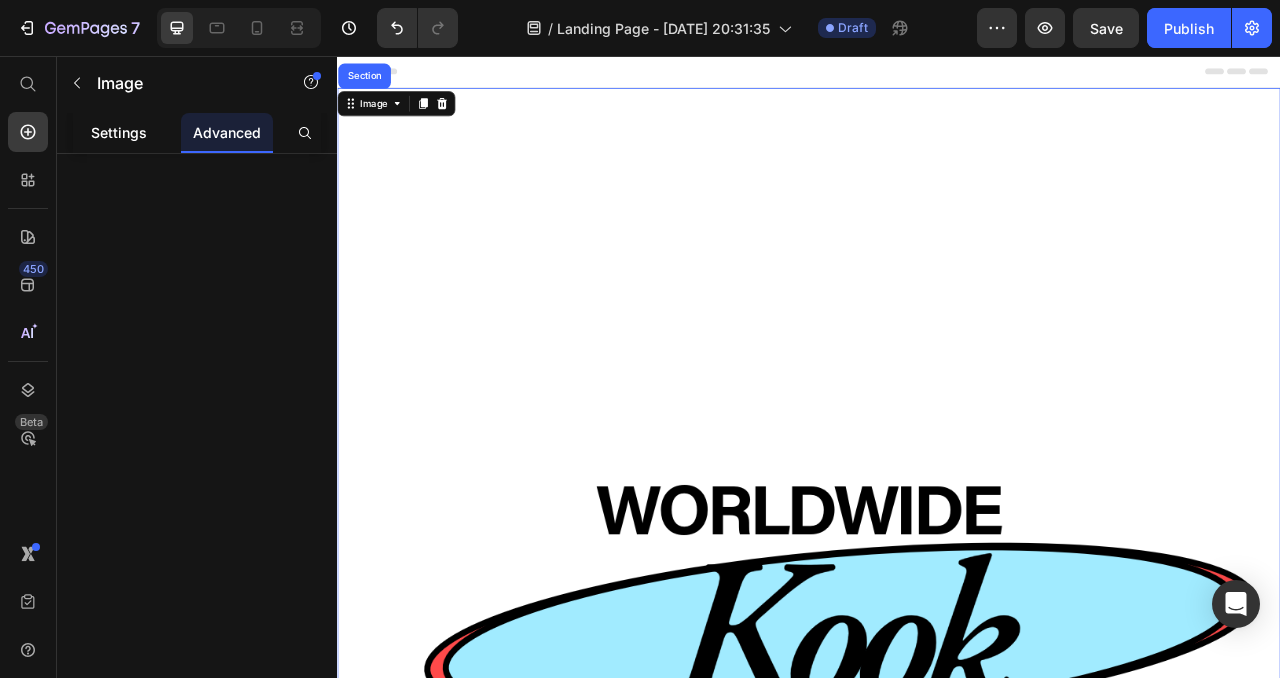 click on "Settings" at bounding box center (119, 132) 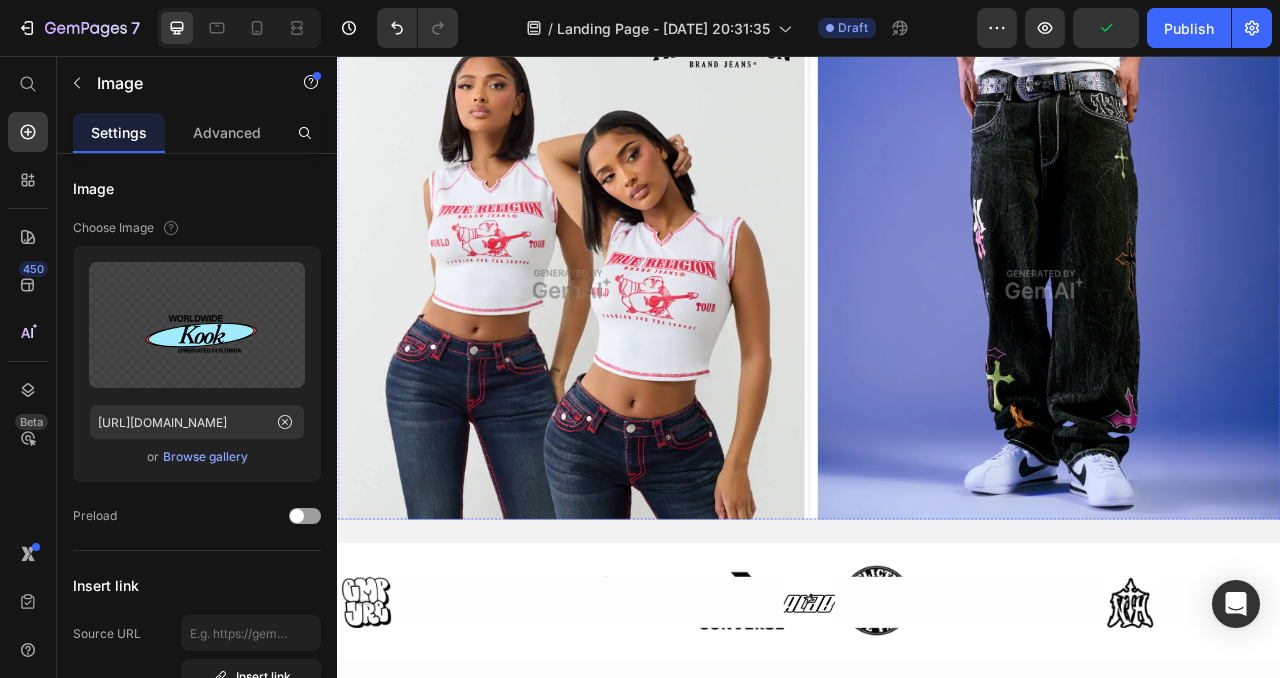 scroll, scrollTop: 2240, scrollLeft: 0, axis: vertical 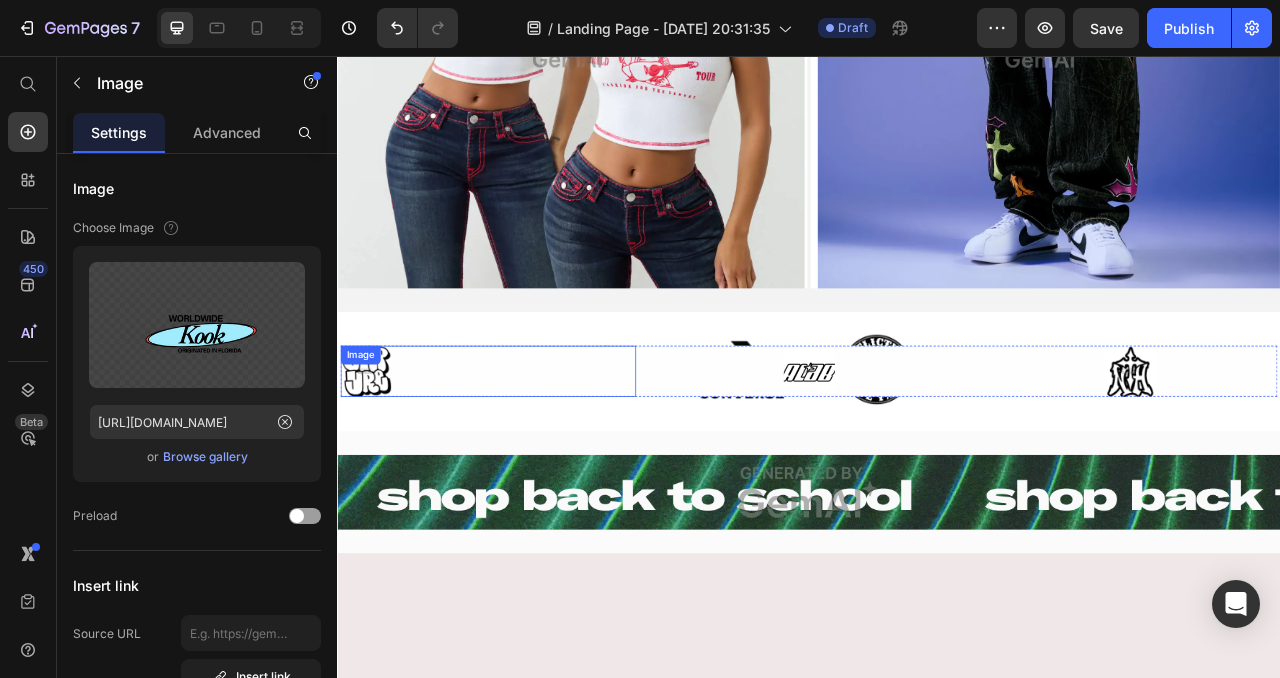 click at bounding box center [529, 457] 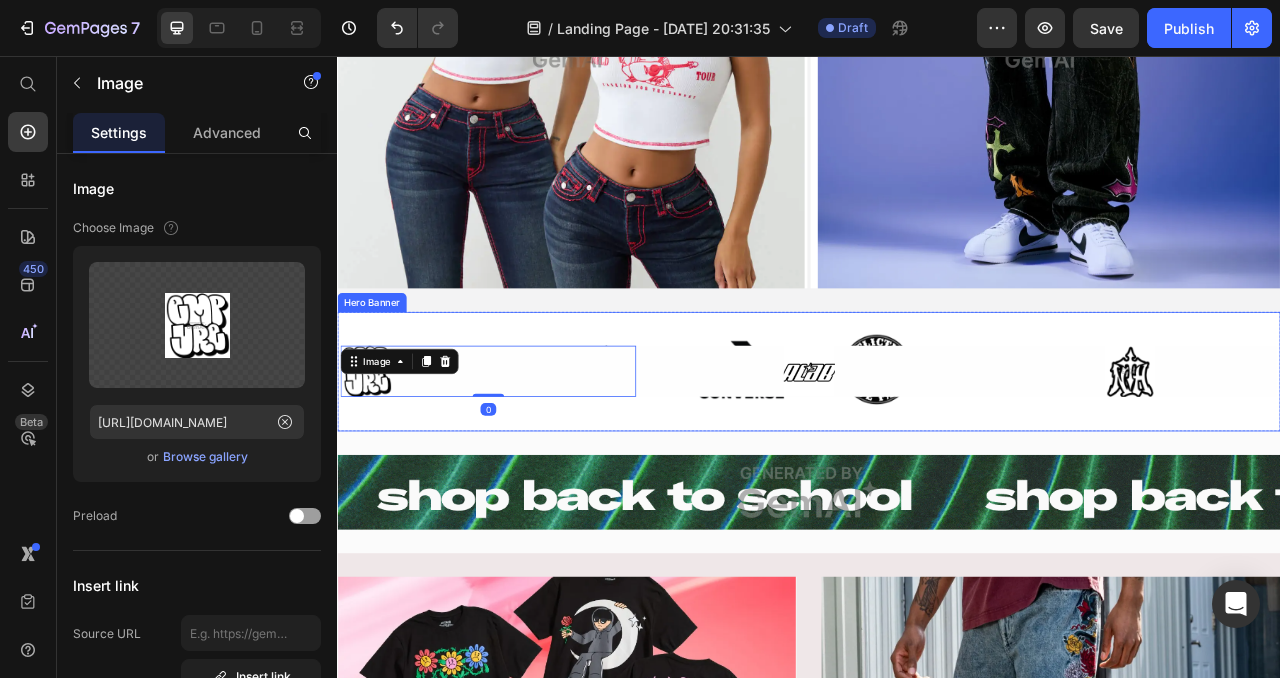 click on "Image   0 Image Image Row Row" at bounding box center [937, 457] 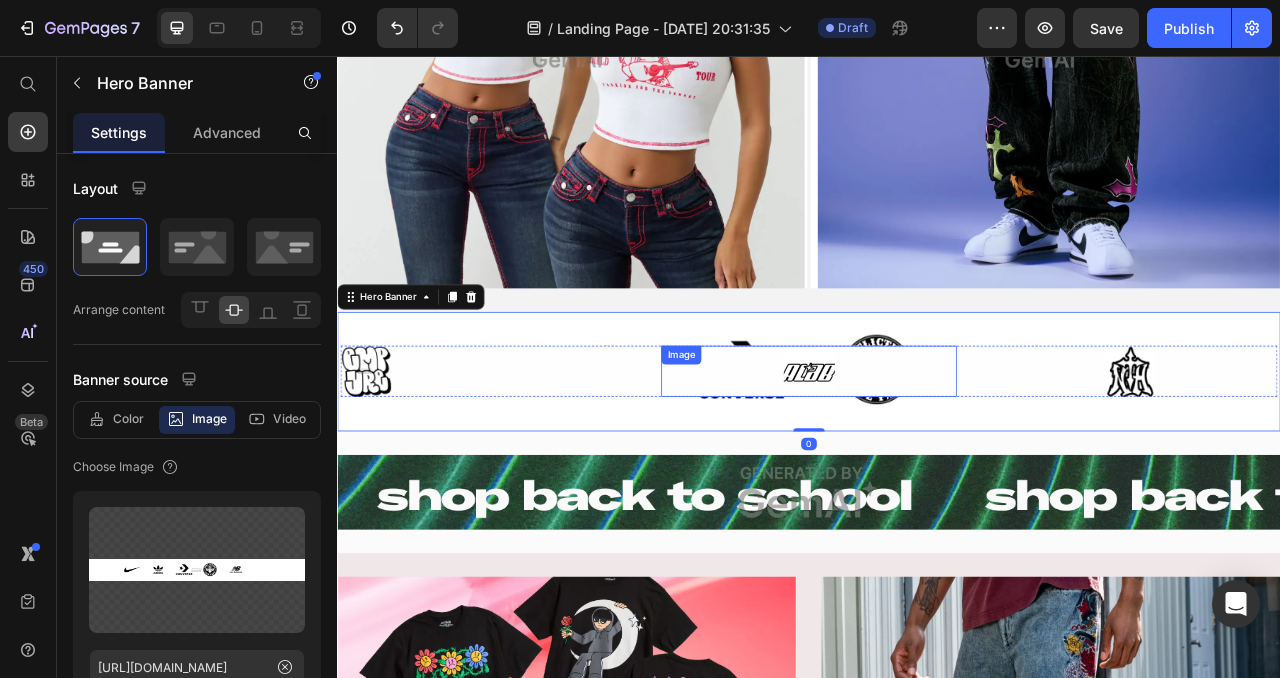 click at bounding box center [937, 457] 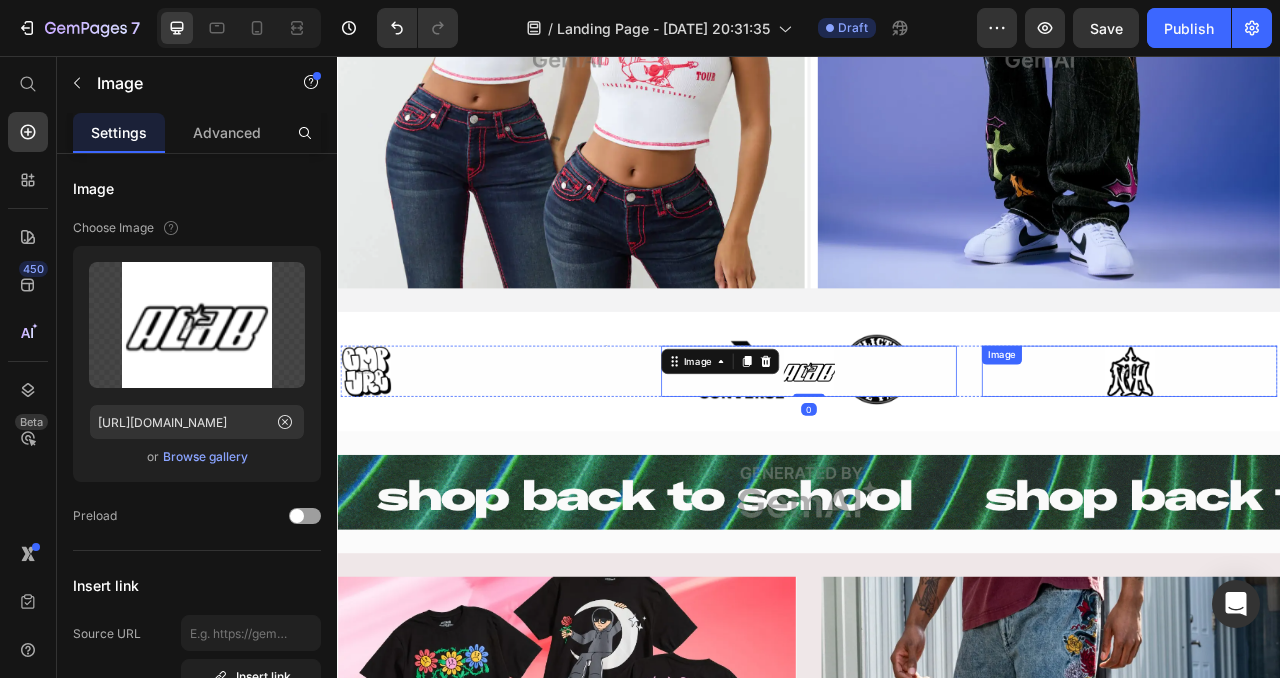 click at bounding box center [1345, 457] 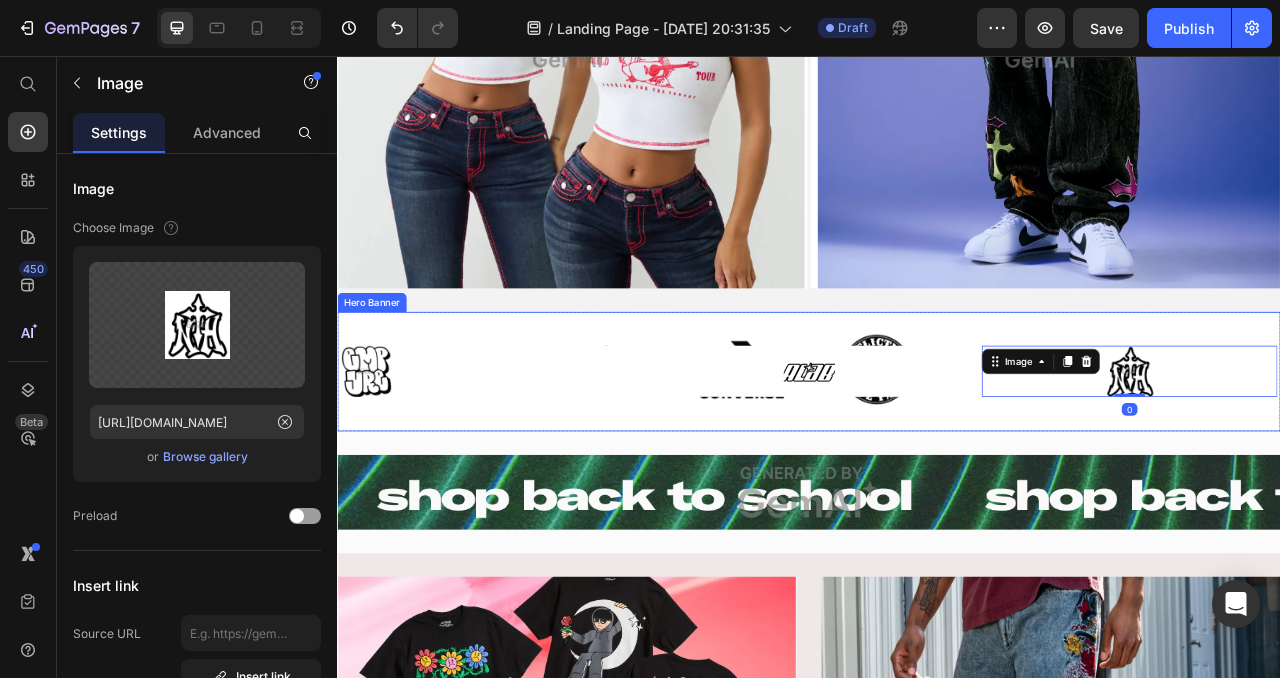 click on "Image Image Image   0 Row Row" at bounding box center (937, 457) 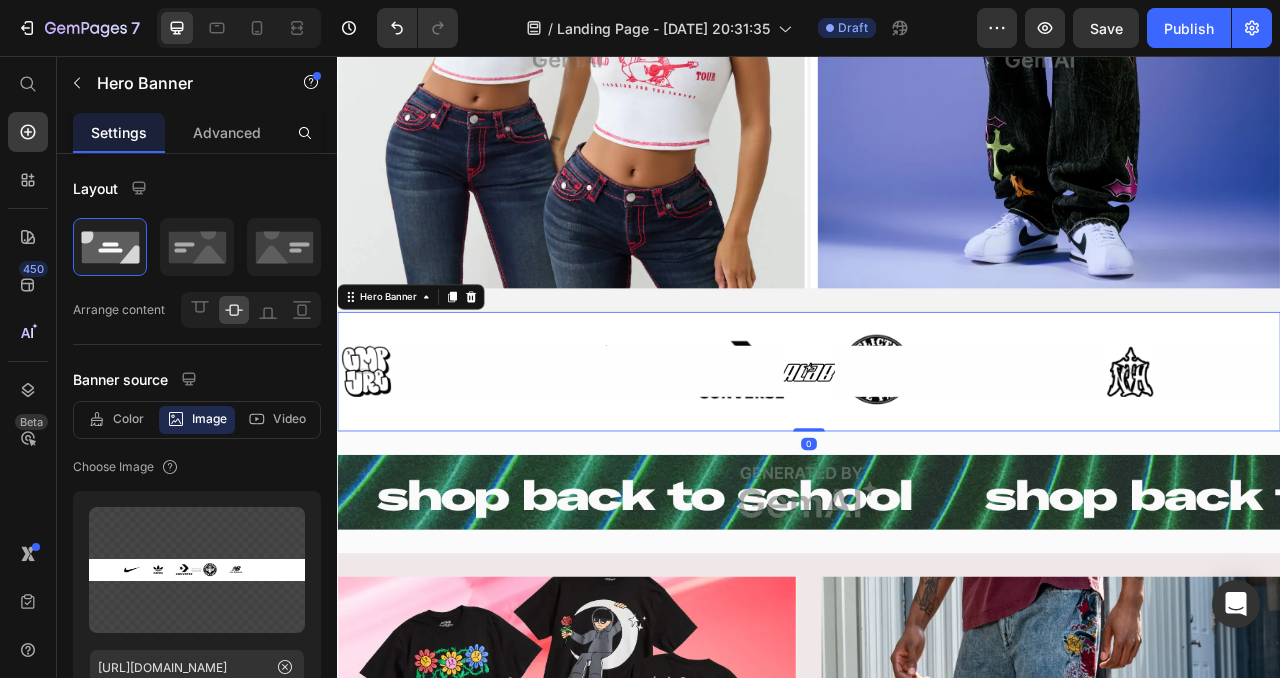 click on "Image Image Image Row Row" at bounding box center (937, 457) 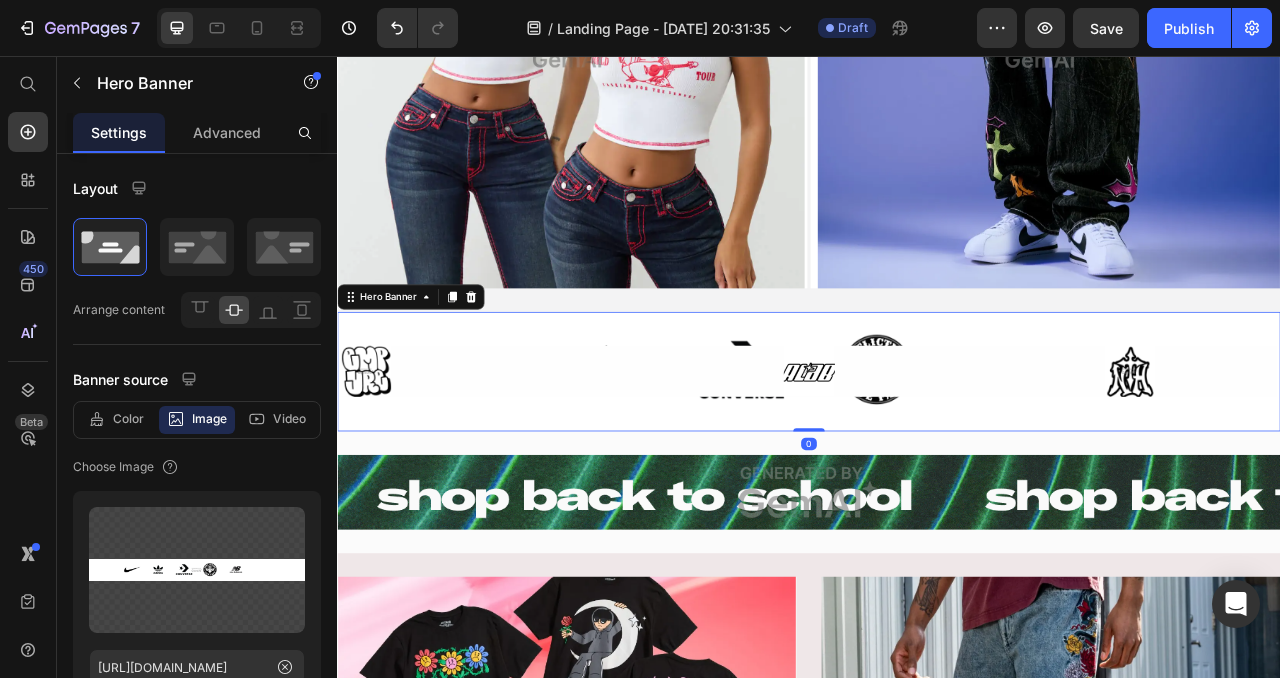 click at bounding box center [937, 457] 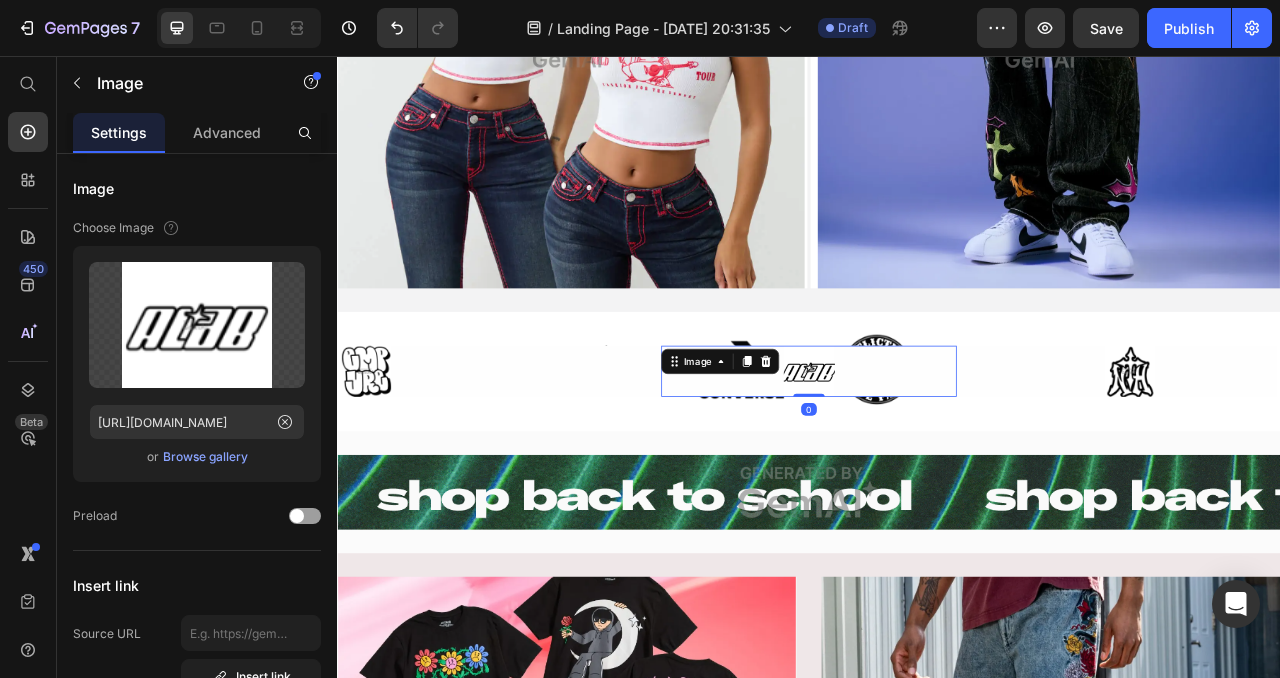 click at bounding box center [937, 457] 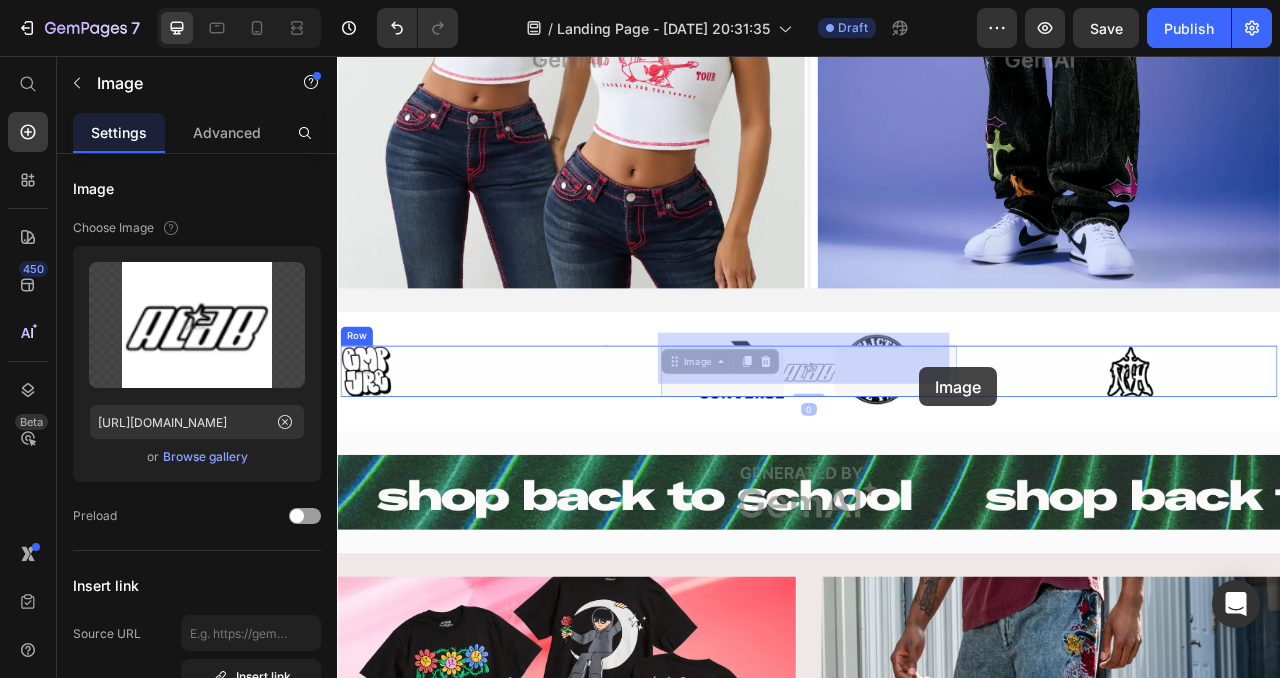 drag, startPoint x: 1018, startPoint y: 445, endPoint x: 1052, endPoint y: 448, distance: 34.132095 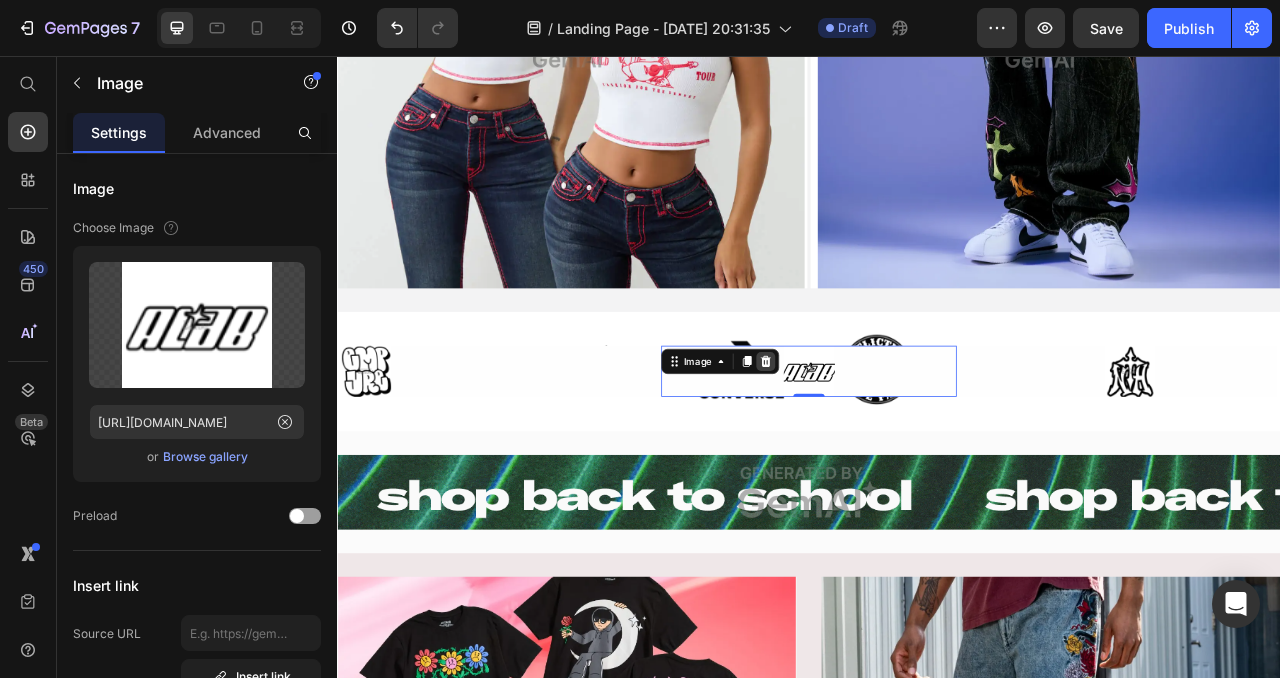 click 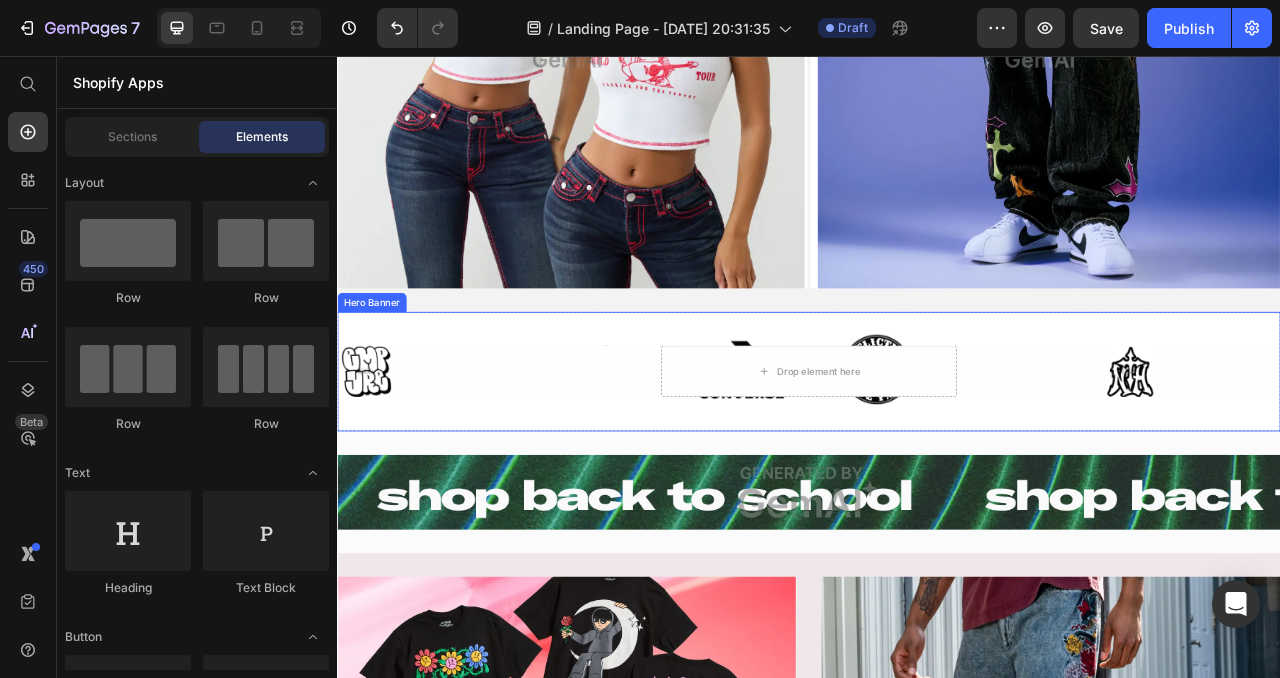 click on "Image
Drop element here Image Row Row" at bounding box center [937, 457] 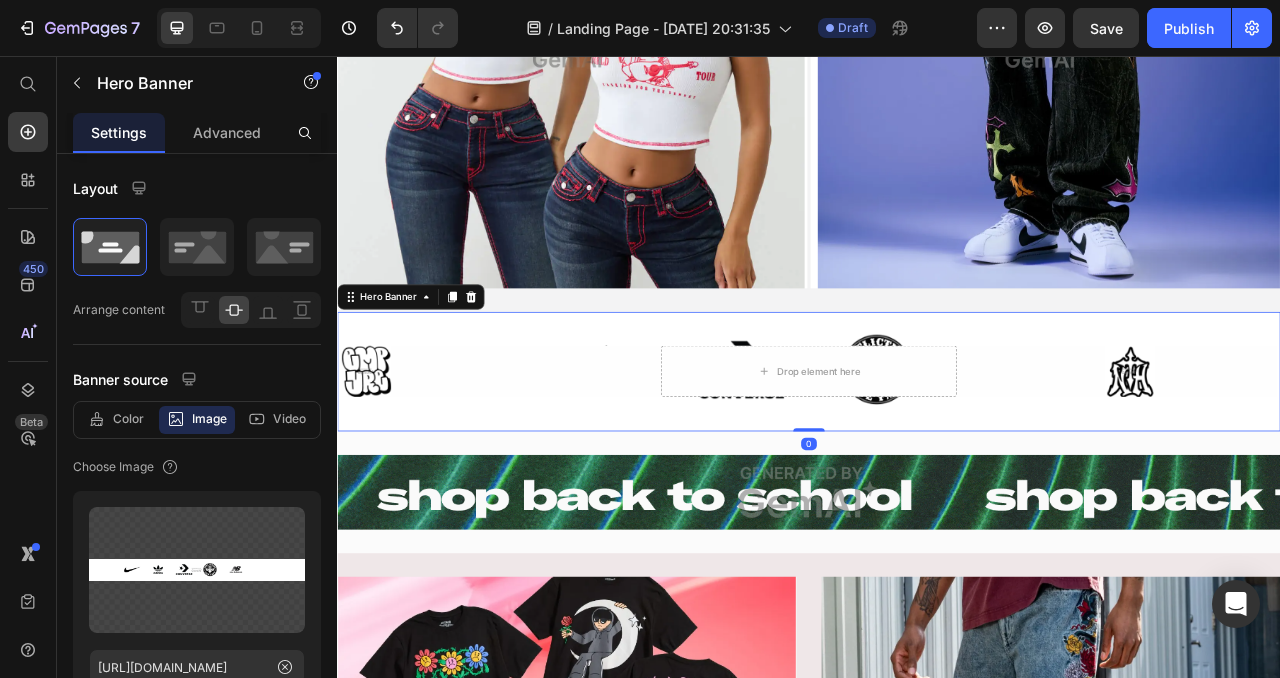 click on "Image
Drop element here Image Row Row" at bounding box center [937, 457] 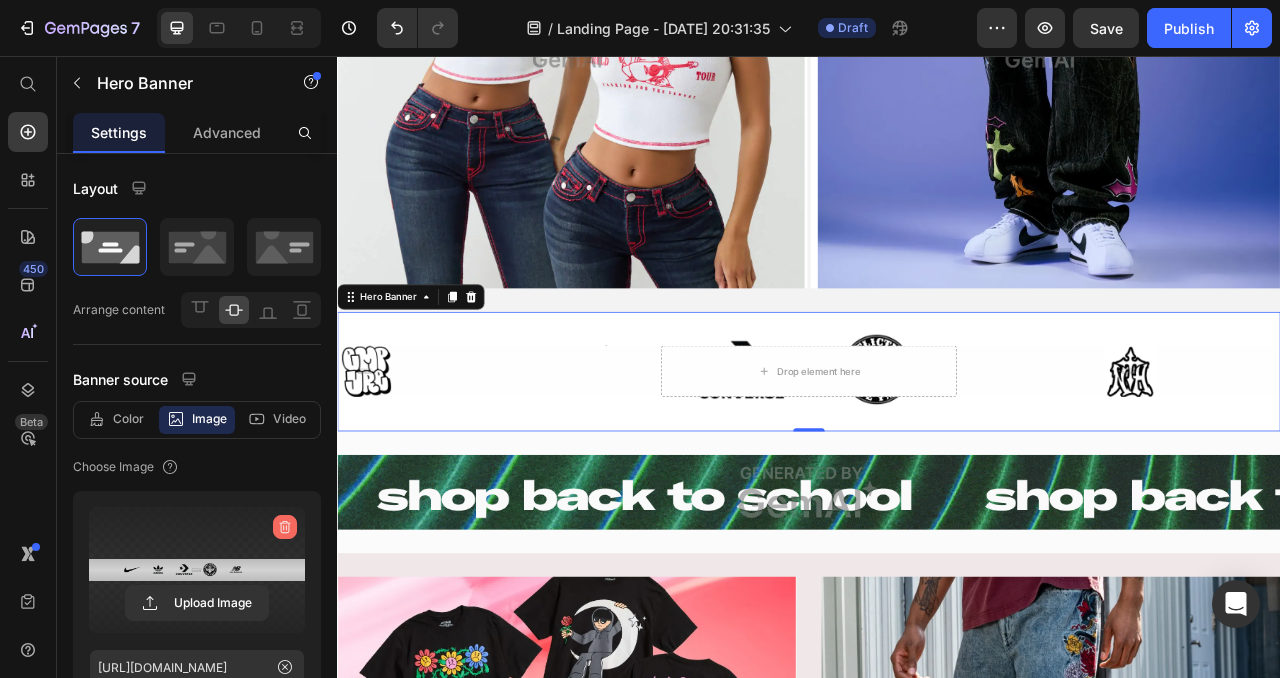 click 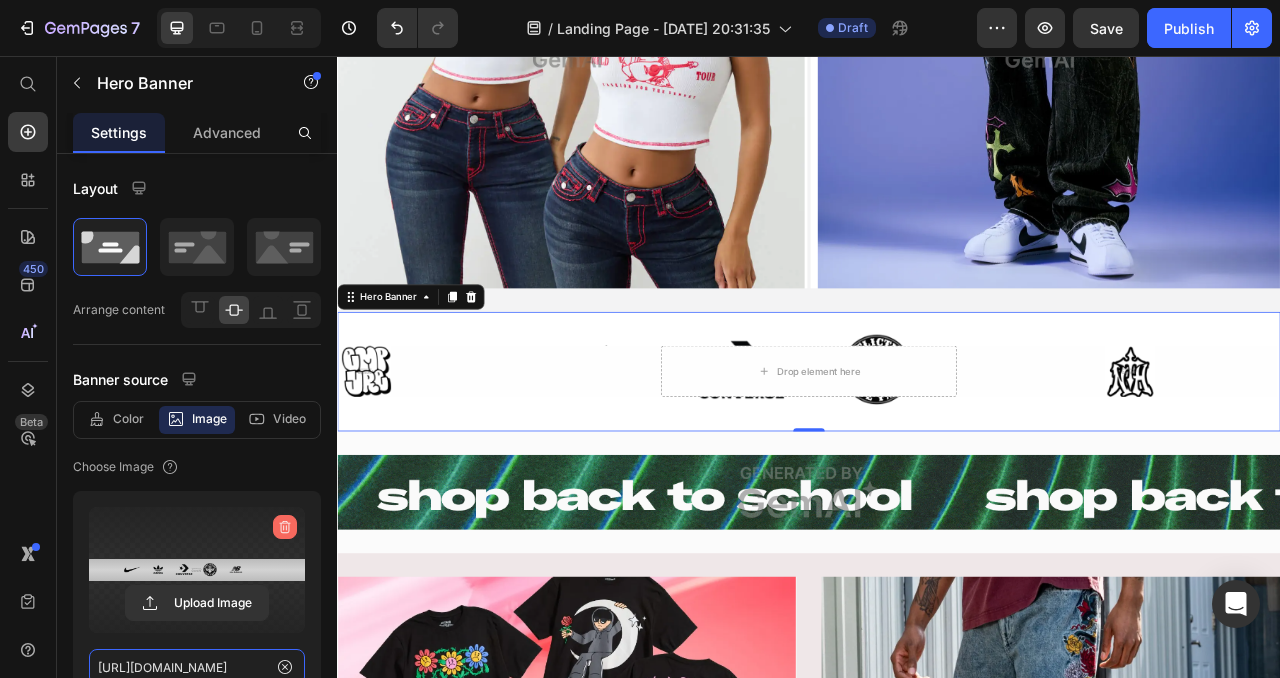 type 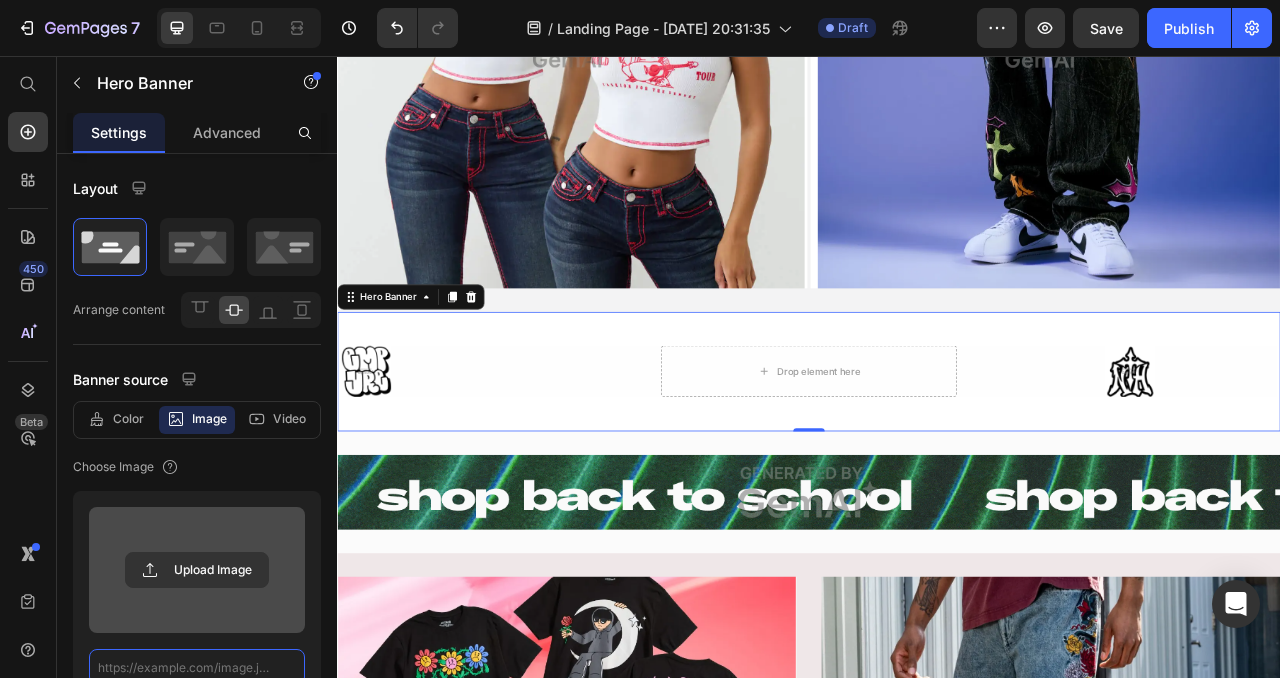 scroll, scrollTop: 7, scrollLeft: 0, axis: vertical 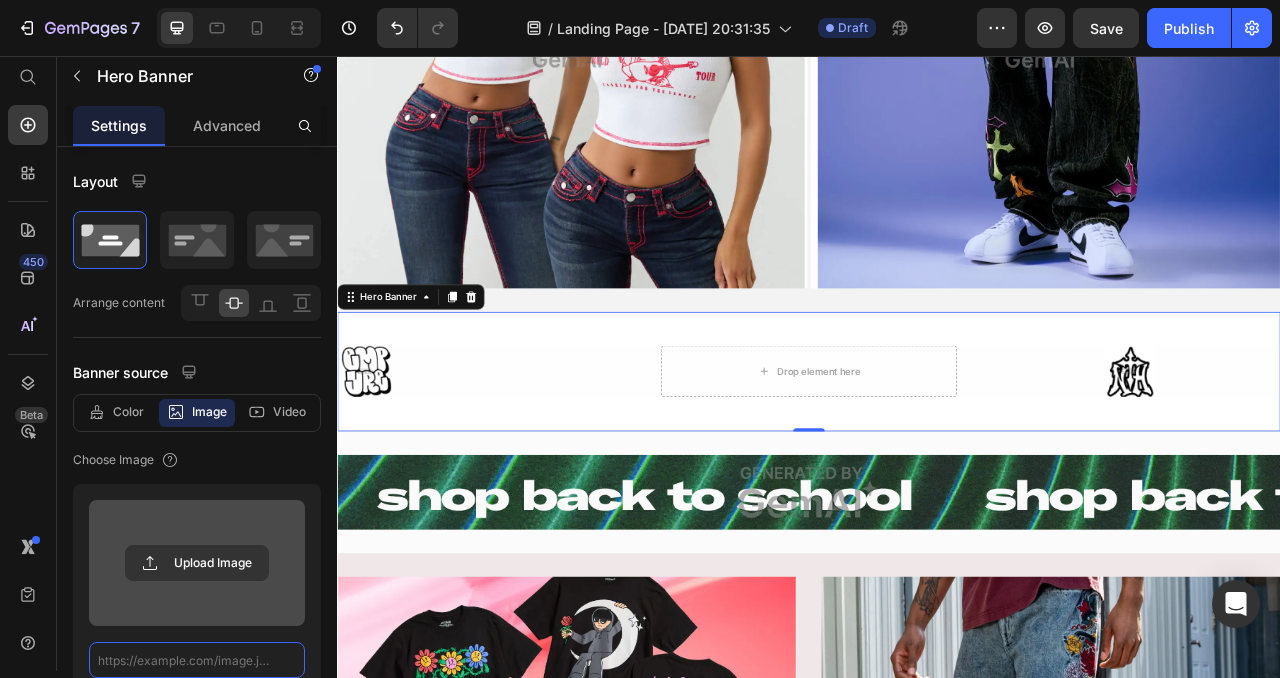 click 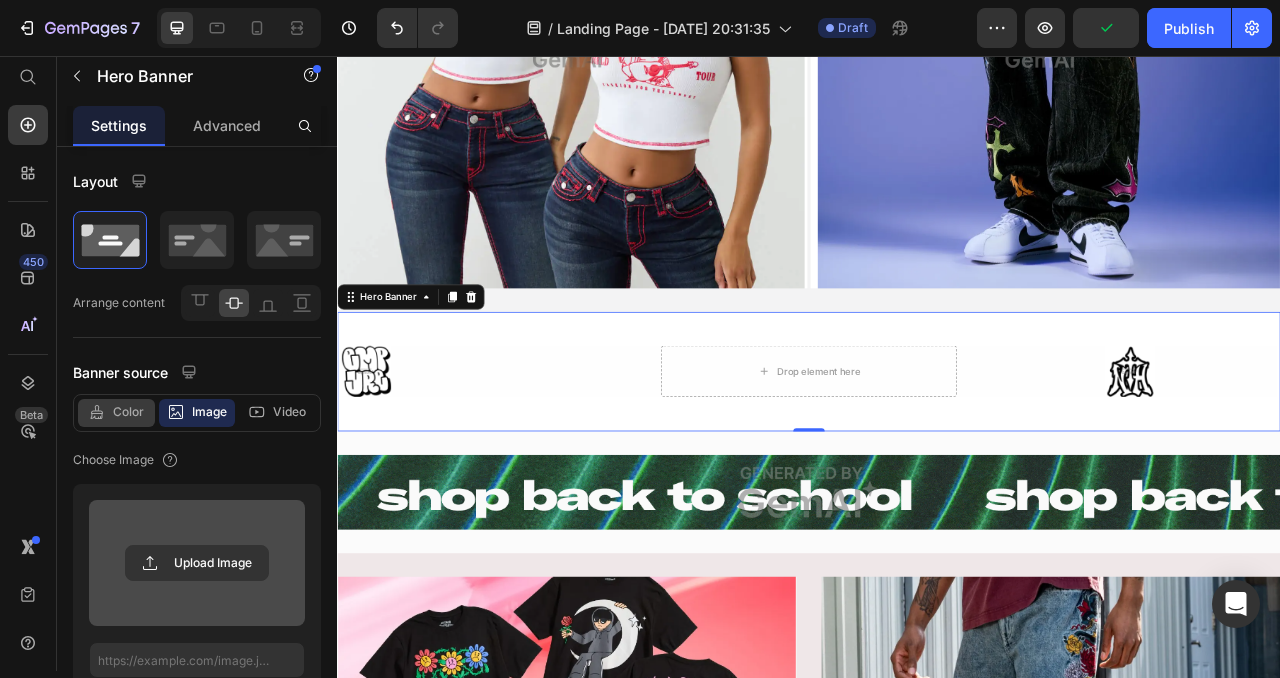 click on "Color" at bounding box center (128, 412) 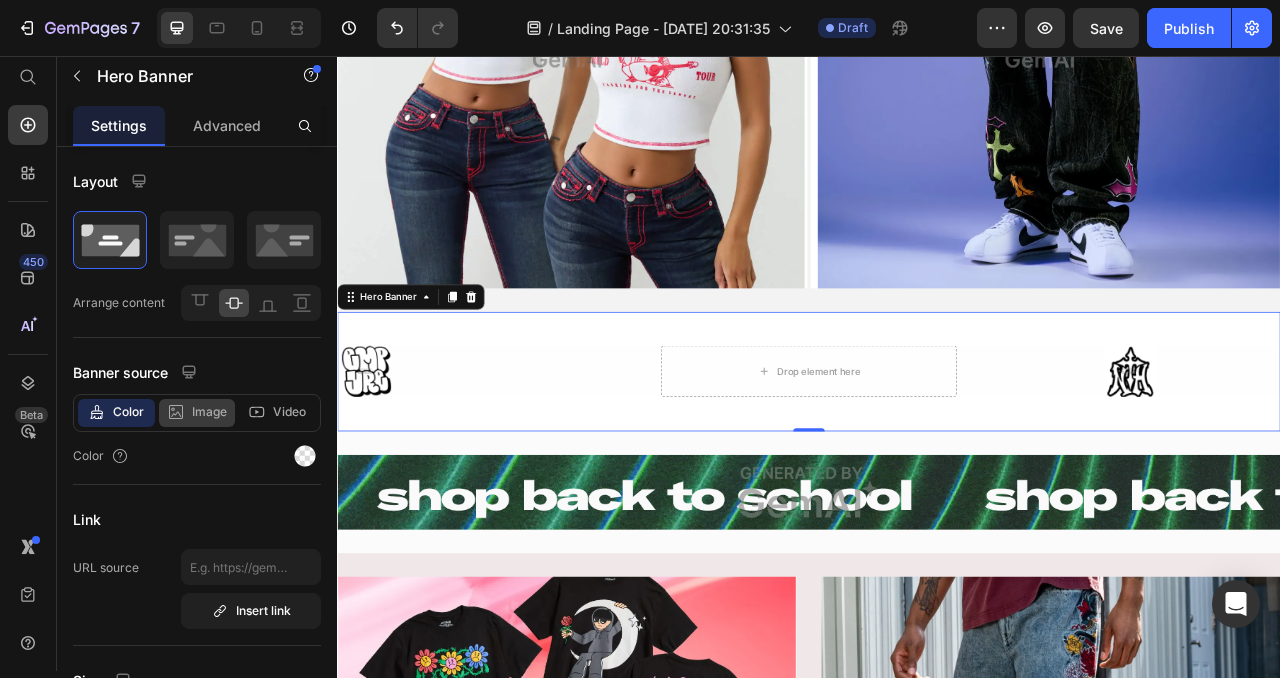 click 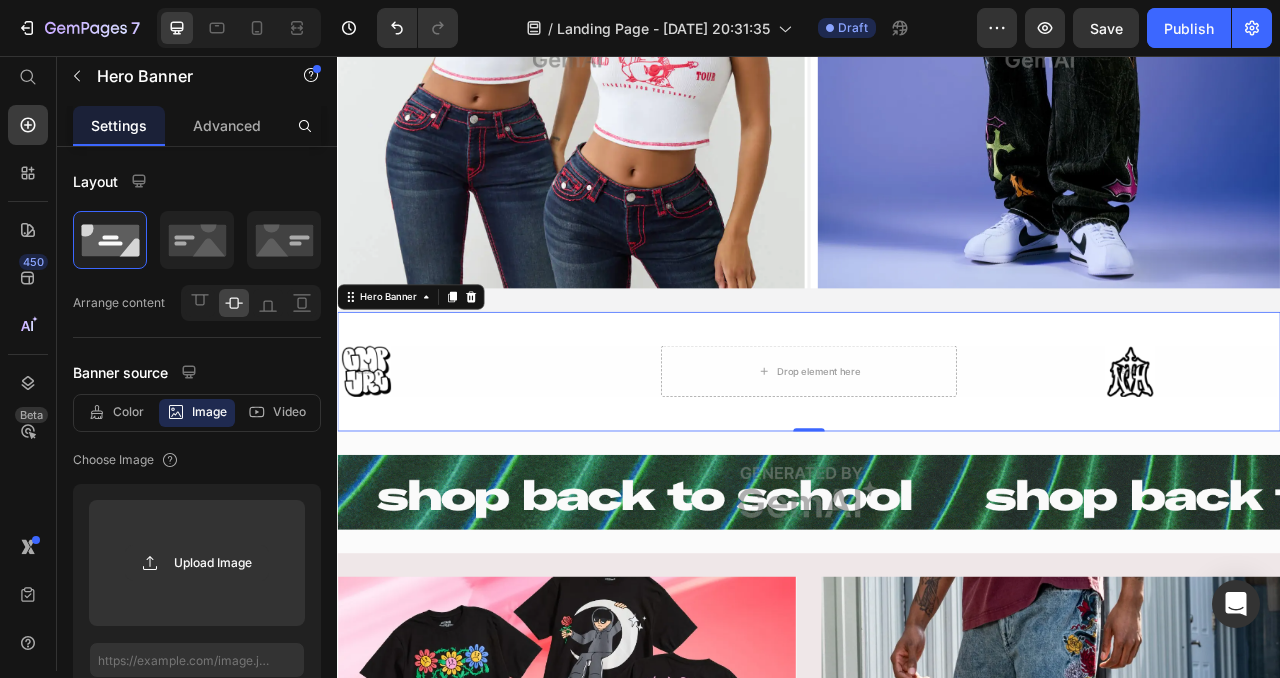 click on "Drop element here" at bounding box center [937, 458] 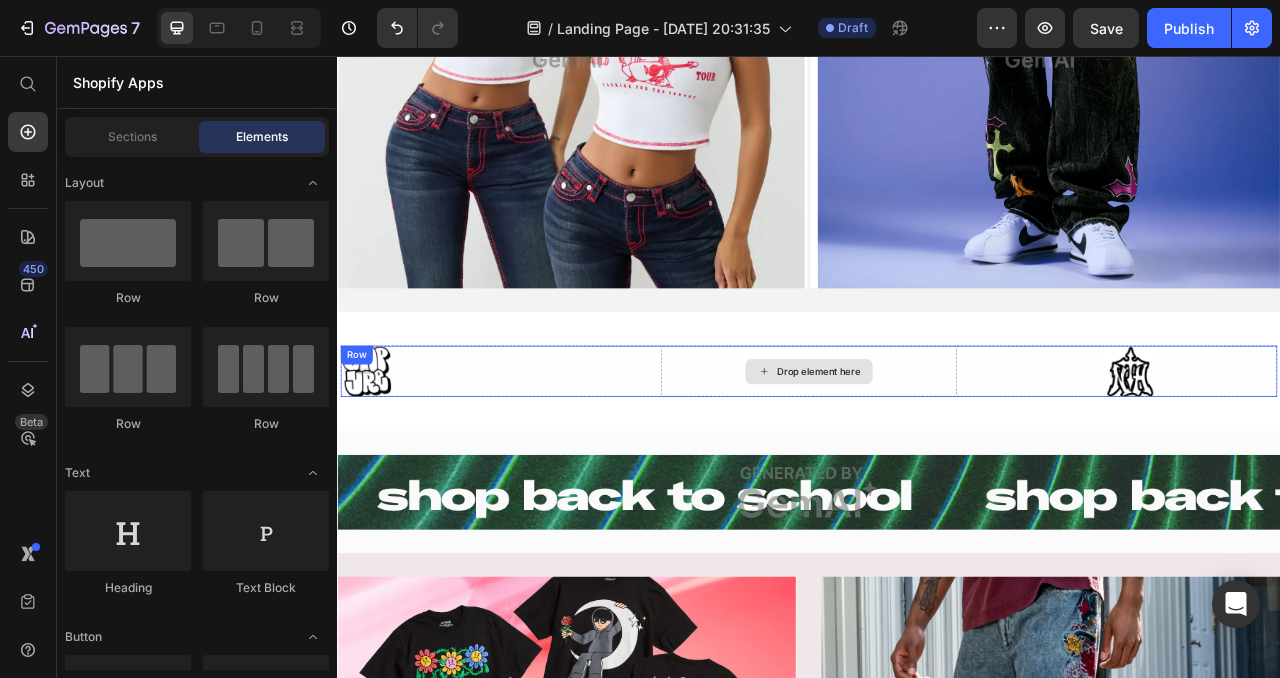 scroll, scrollTop: 0, scrollLeft: 0, axis: both 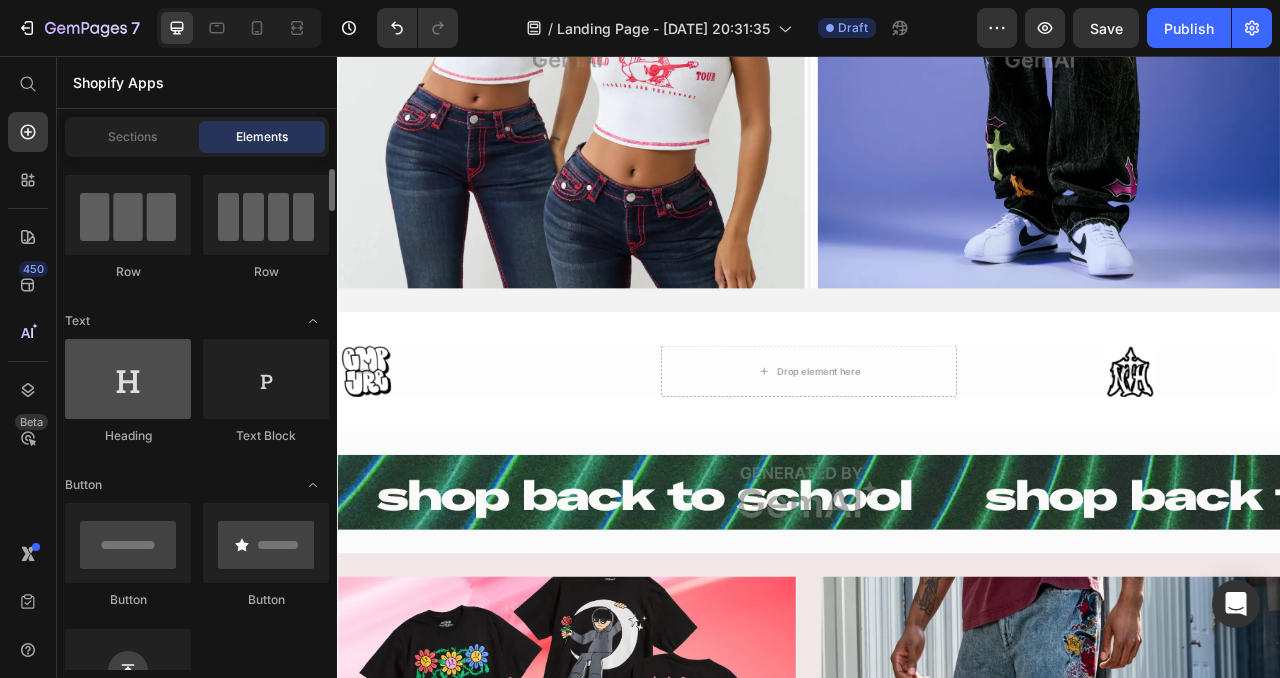 click at bounding box center (128, 379) 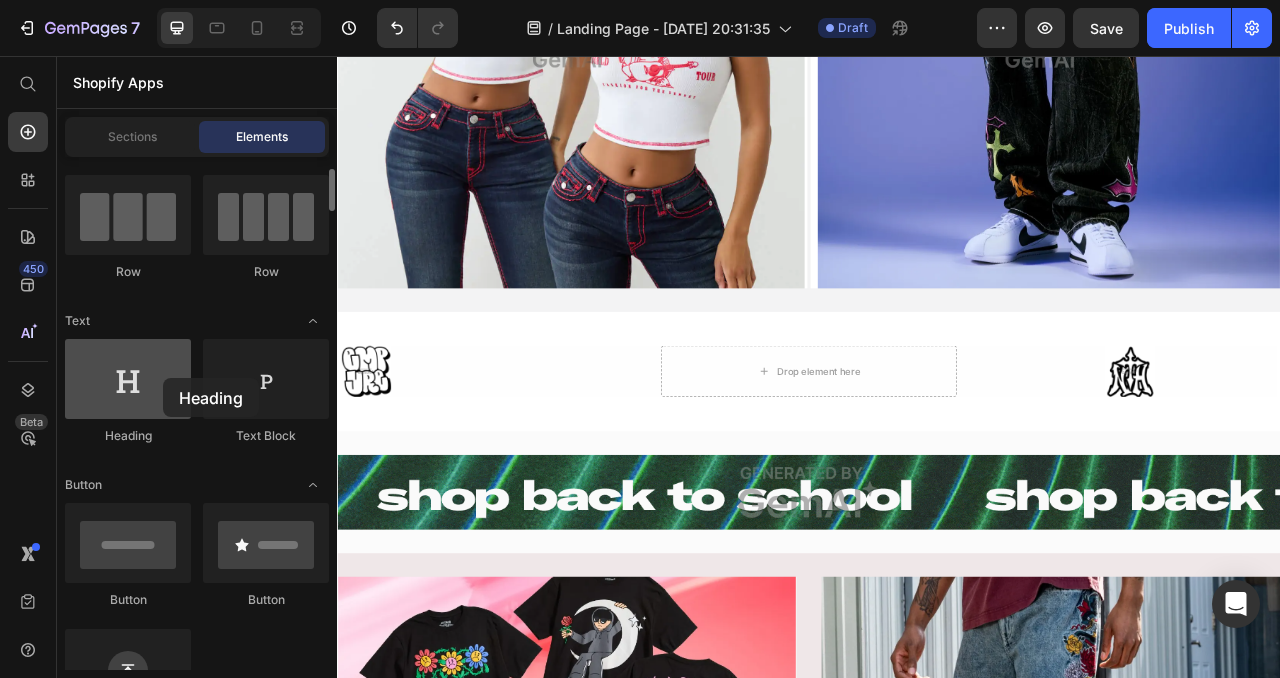 click at bounding box center (128, 379) 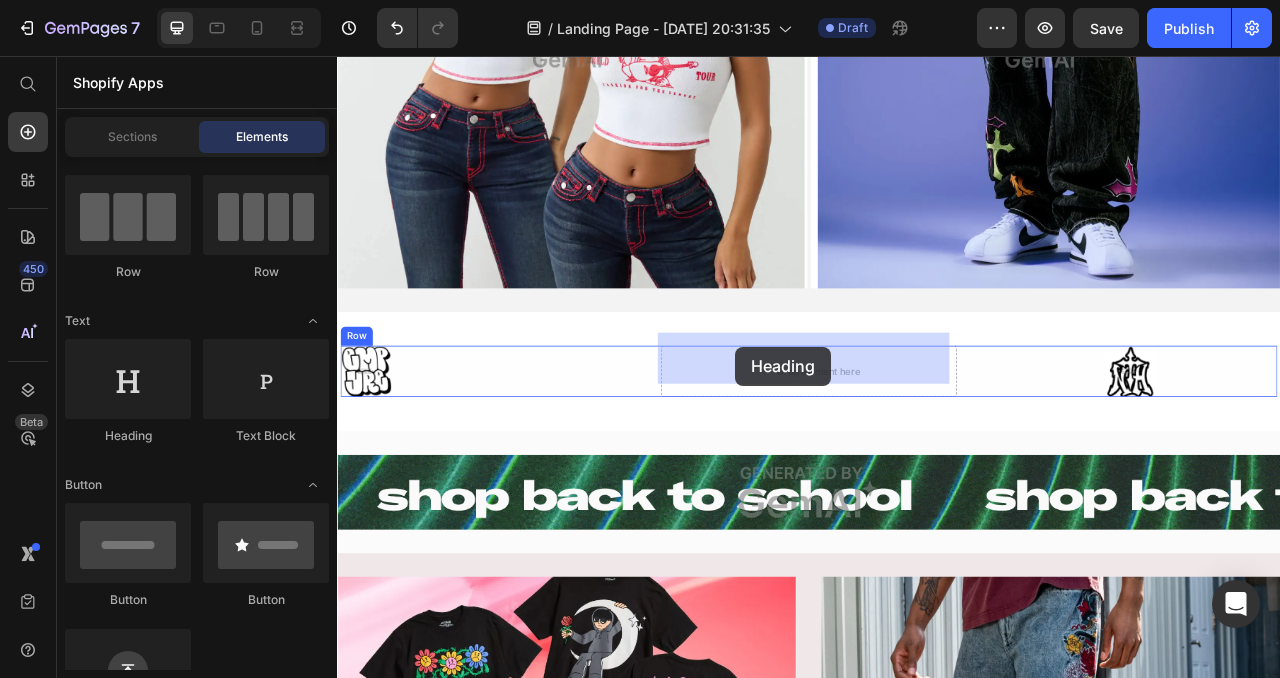 drag, startPoint x: 500, startPoint y: 434, endPoint x: 847, endPoint y: 428, distance: 347.05188 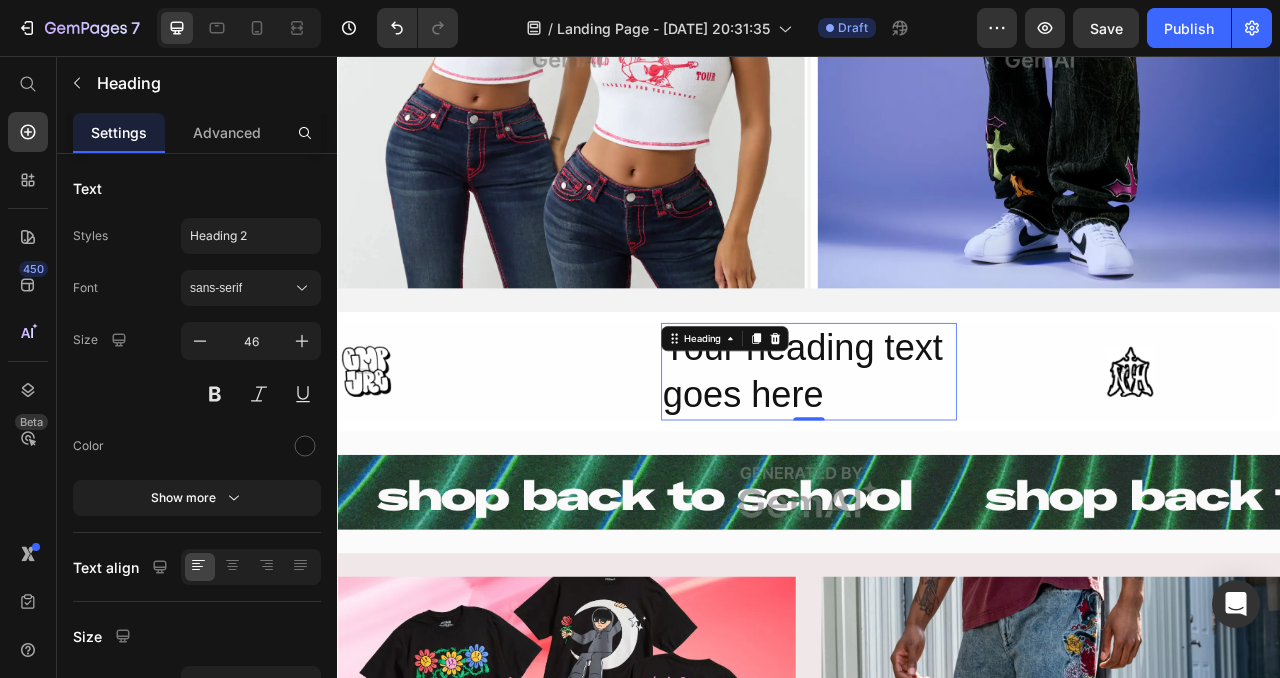 click on "Your heading text goes here" at bounding box center [937, 458] 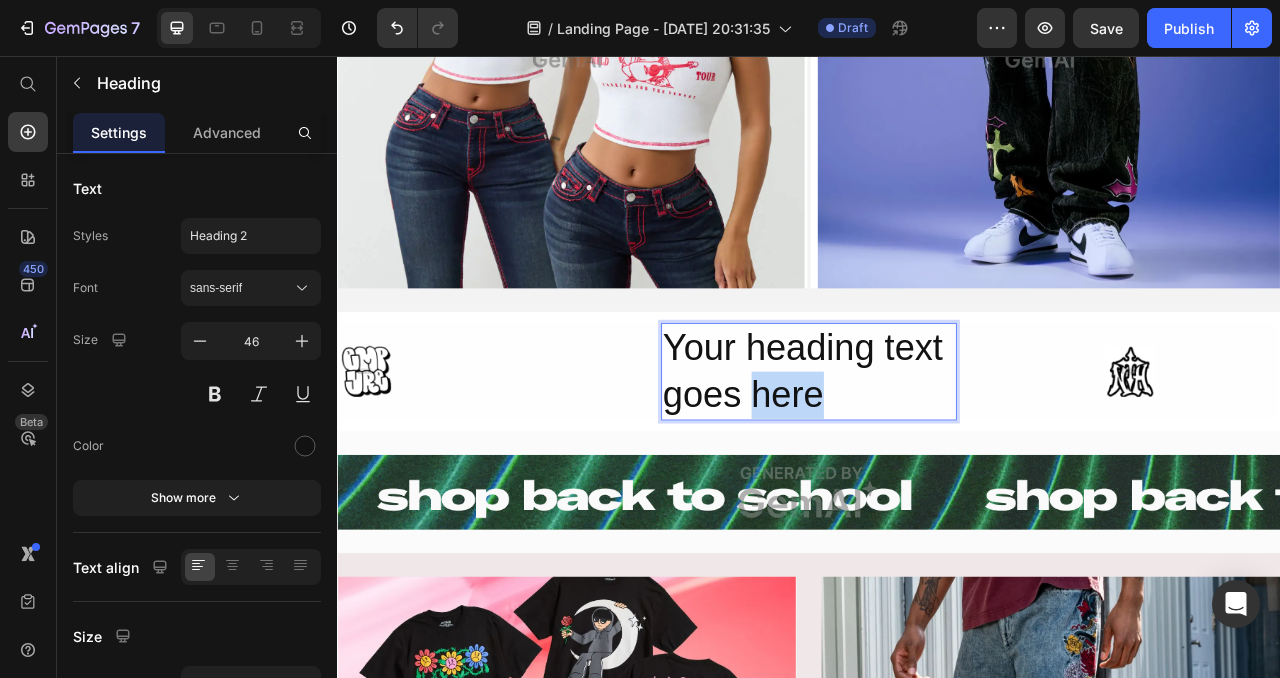 click on "Your heading text goes here" at bounding box center [937, 458] 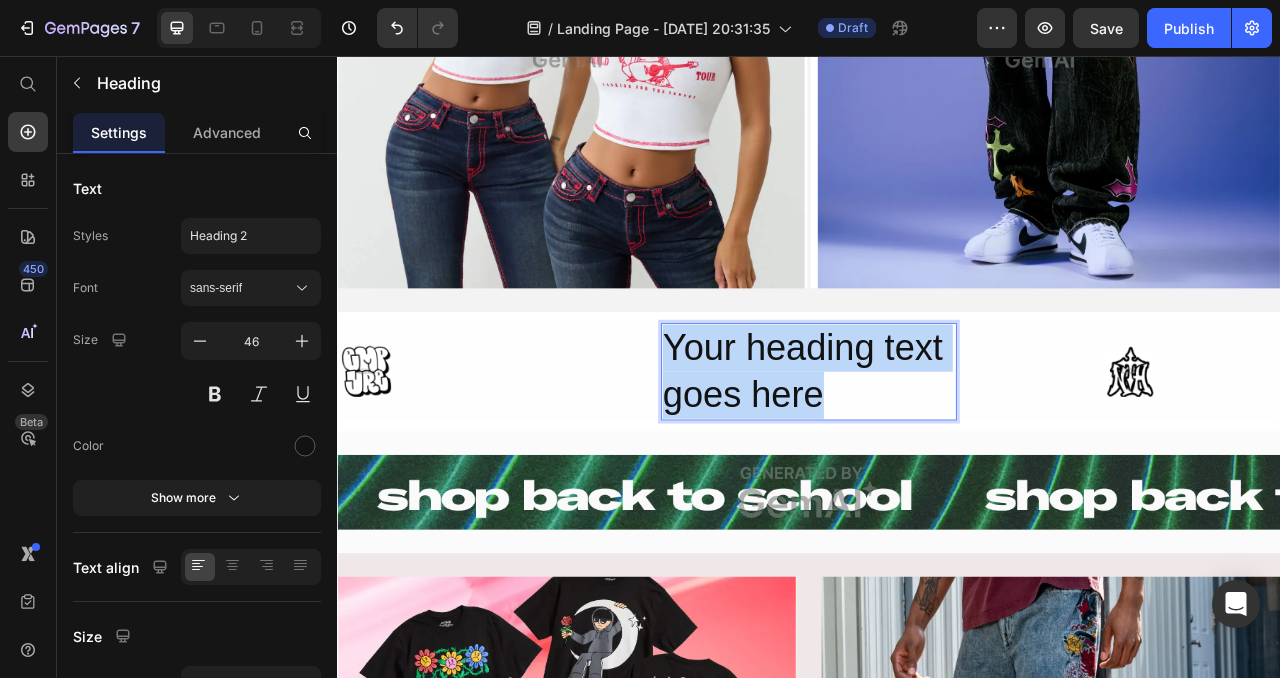 click on "Your heading text goes here" at bounding box center [937, 458] 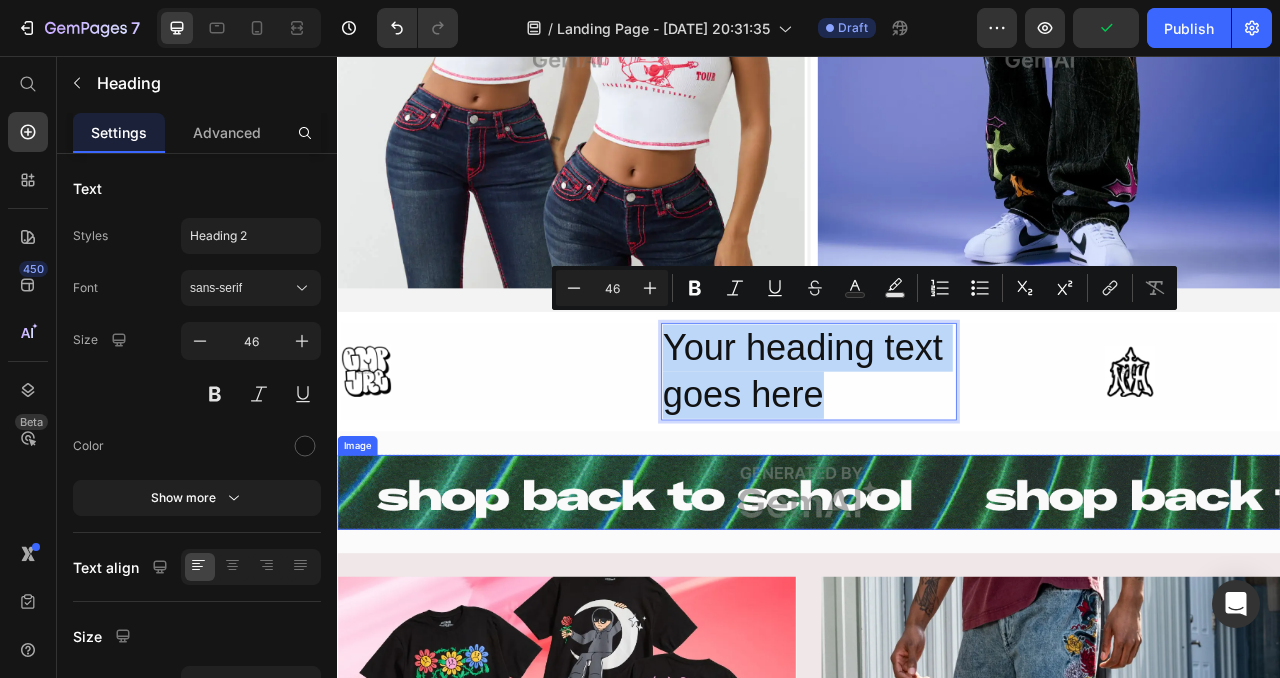 click at bounding box center (937, 611) 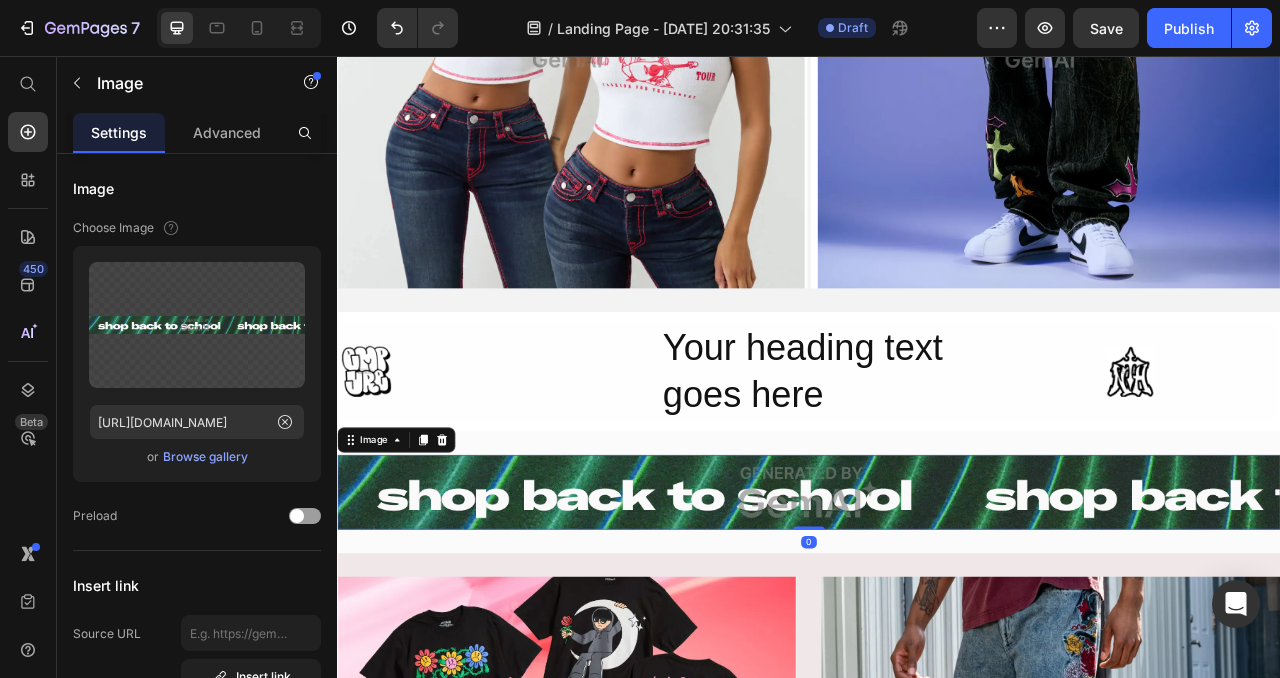 click at bounding box center [937, 611] 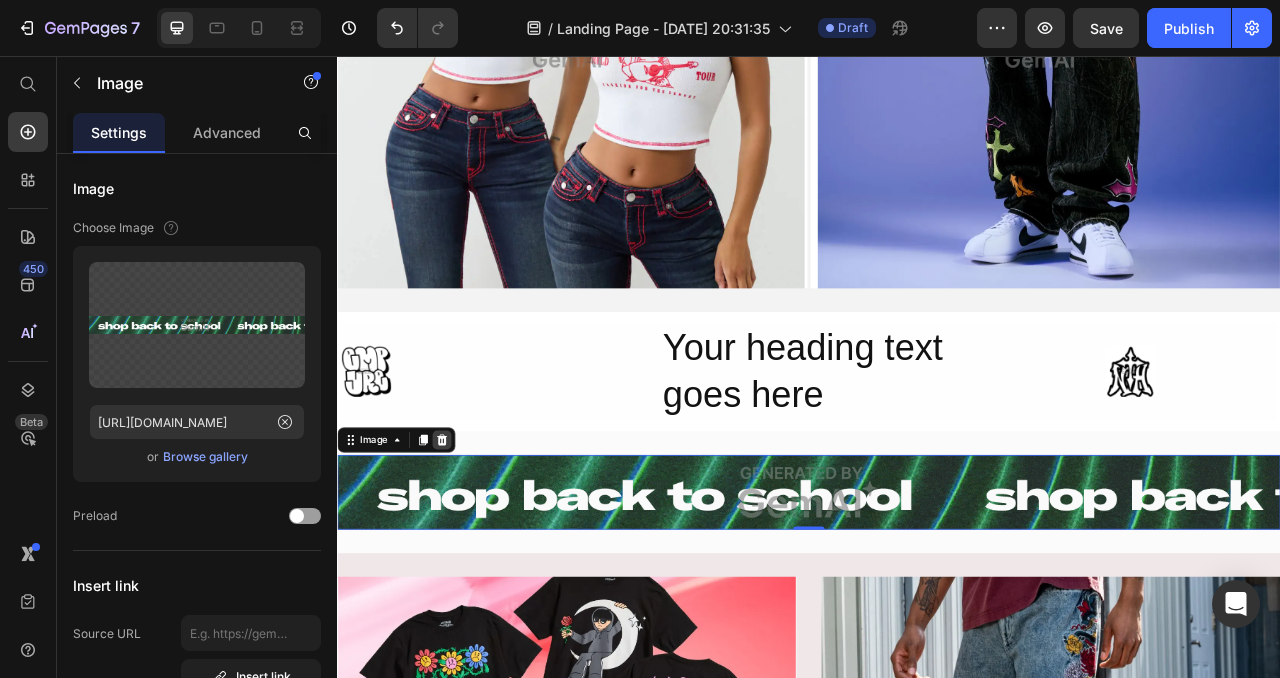 click 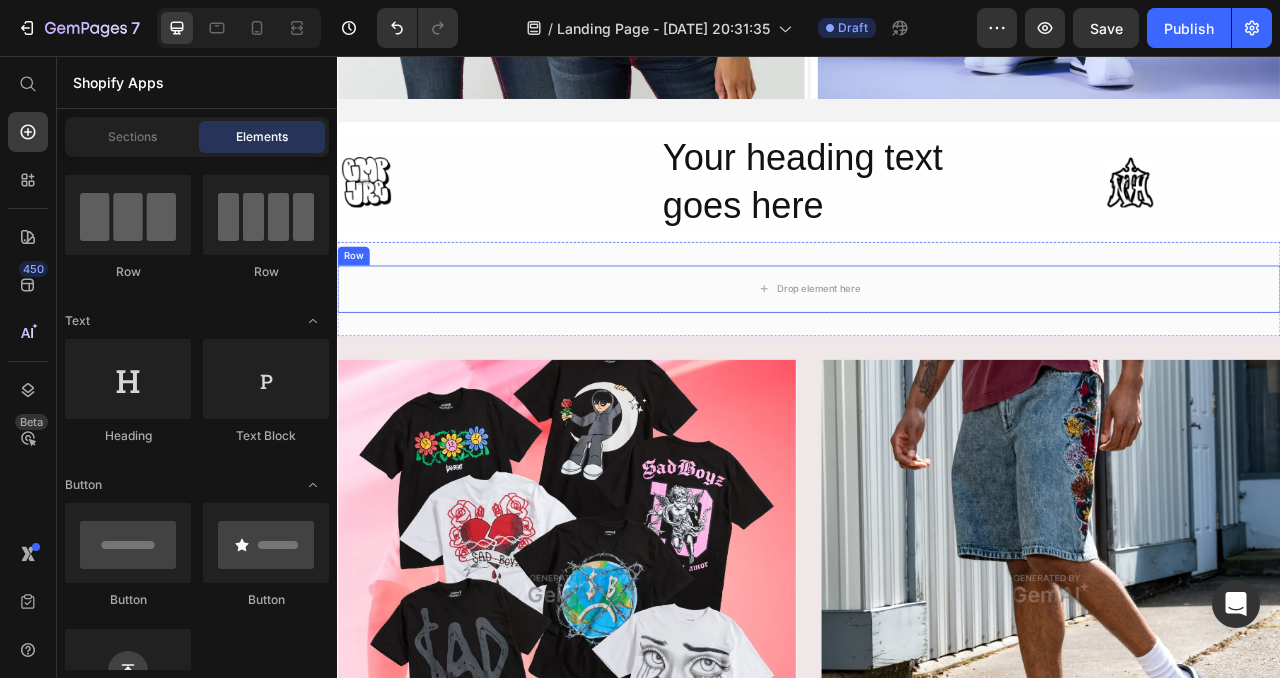 scroll, scrollTop: 2565, scrollLeft: 0, axis: vertical 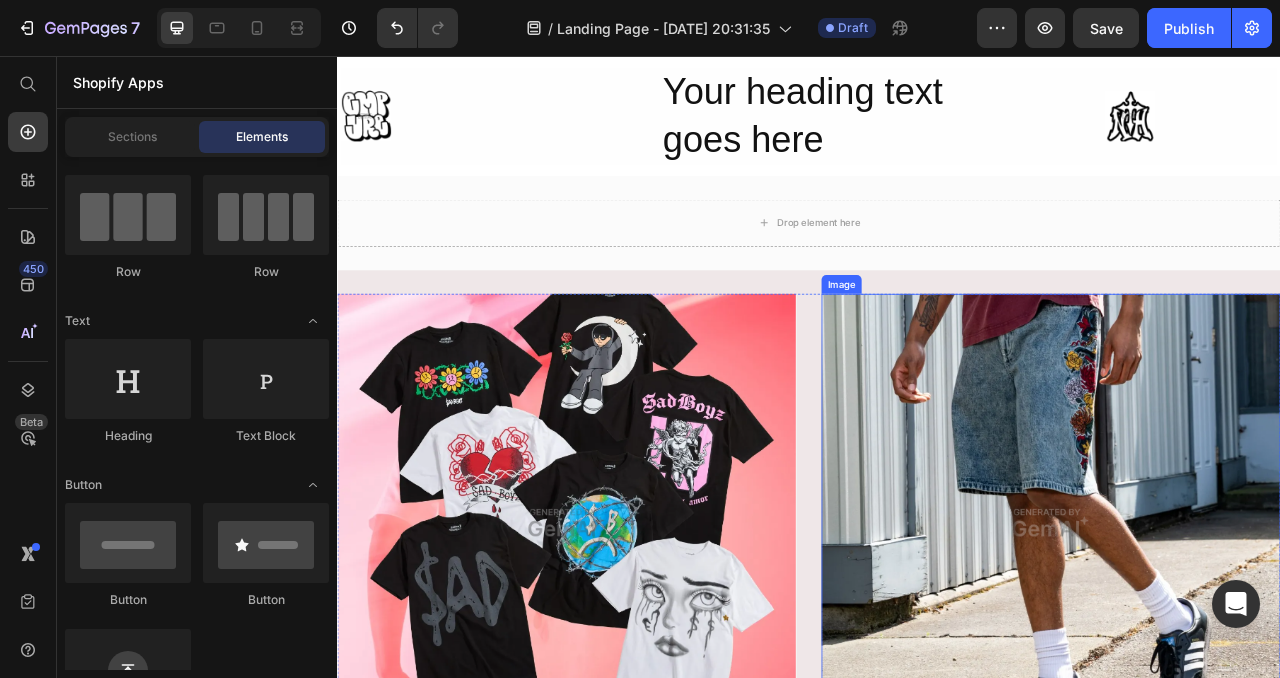 click at bounding box center (1245, 651) 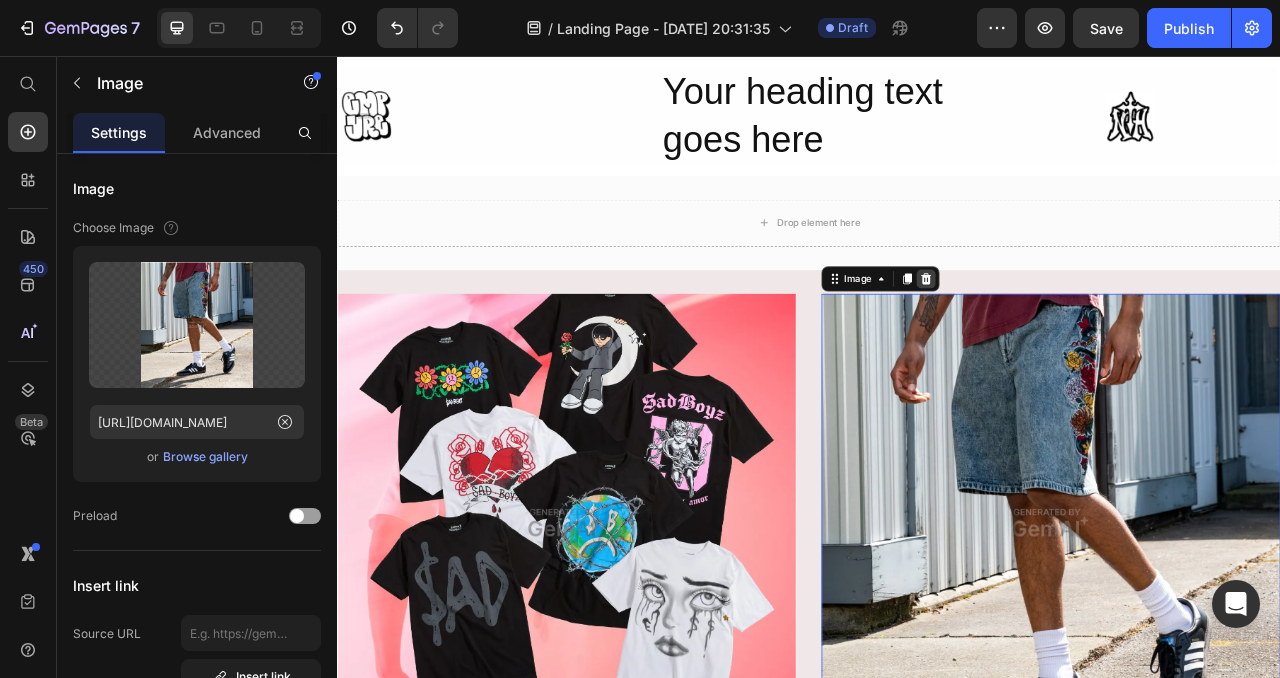 click 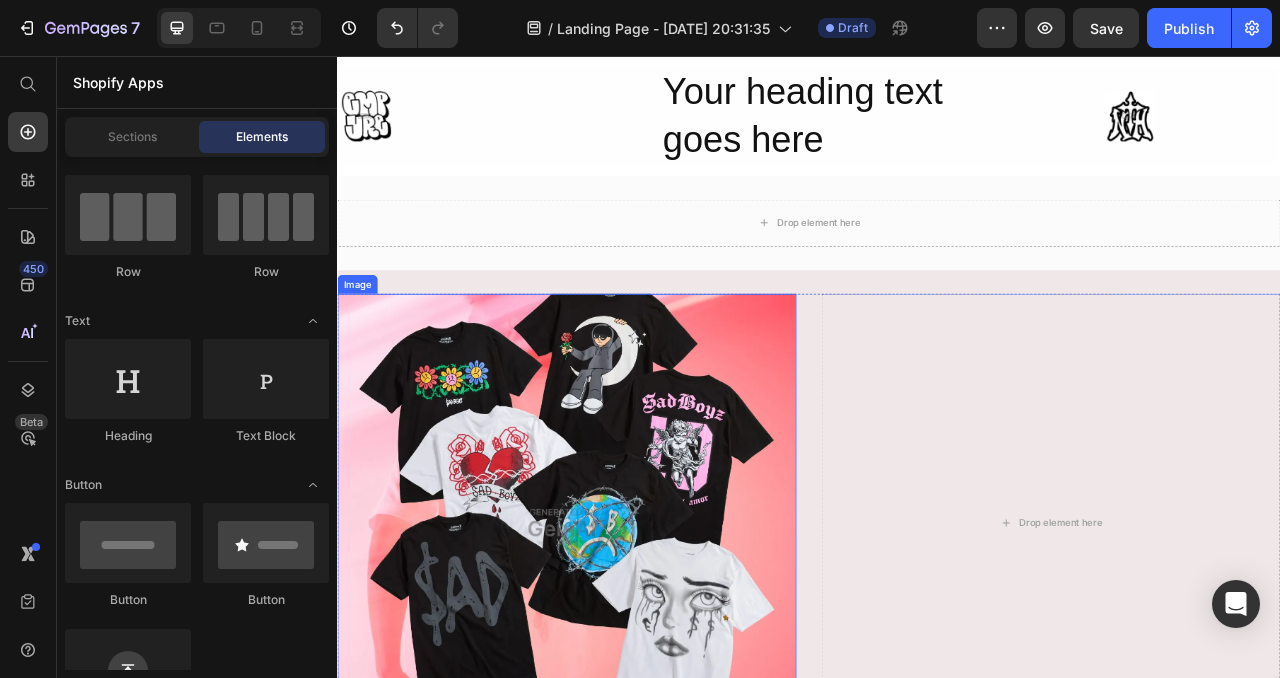 click at bounding box center [629, 651] 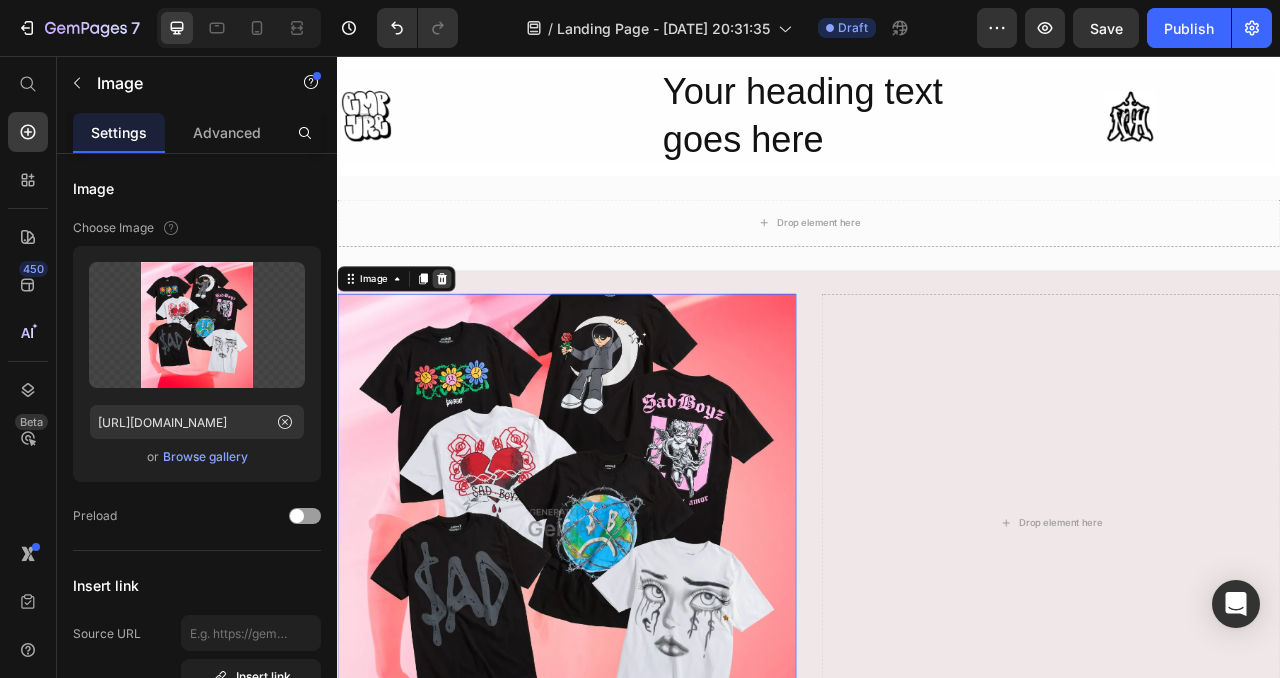 click 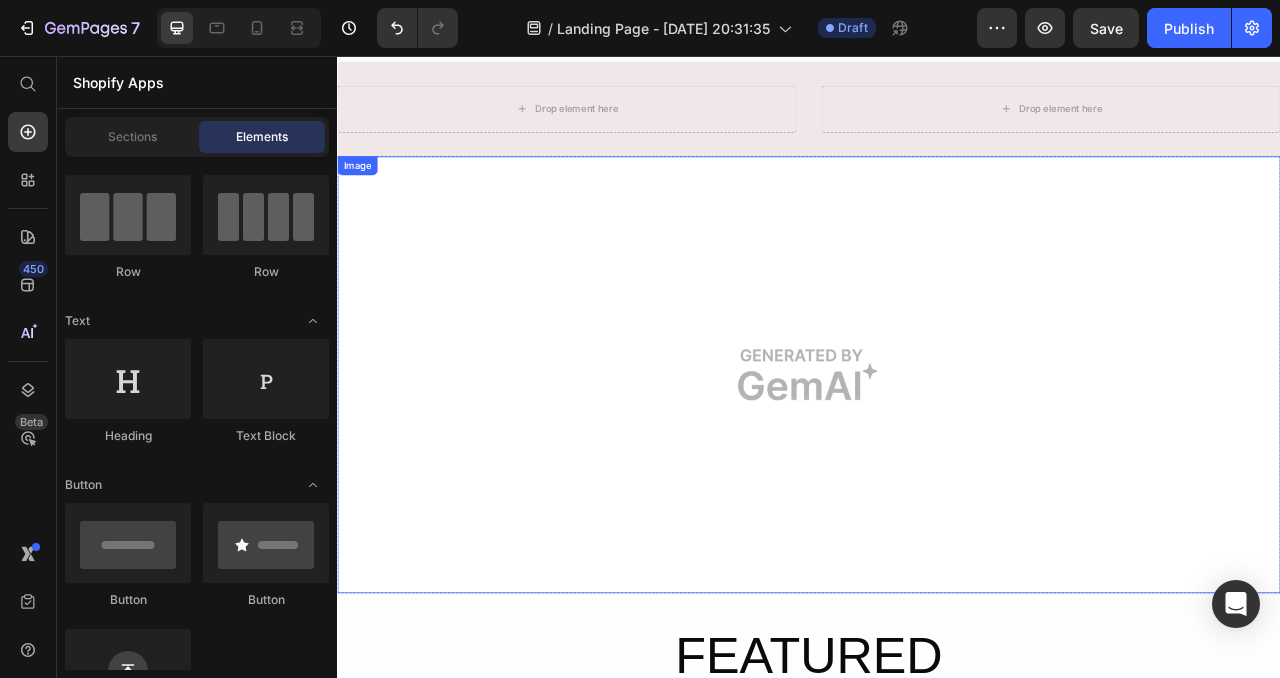 scroll, scrollTop: 2803, scrollLeft: 0, axis: vertical 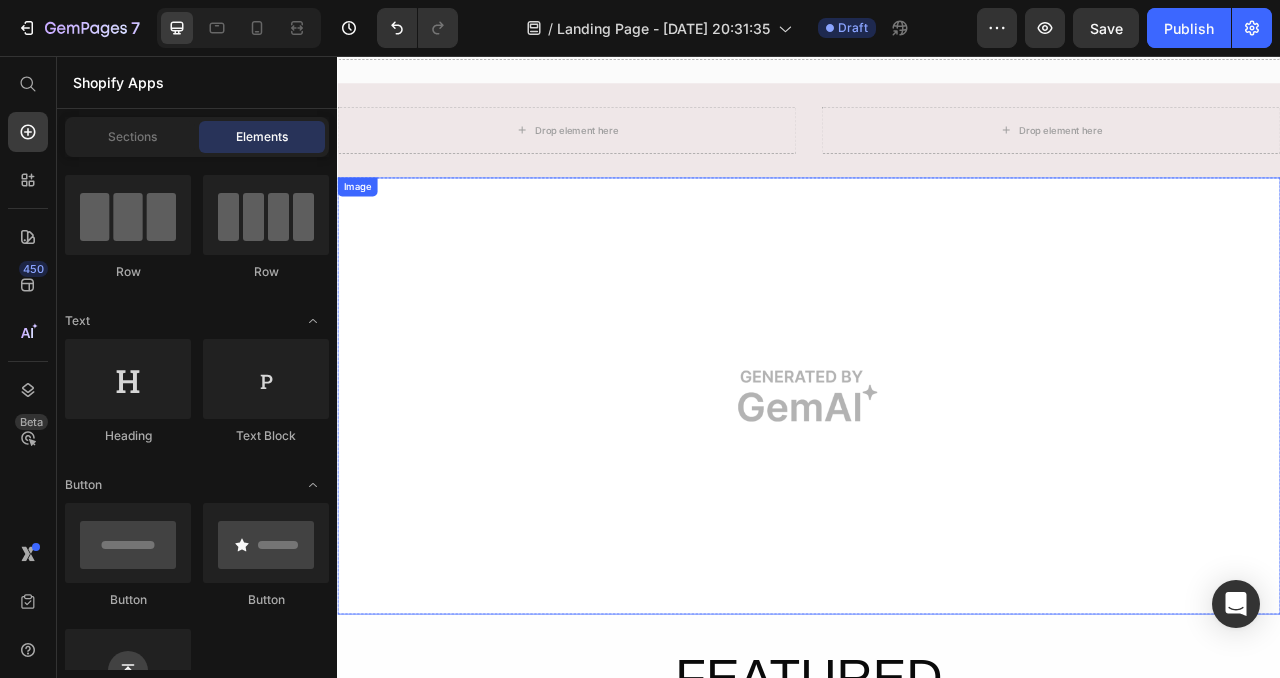 click at bounding box center [937, 489] 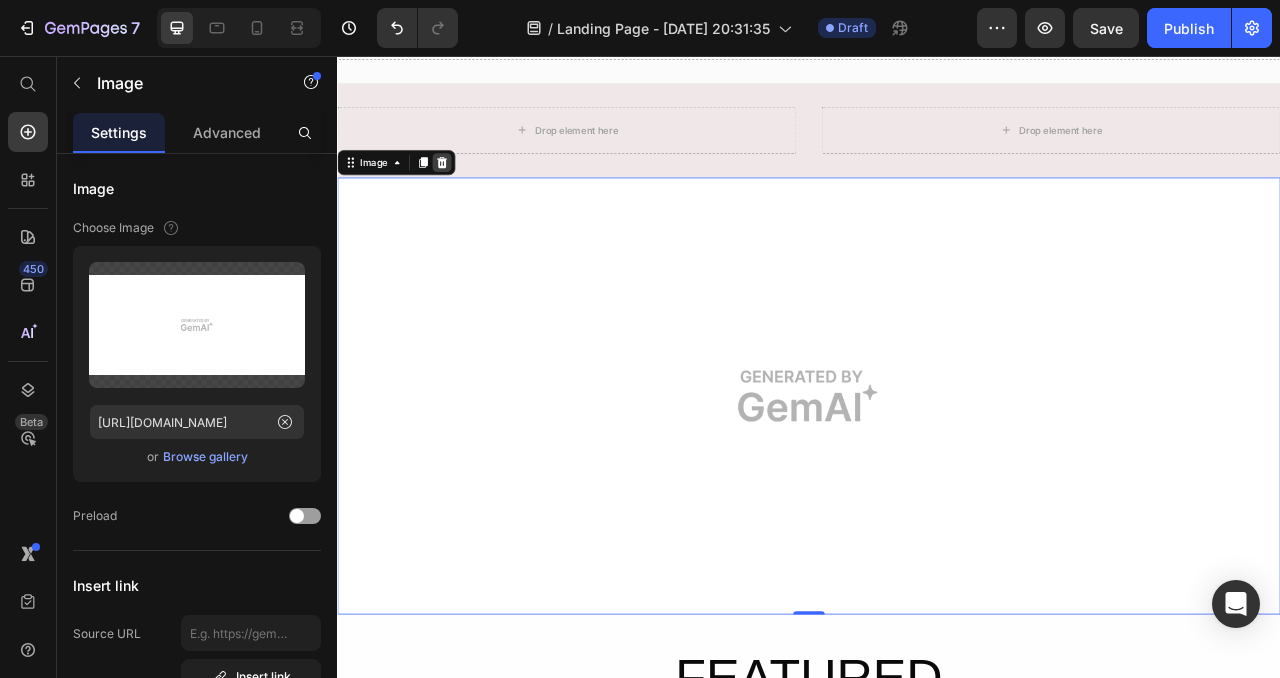 click 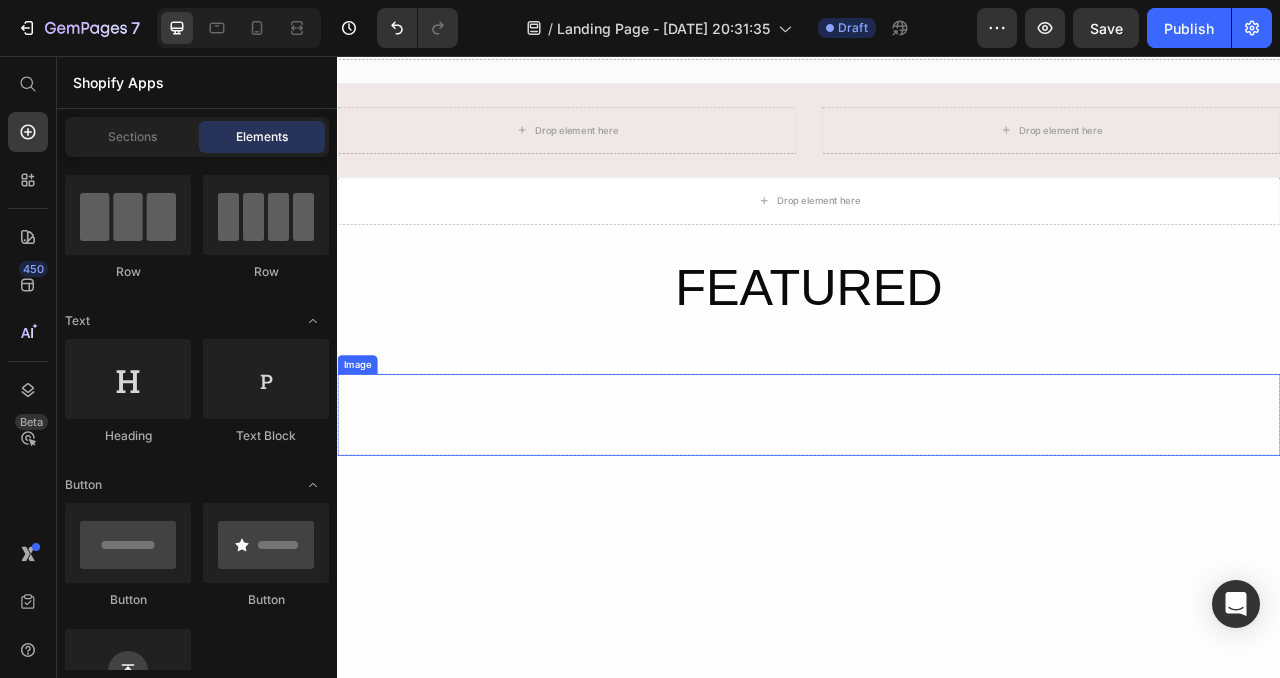 click at bounding box center (937, 513) 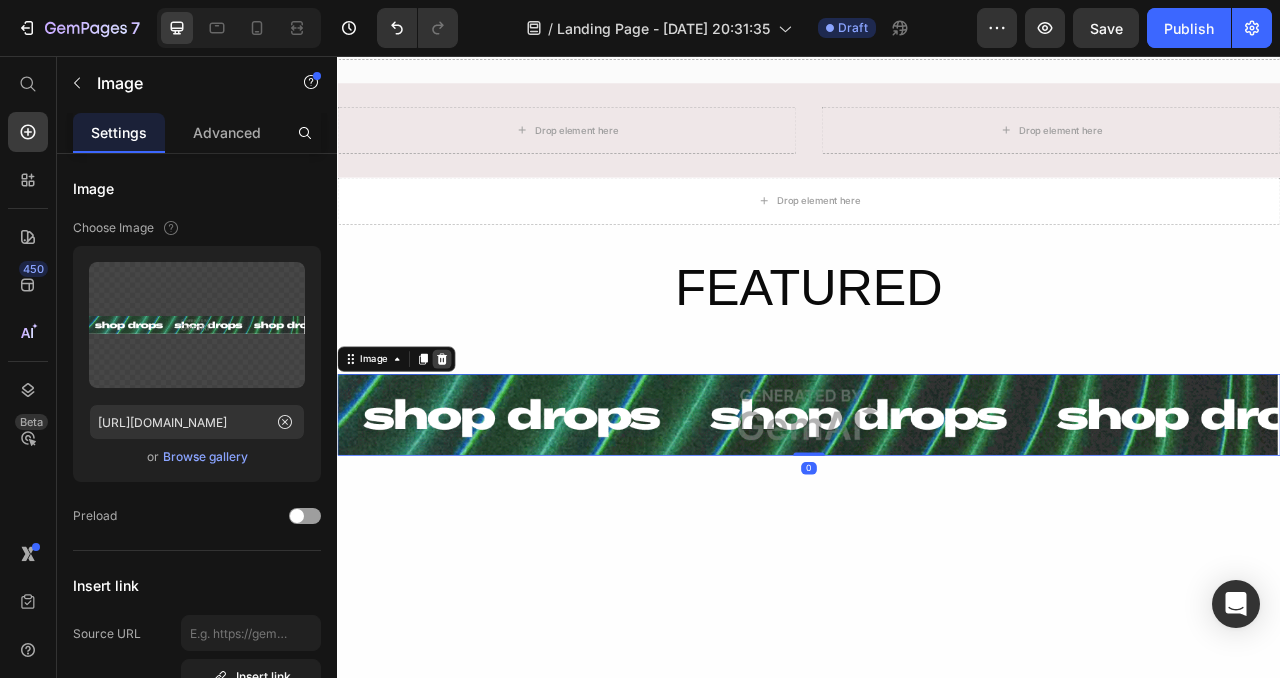 click 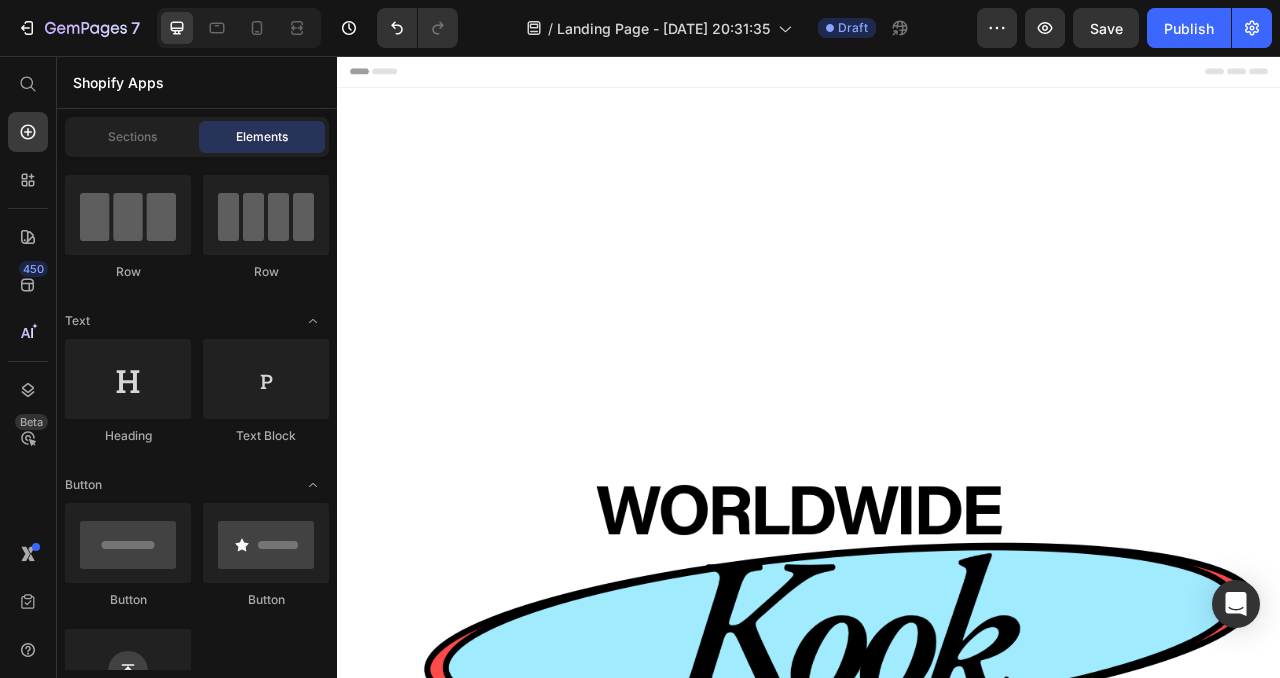 scroll, scrollTop: 651, scrollLeft: 0, axis: vertical 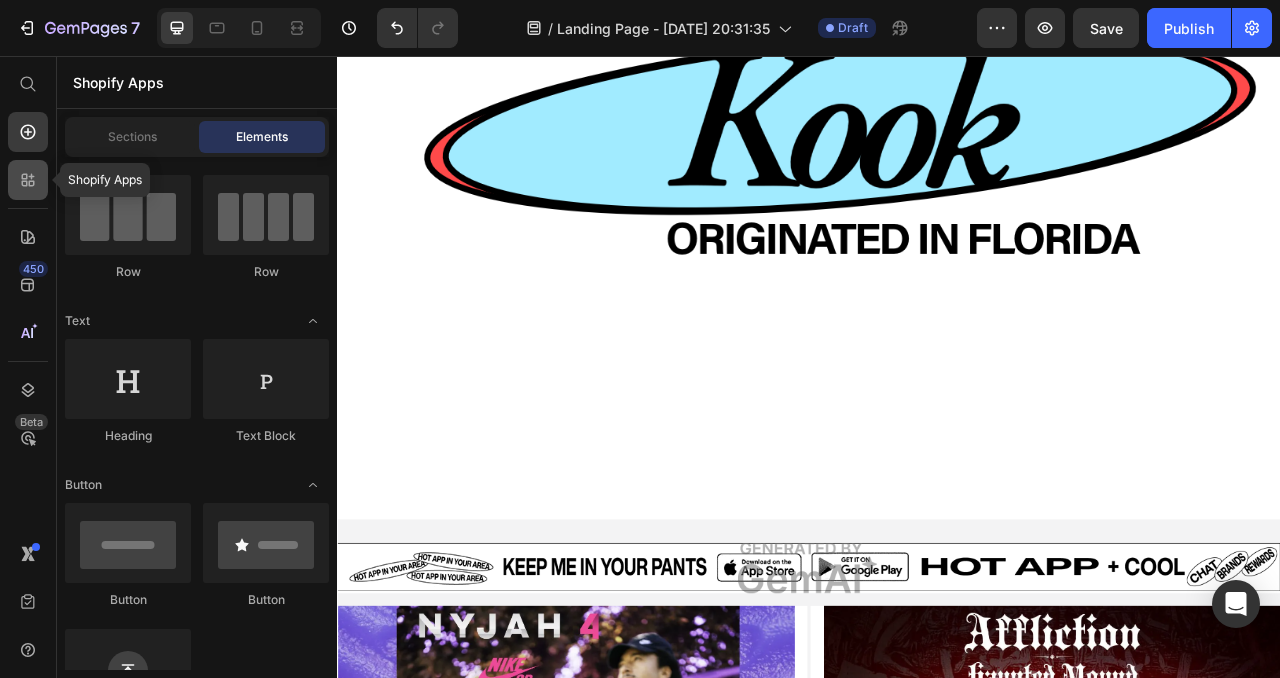click 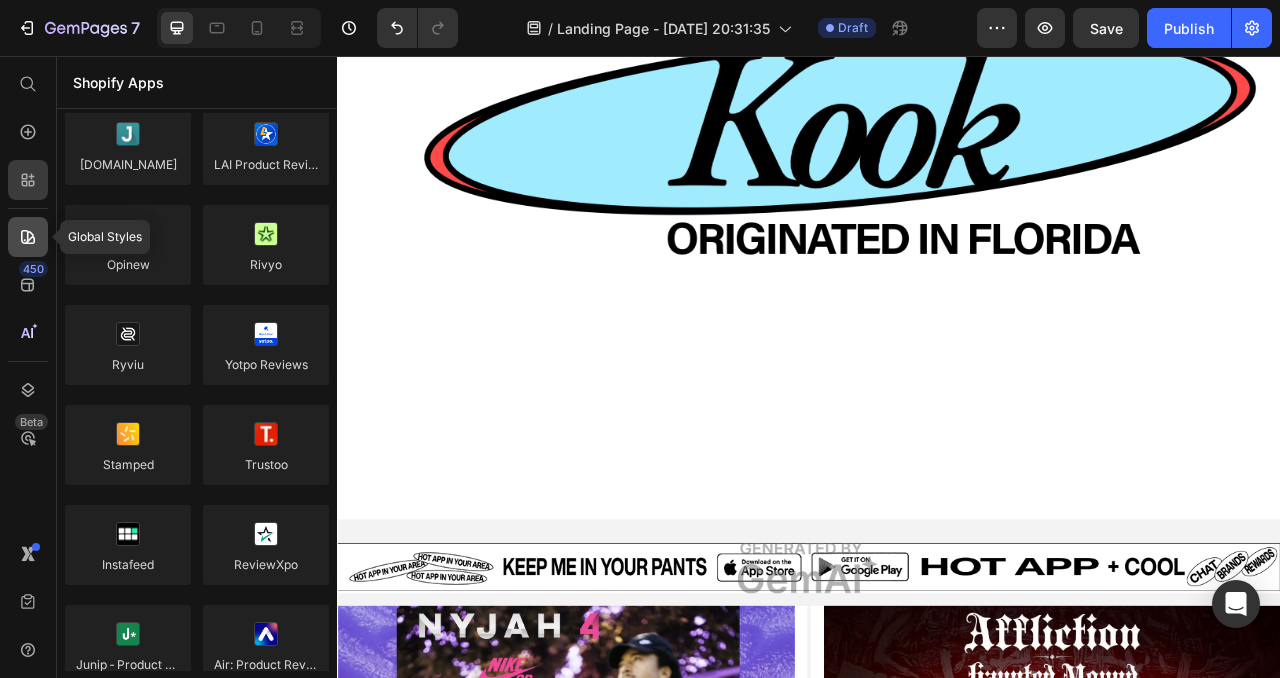 click 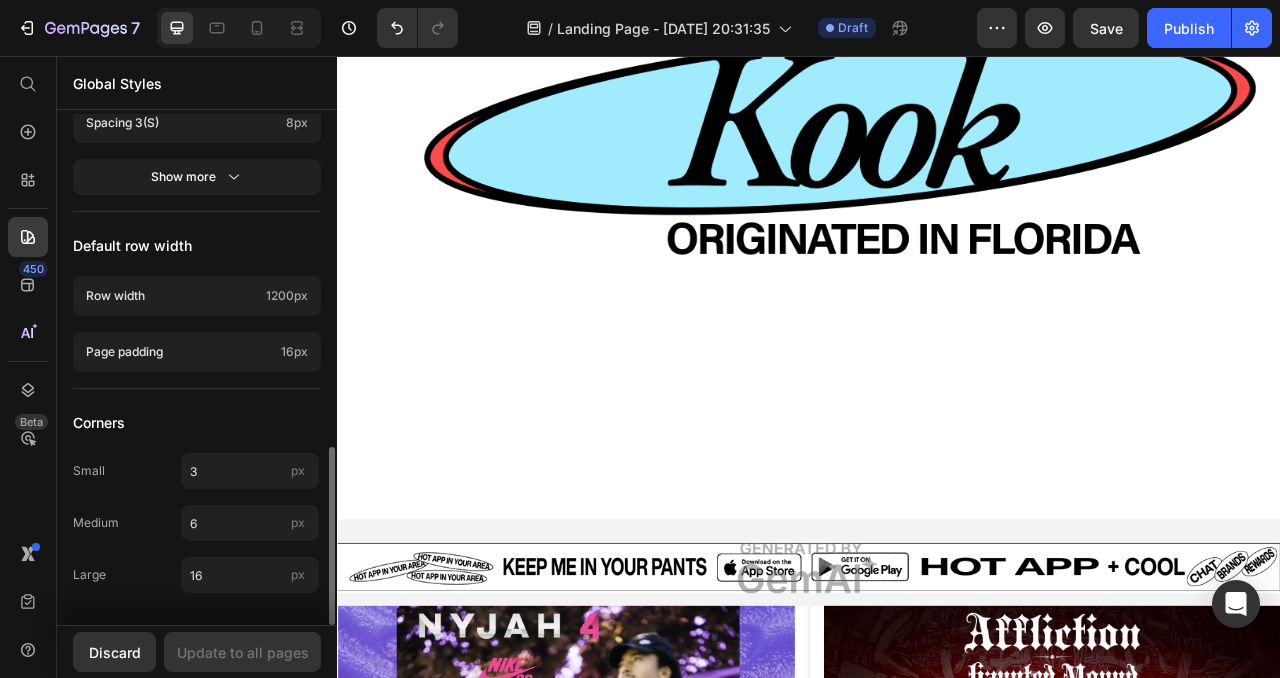 scroll, scrollTop: 0, scrollLeft: 0, axis: both 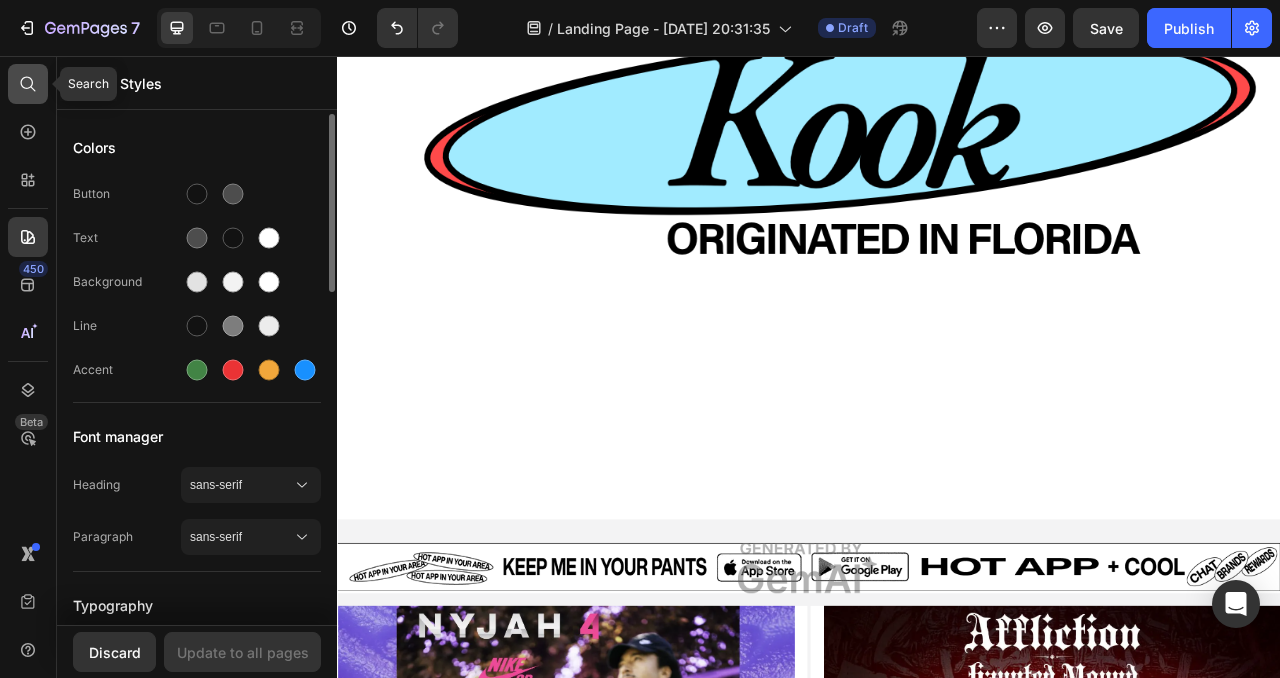 click 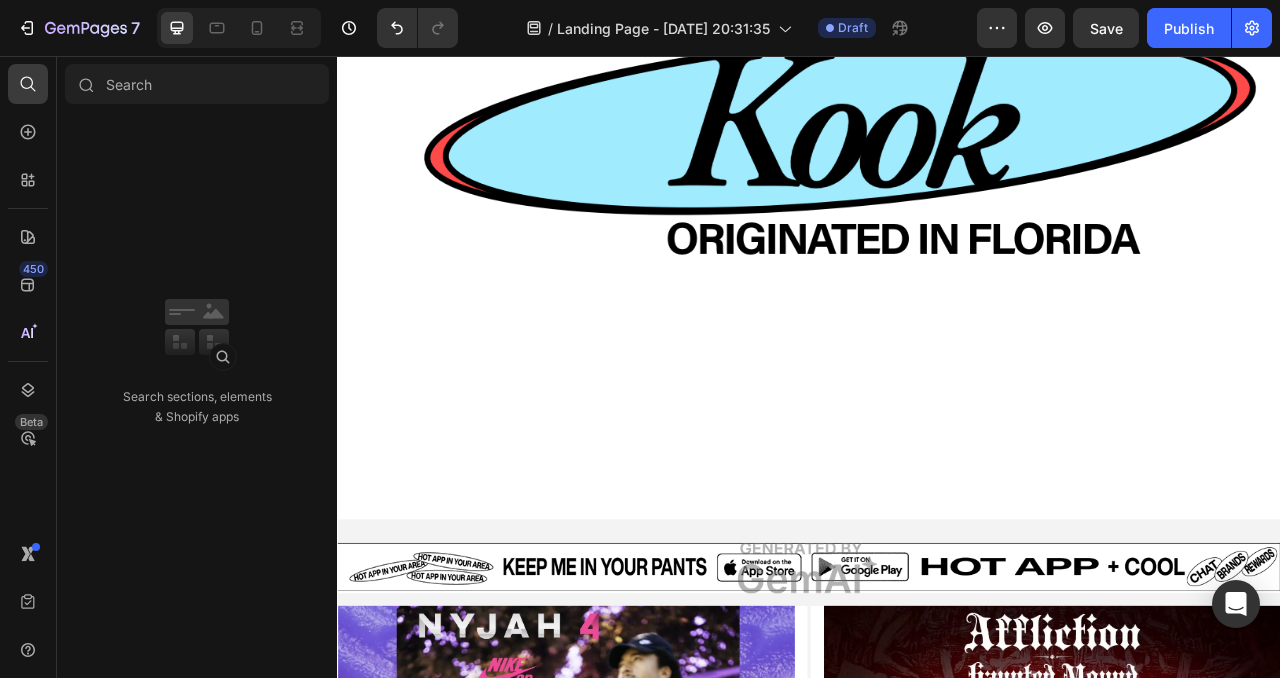click 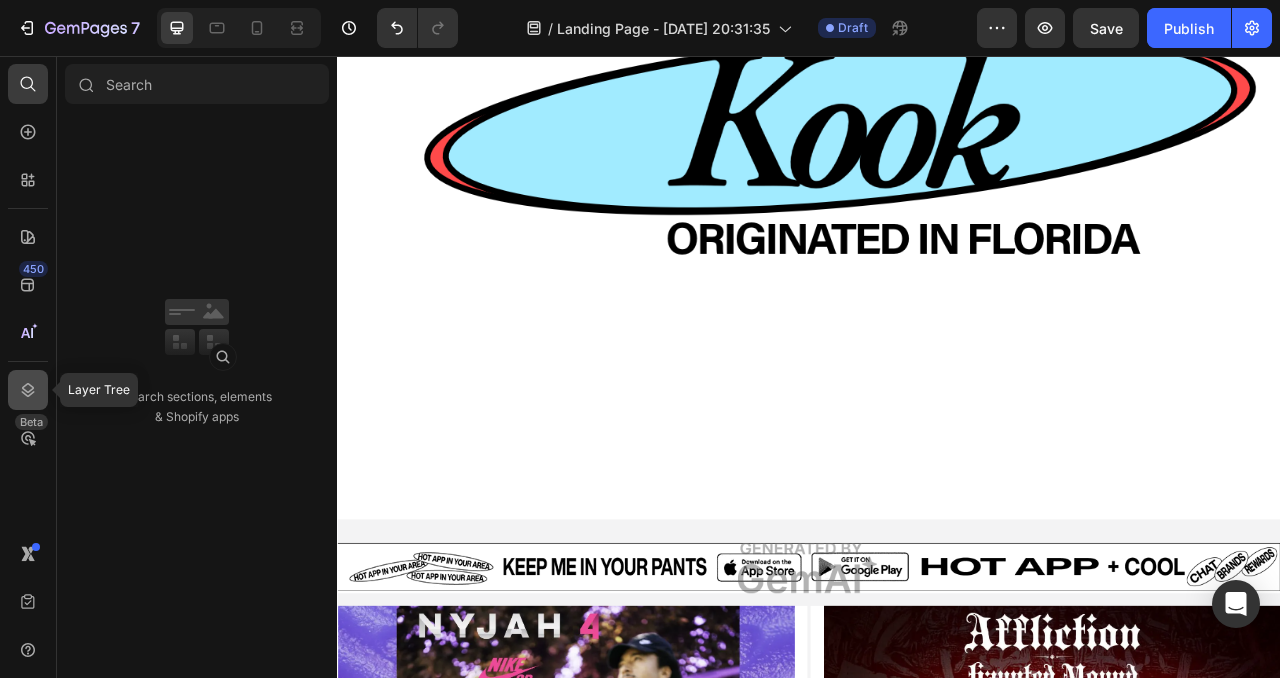 click 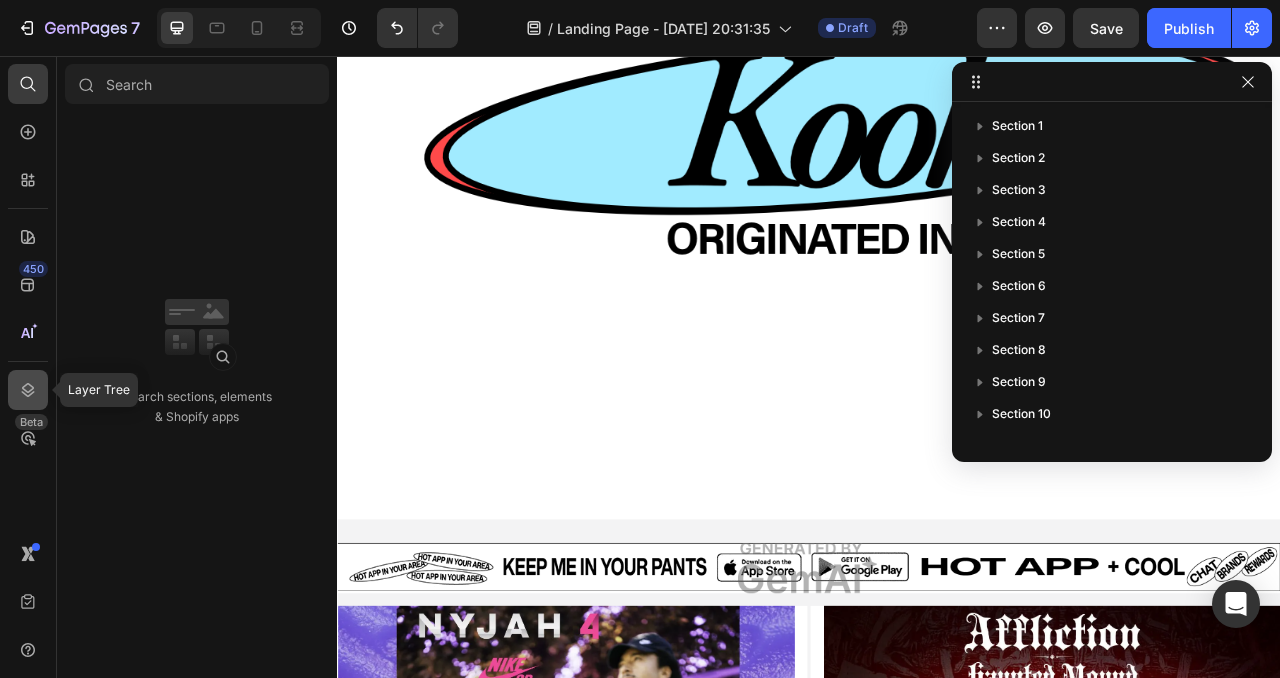 click 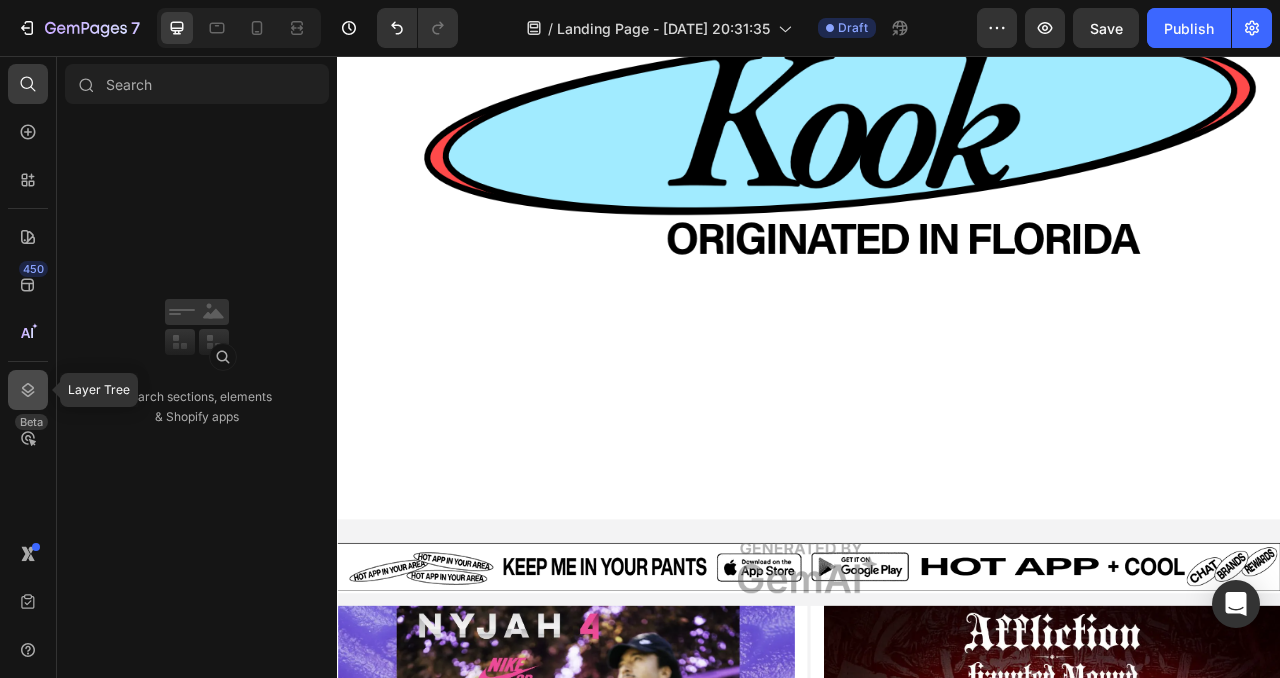 click 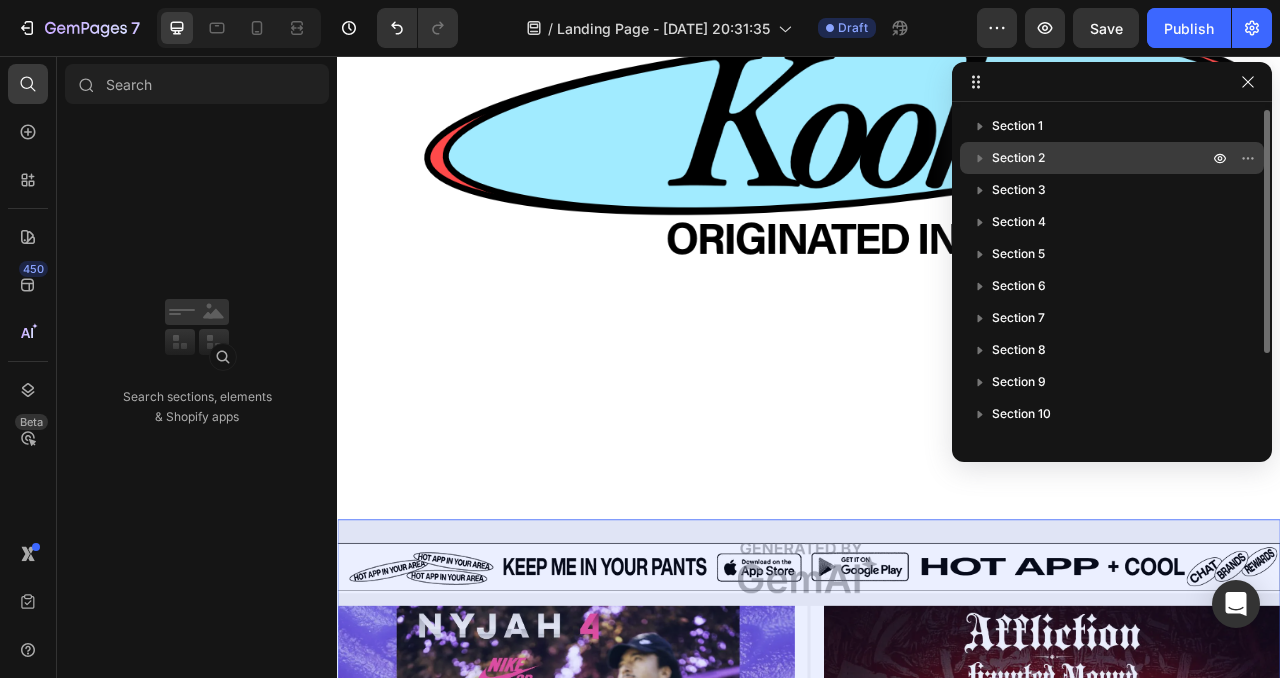 click on "Section 2" at bounding box center [1112, 158] 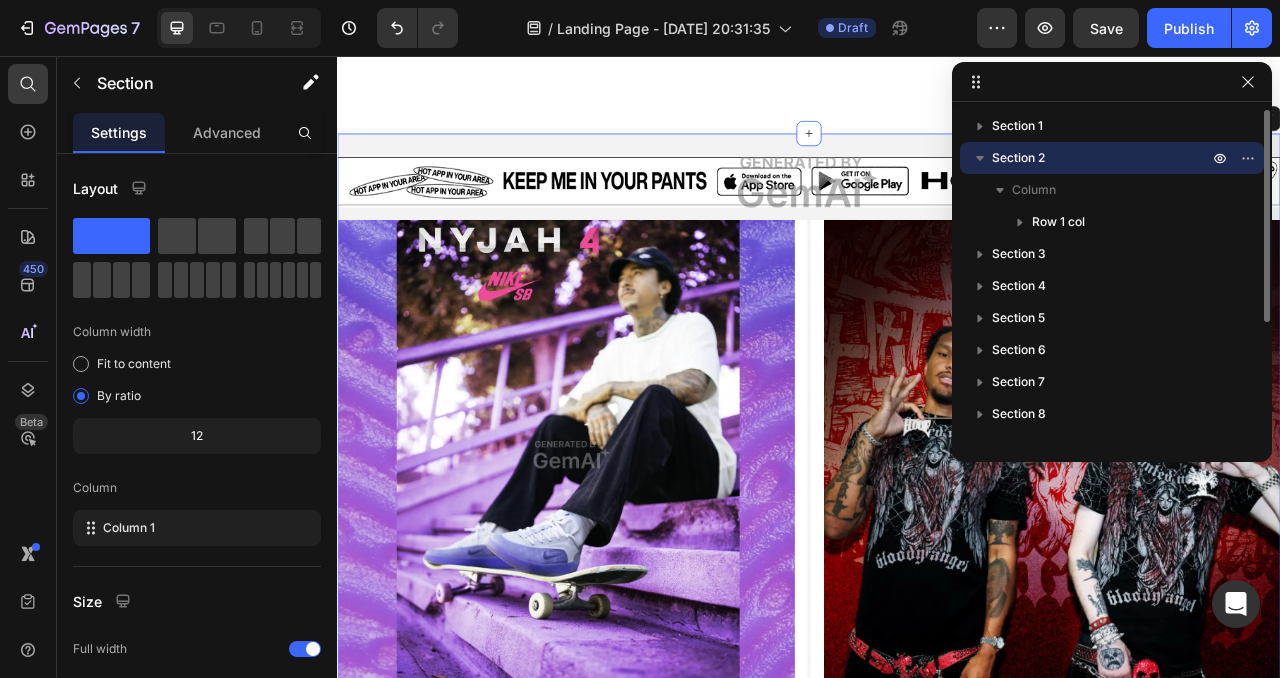 scroll, scrollTop: 1156, scrollLeft: 0, axis: vertical 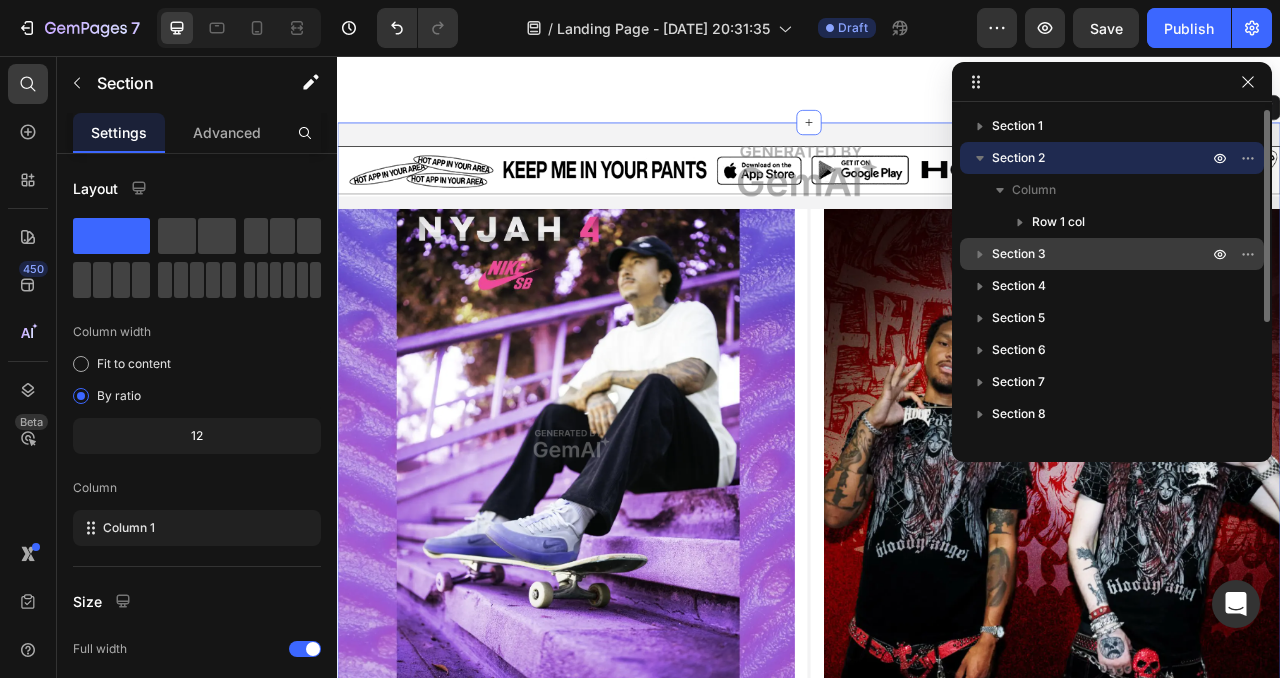 click on "Section 3" at bounding box center (1019, 254) 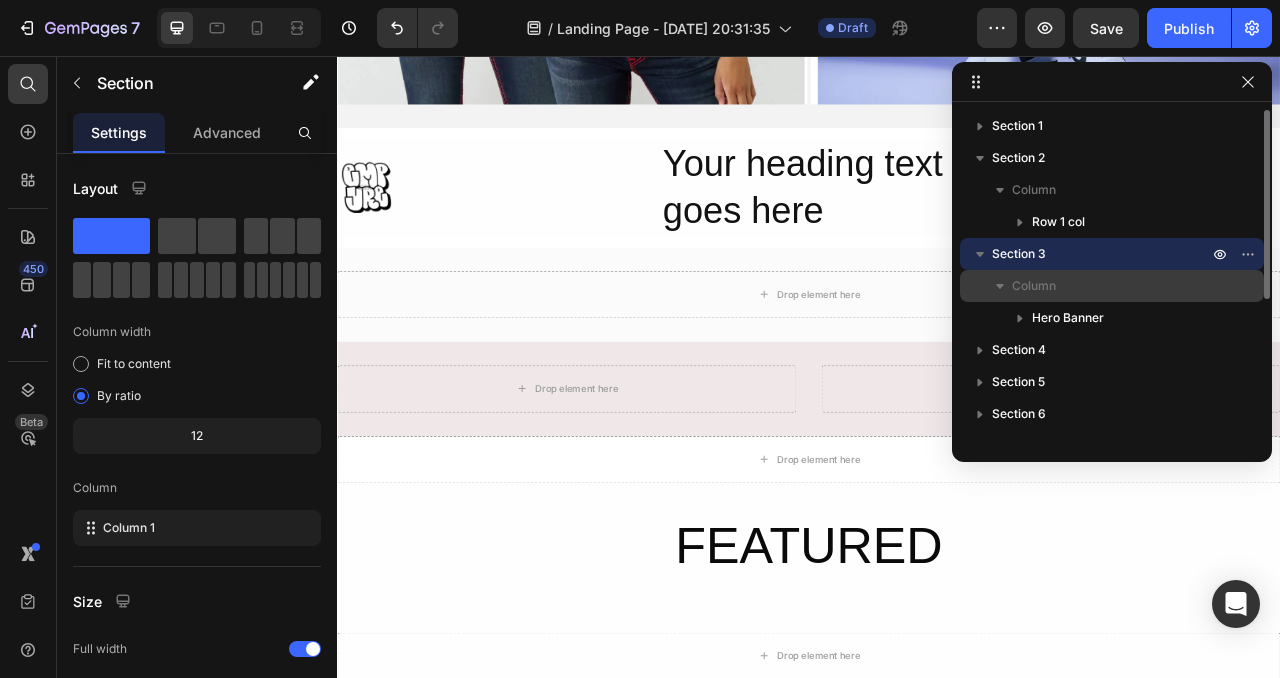 scroll, scrollTop: 2480, scrollLeft: 0, axis: vertical 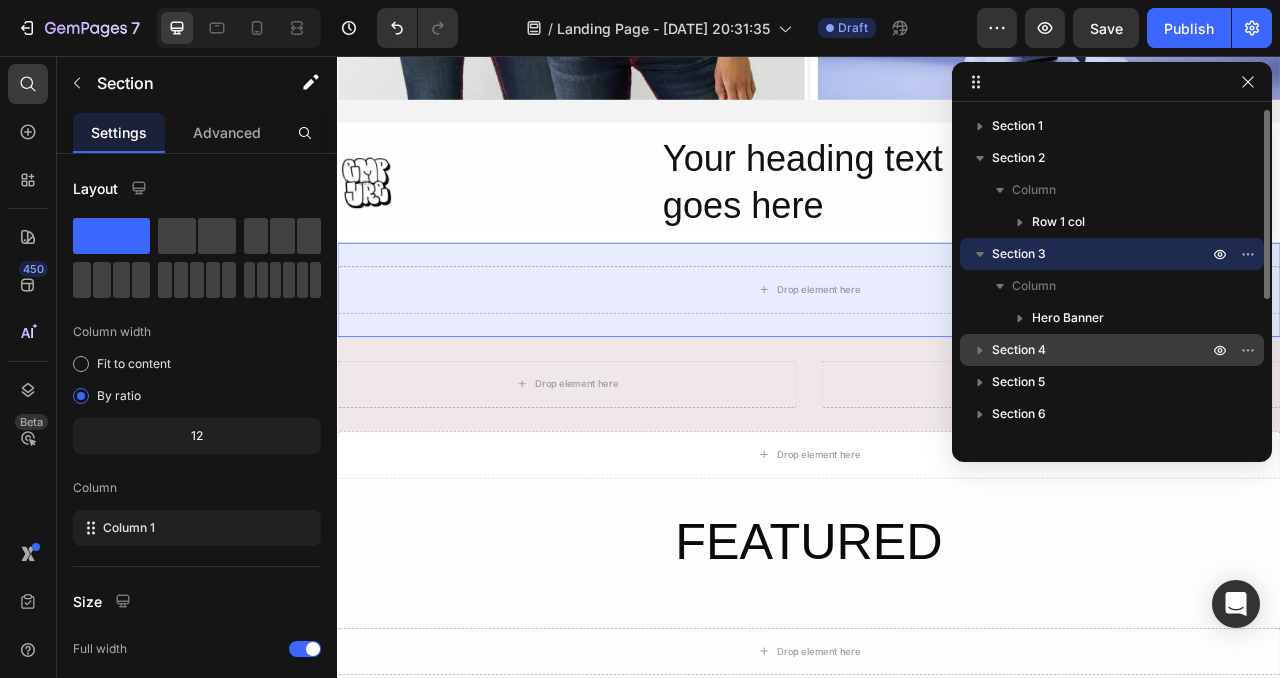 click on "Section 4" at bounding box center [1019, 350] 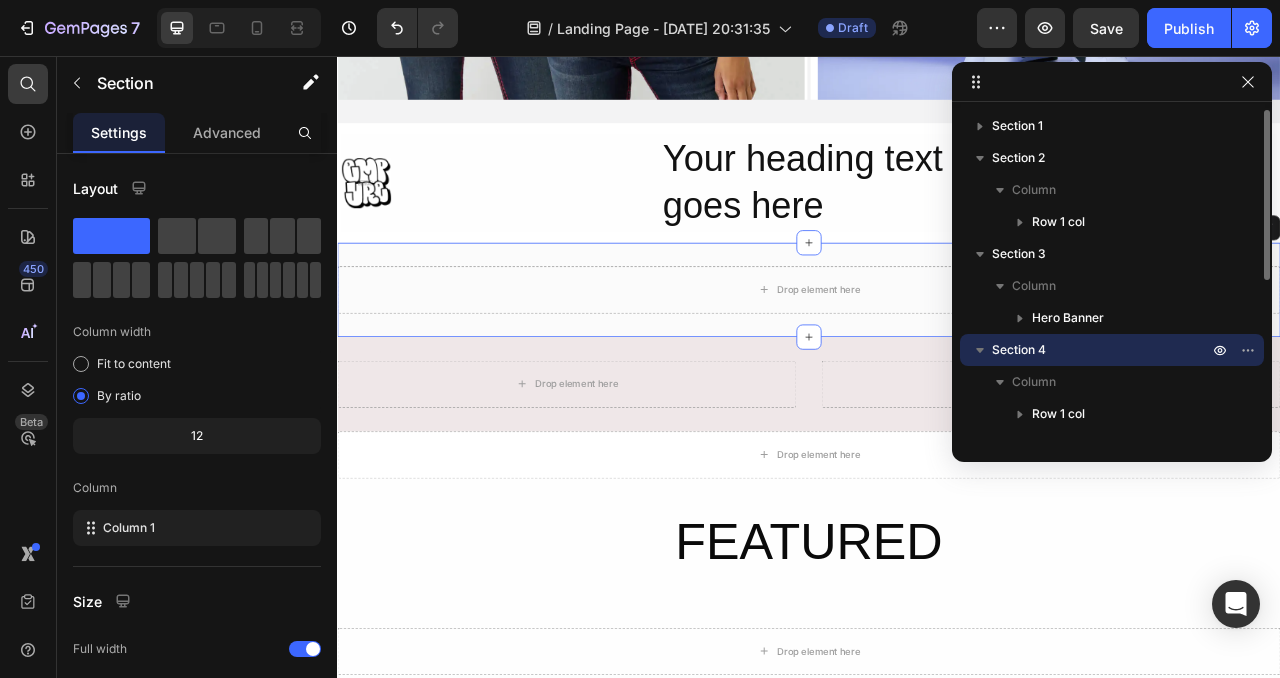 scroll, scrollTop: 310, scrollLeft: 0, axis: vertical 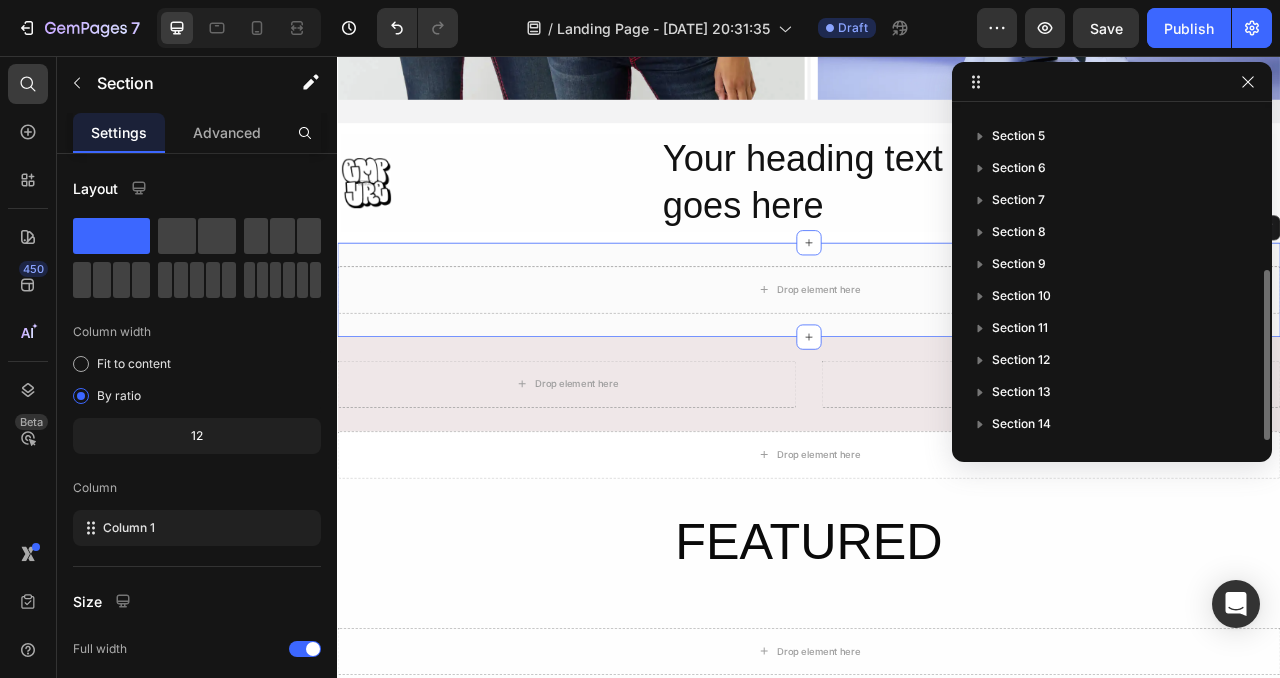 click on "Section 12" at bounding box center [1021, 360] 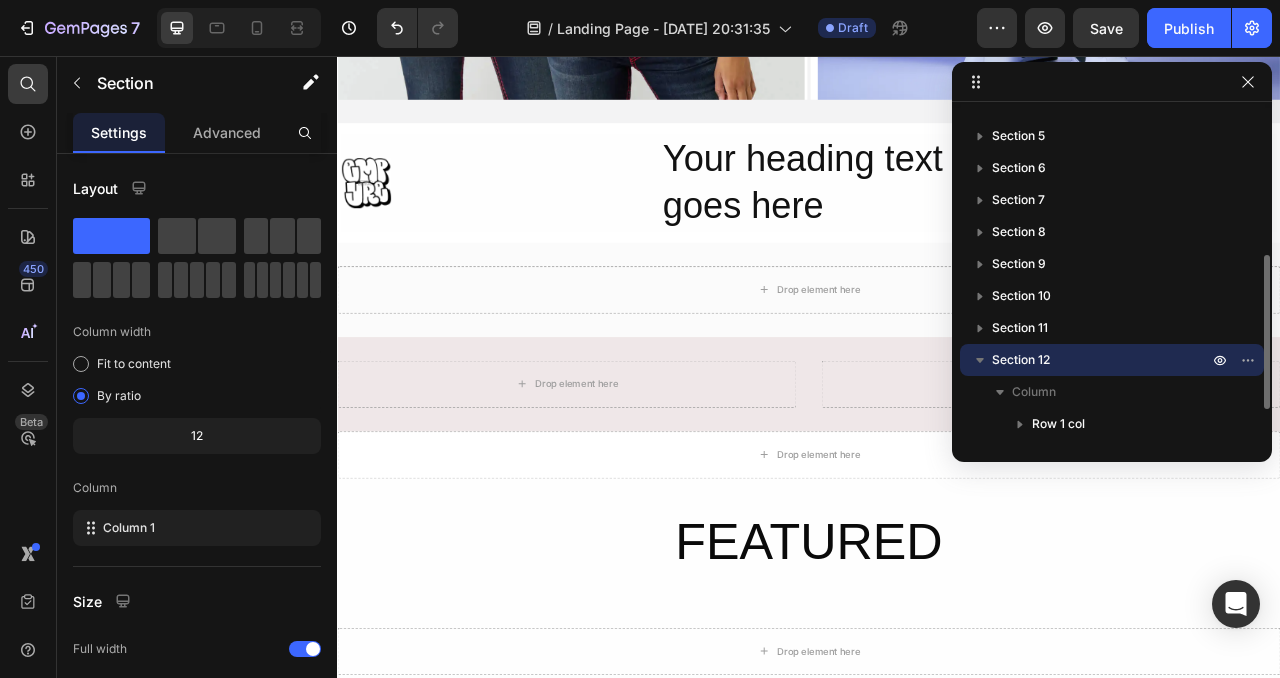 scroll, scrollTop: 2509, scrollLeft: 0, axis: vertical 